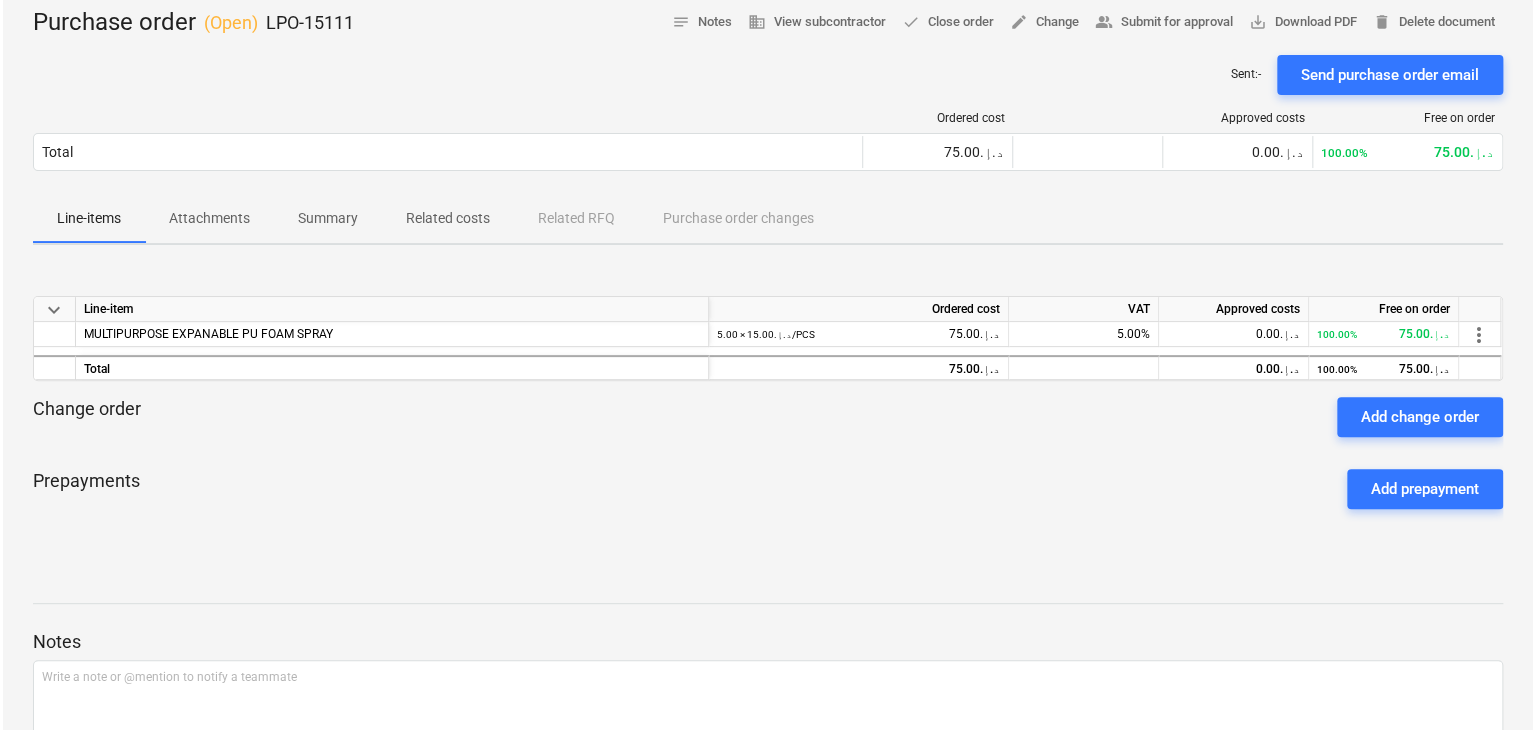 scroll, scrollTop: 0, scrollLeft: 0, axis: both 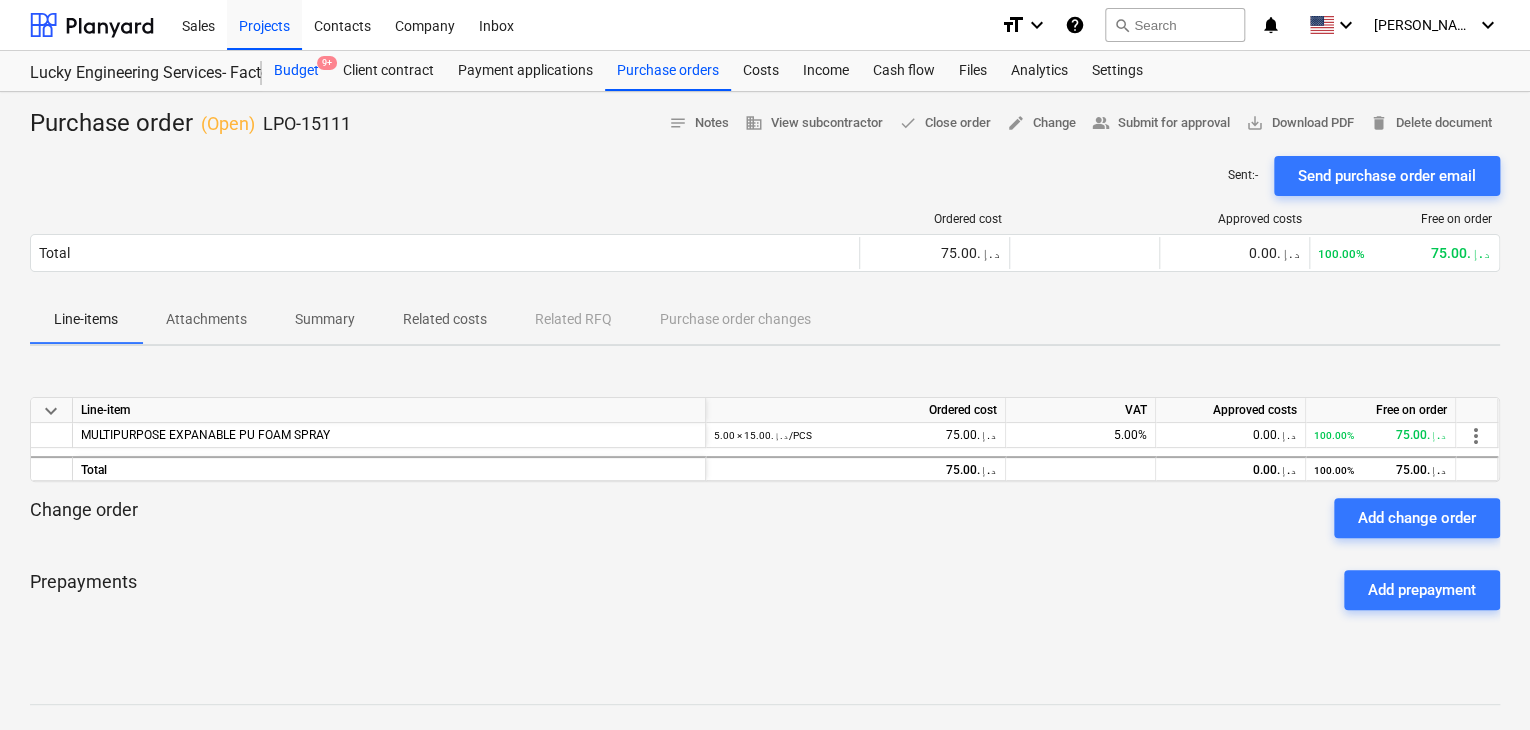 click on "Budget 9+" at bounding box center (296, 71) 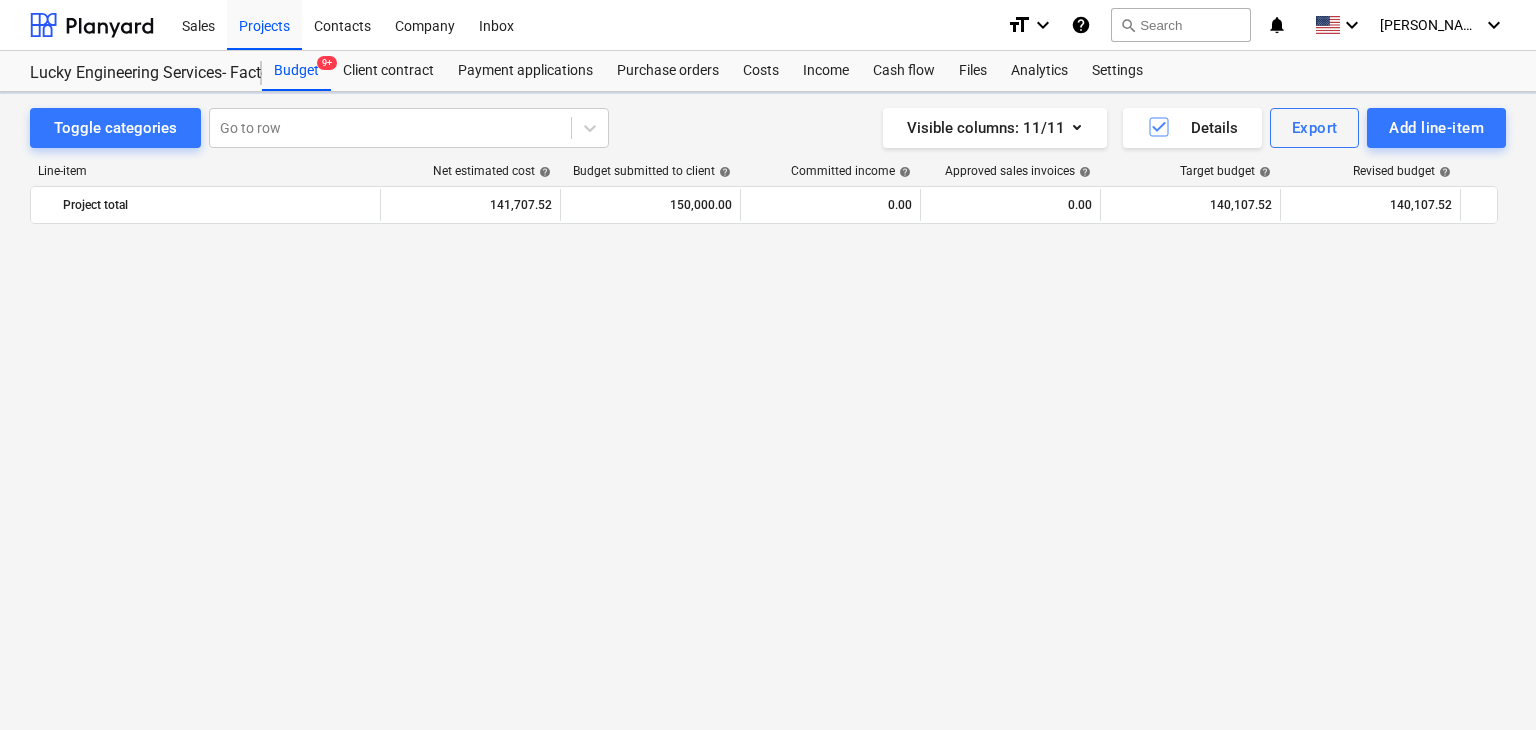 scroll, scrollTop: 42984, scrollLeft: 0, axis: vertical 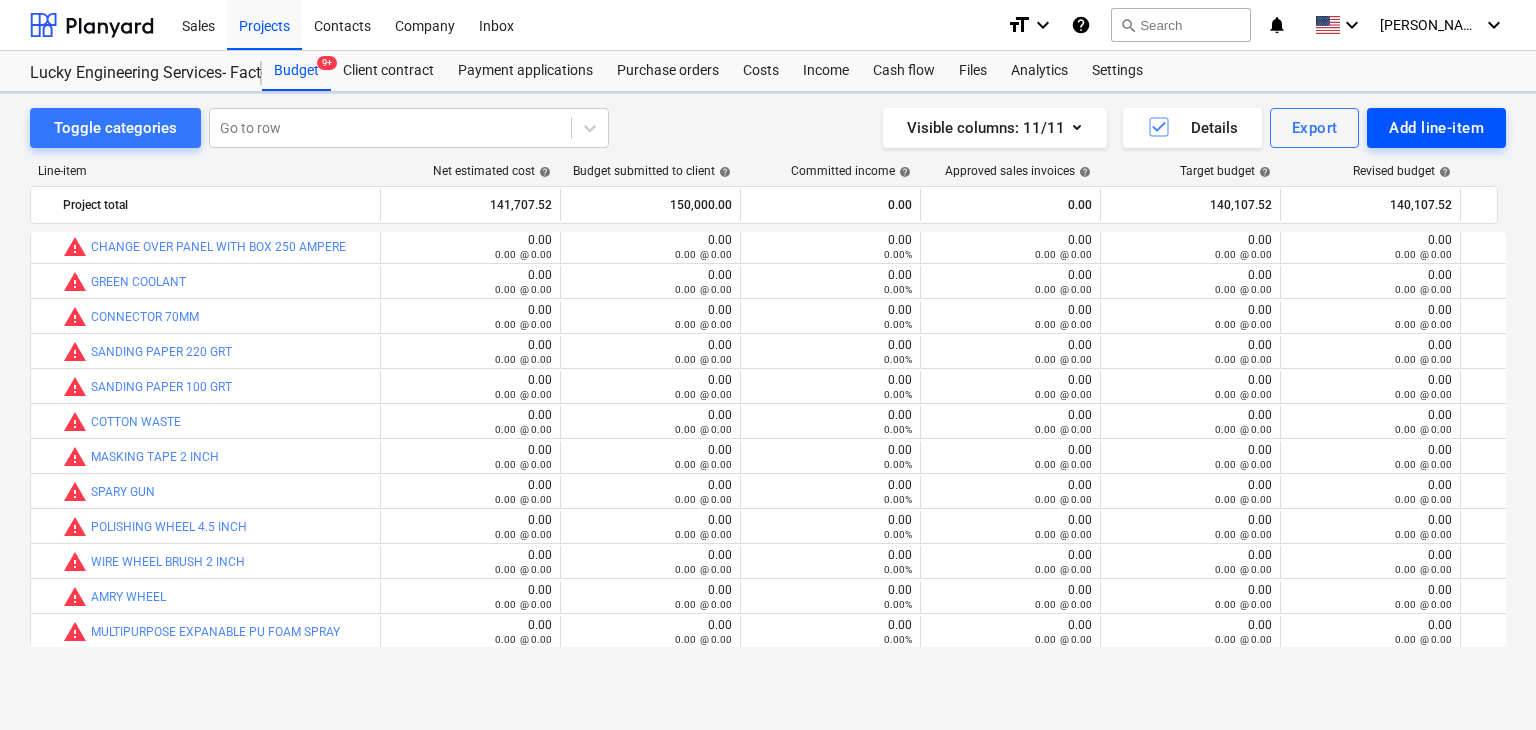 click on "Add line-item" at bounding box center [1436, 128] 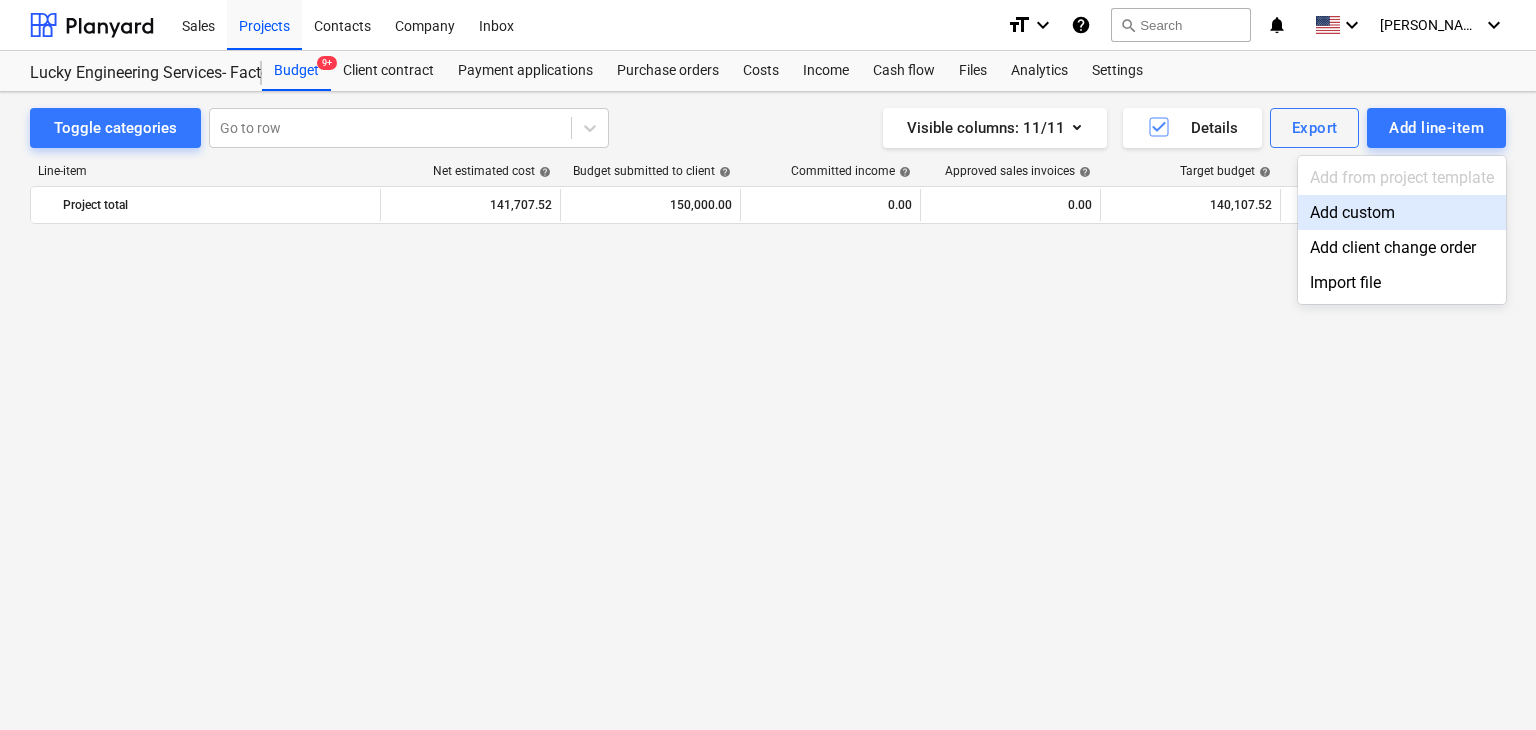 scroll, scrollTop: 42984, scrollLeft: 0, axis: vertical 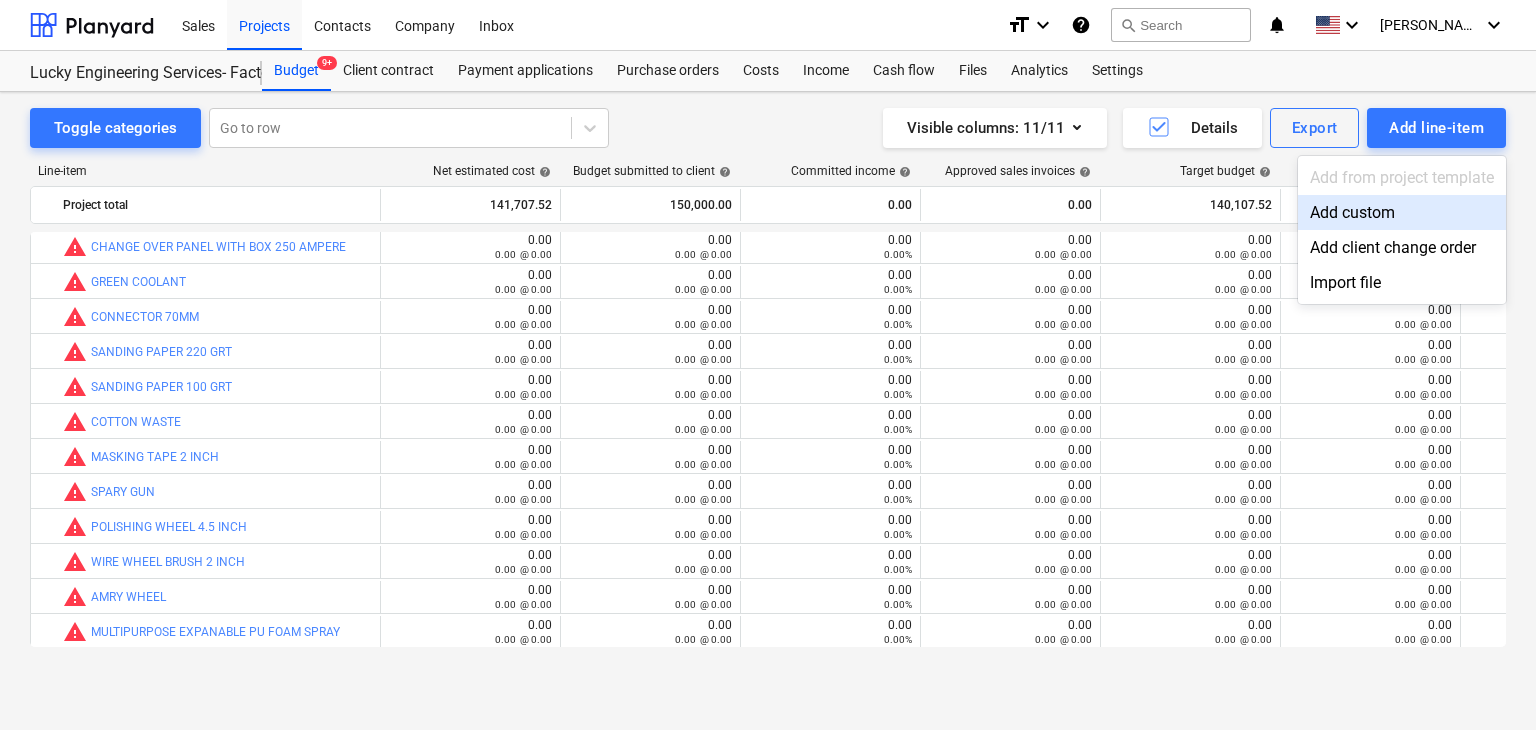 click on "Add custom" at bounding box center [1402, 212] 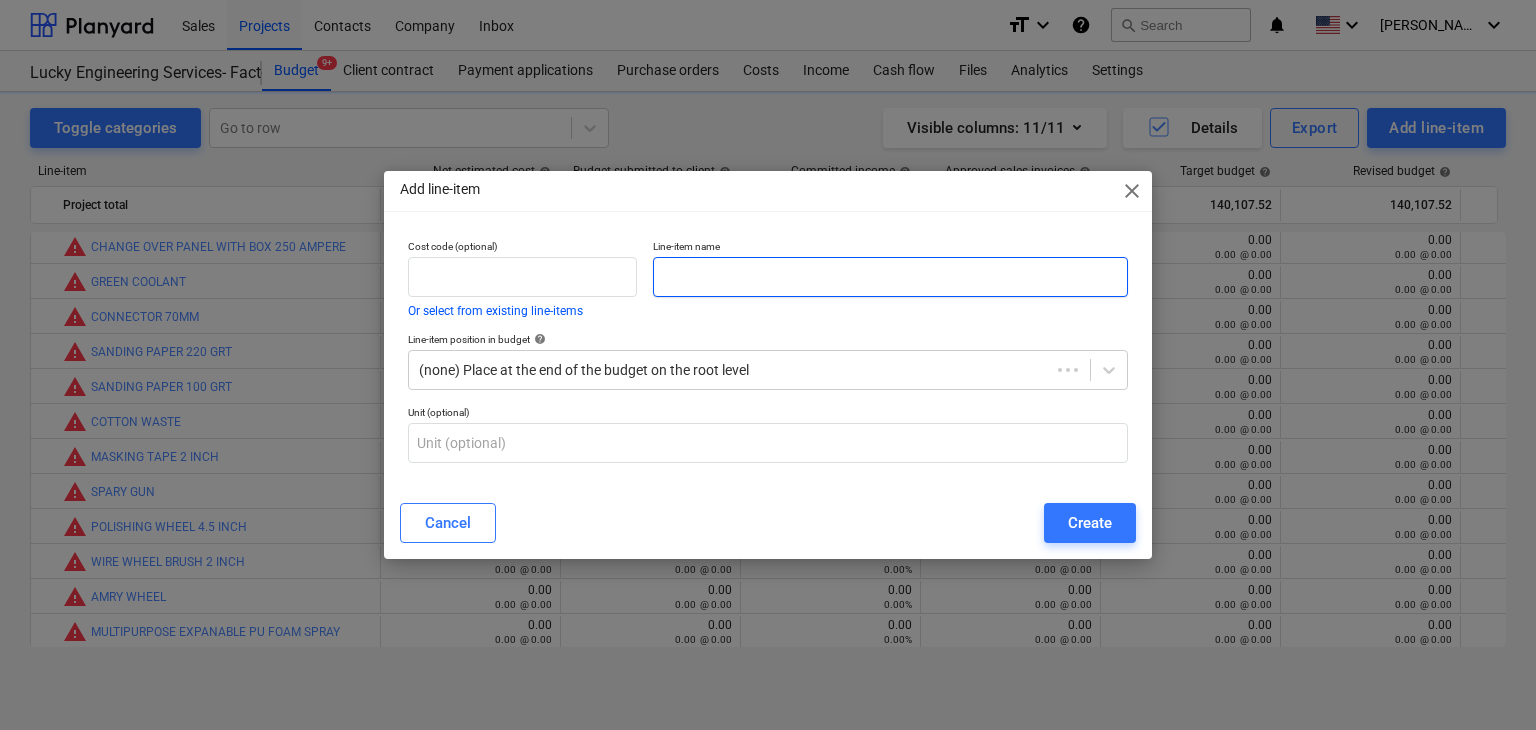 click at bounding box center (890, 277) 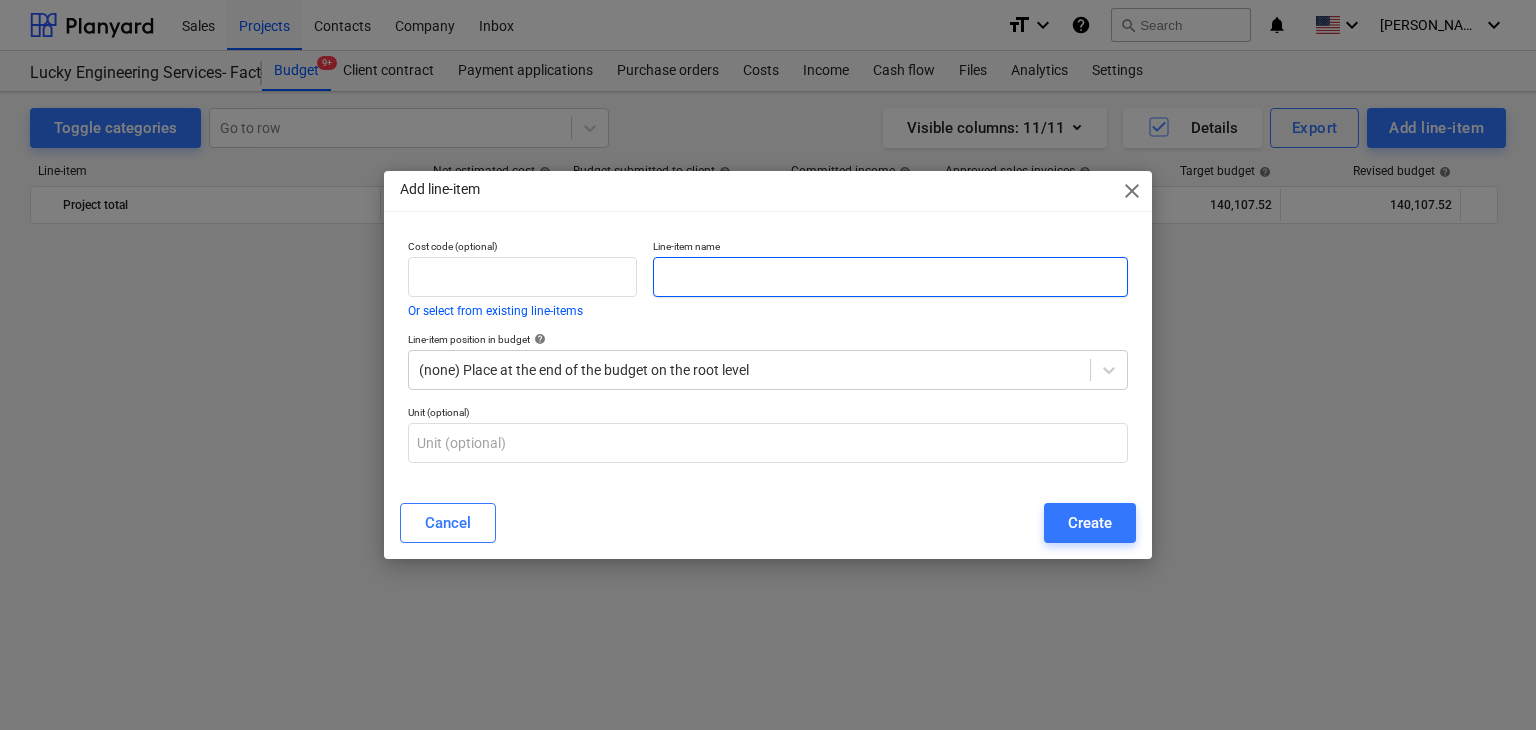 scroll, scrollTop: 42984, scrollLeft: 0, axis: vertical 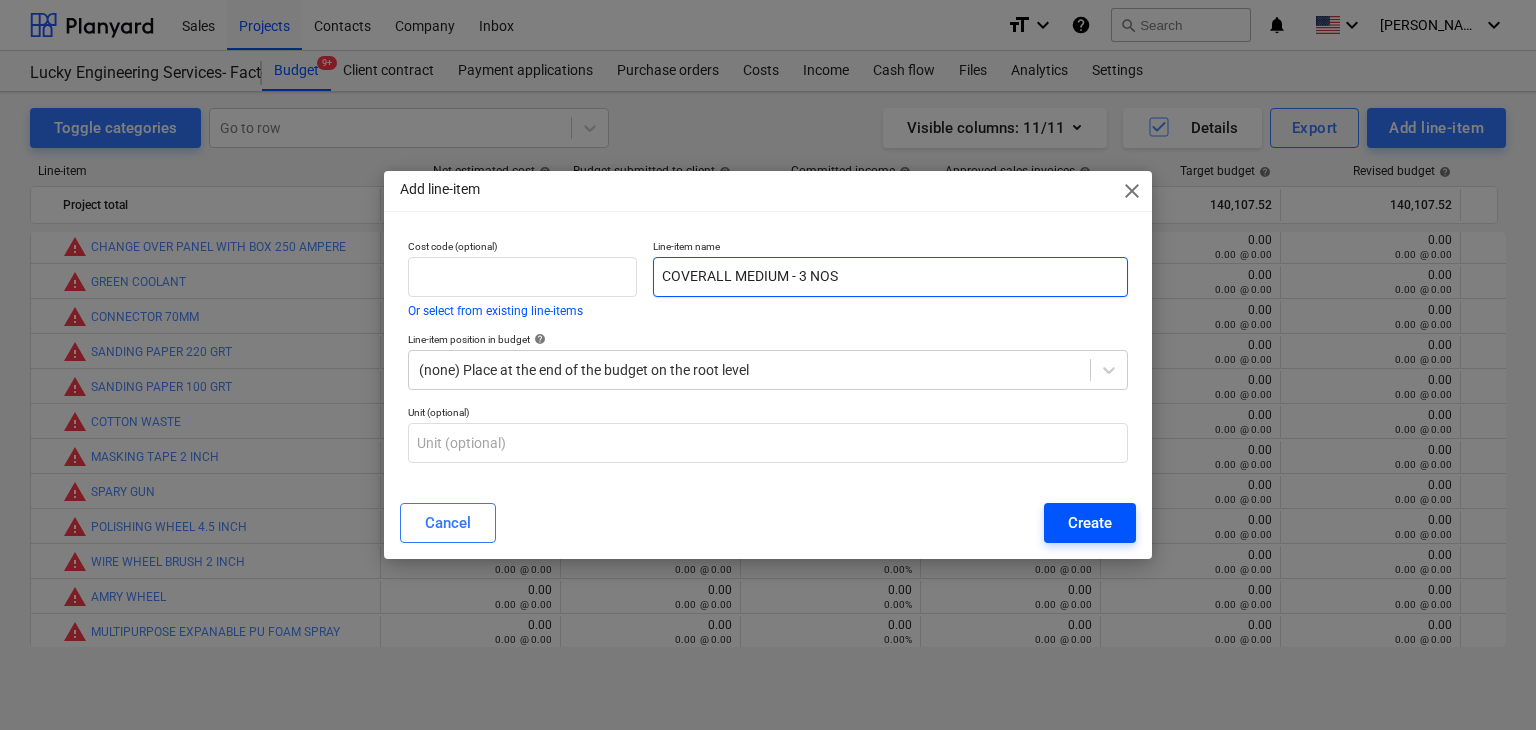 type on "COVERALL MEDIUM - 3 NOS" 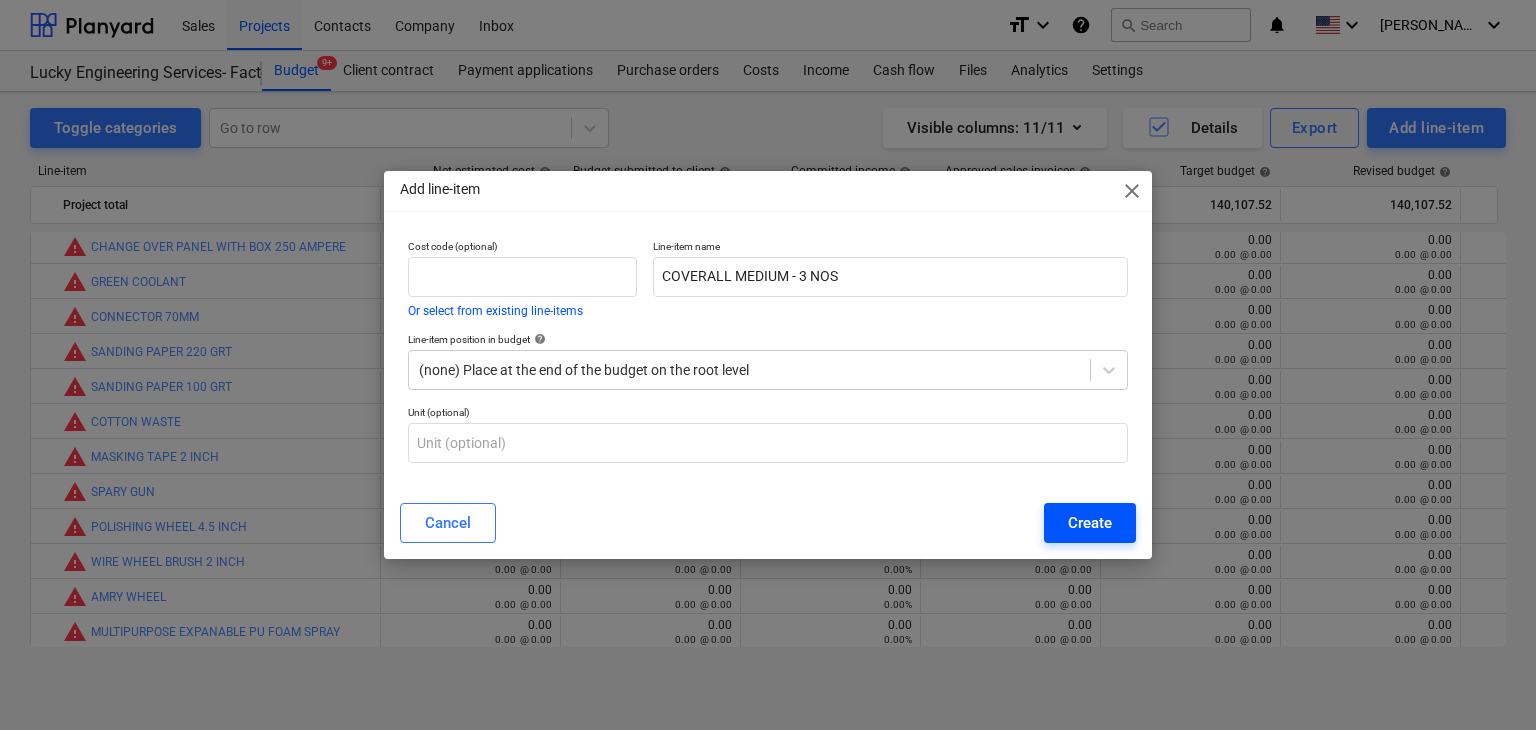 click on "Create" at bounding box center (1090, 523) 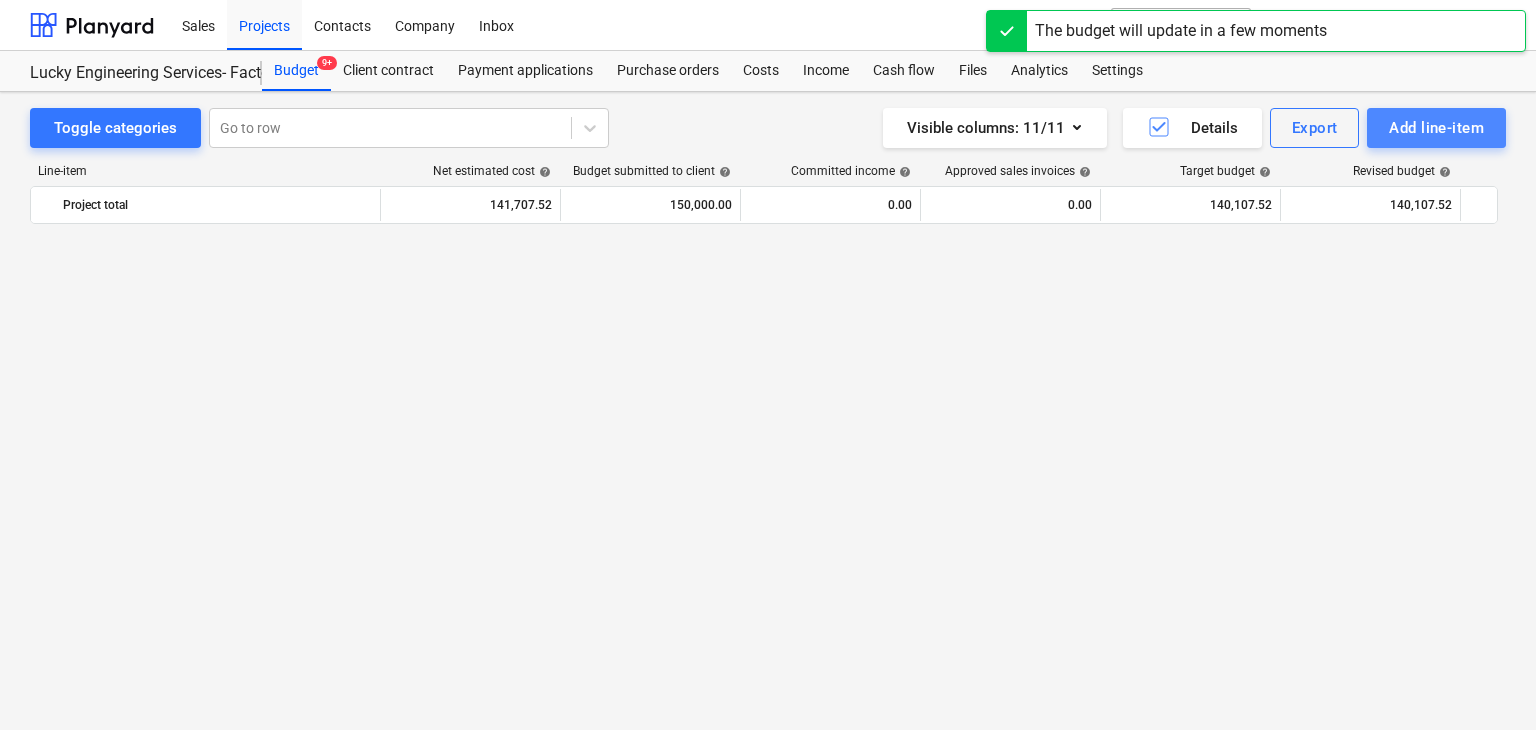 click on "Add line-item" at bounding box center [1436, 128] 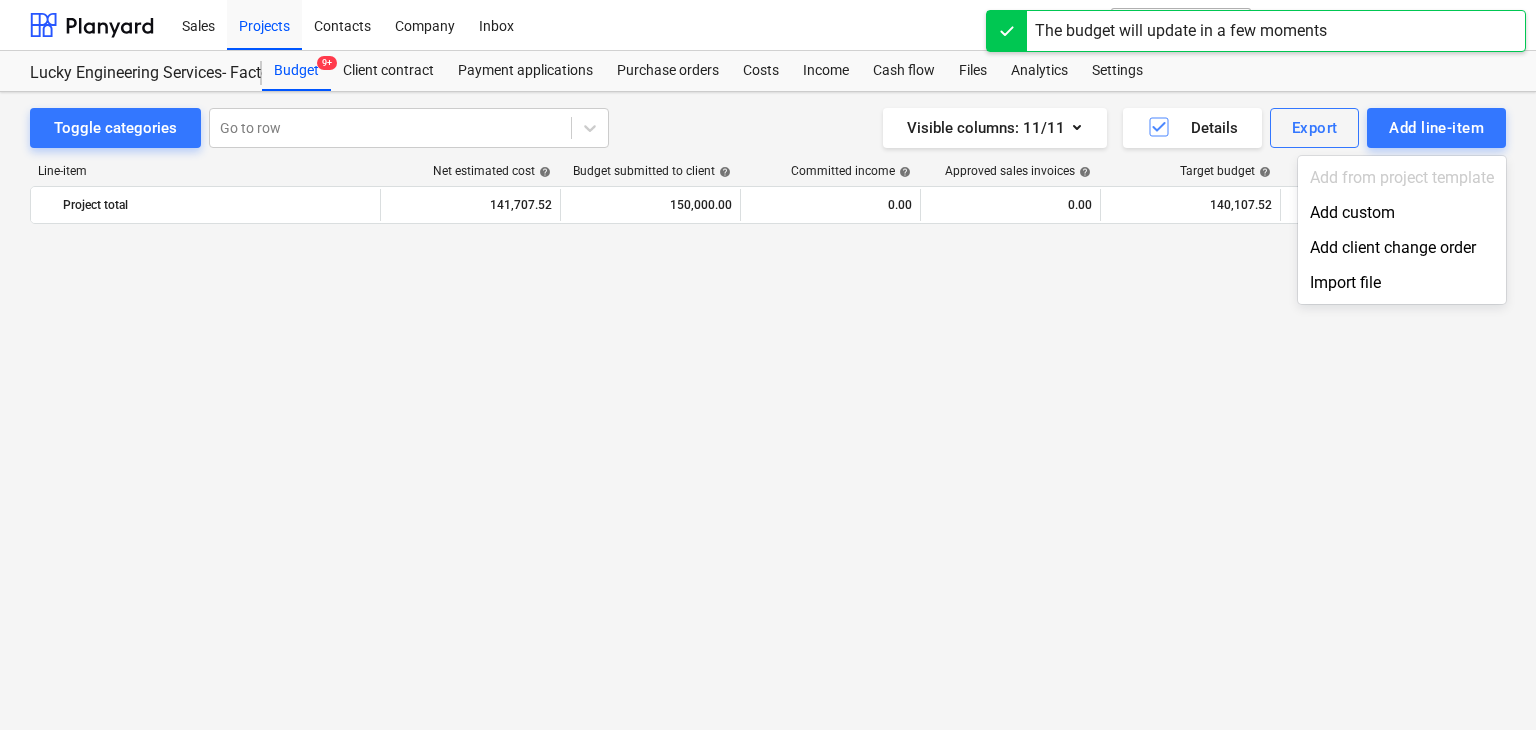 scroll, scrollTop: 42984, scrollLeft: 0, axis: vertical 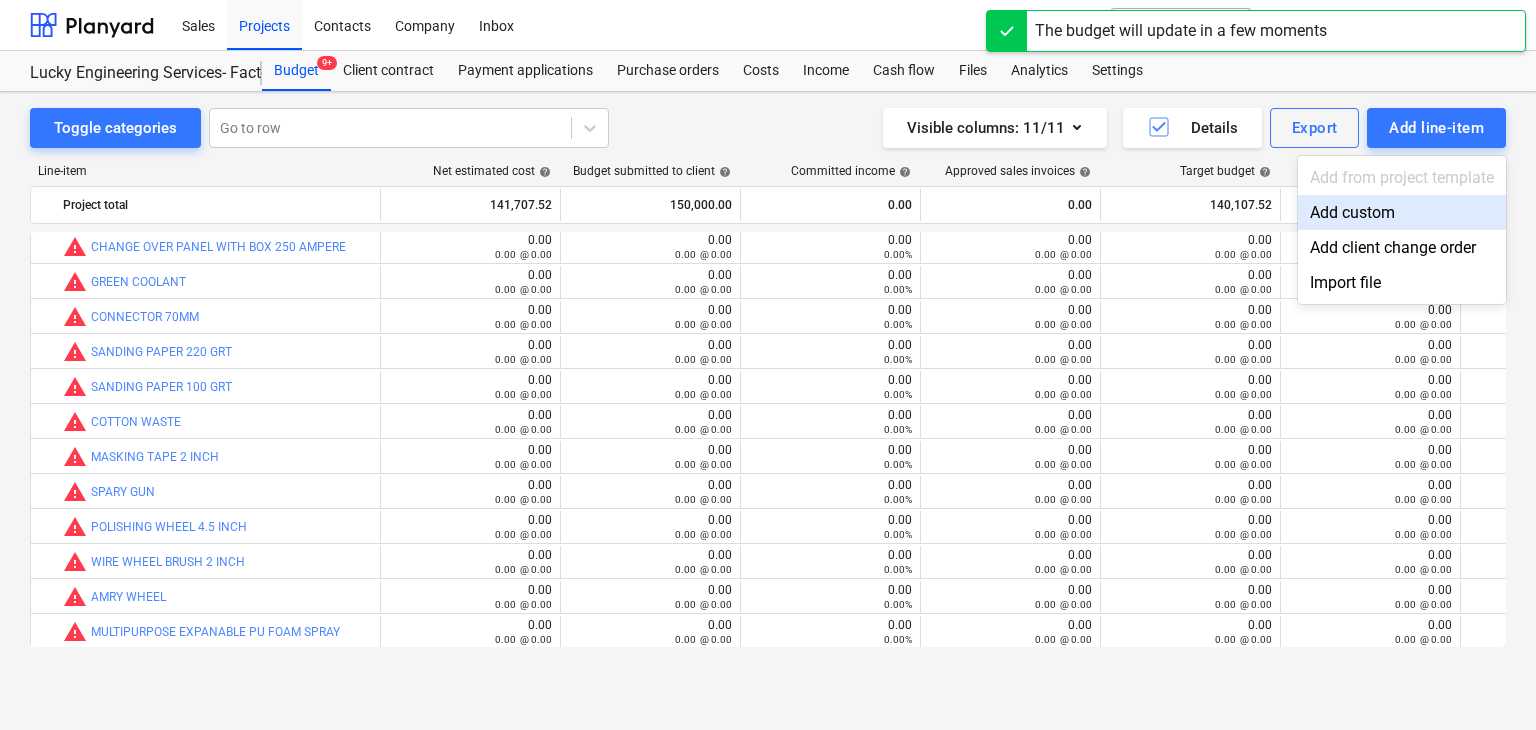 click on "Add custom" at bounding box center [1402, 212] 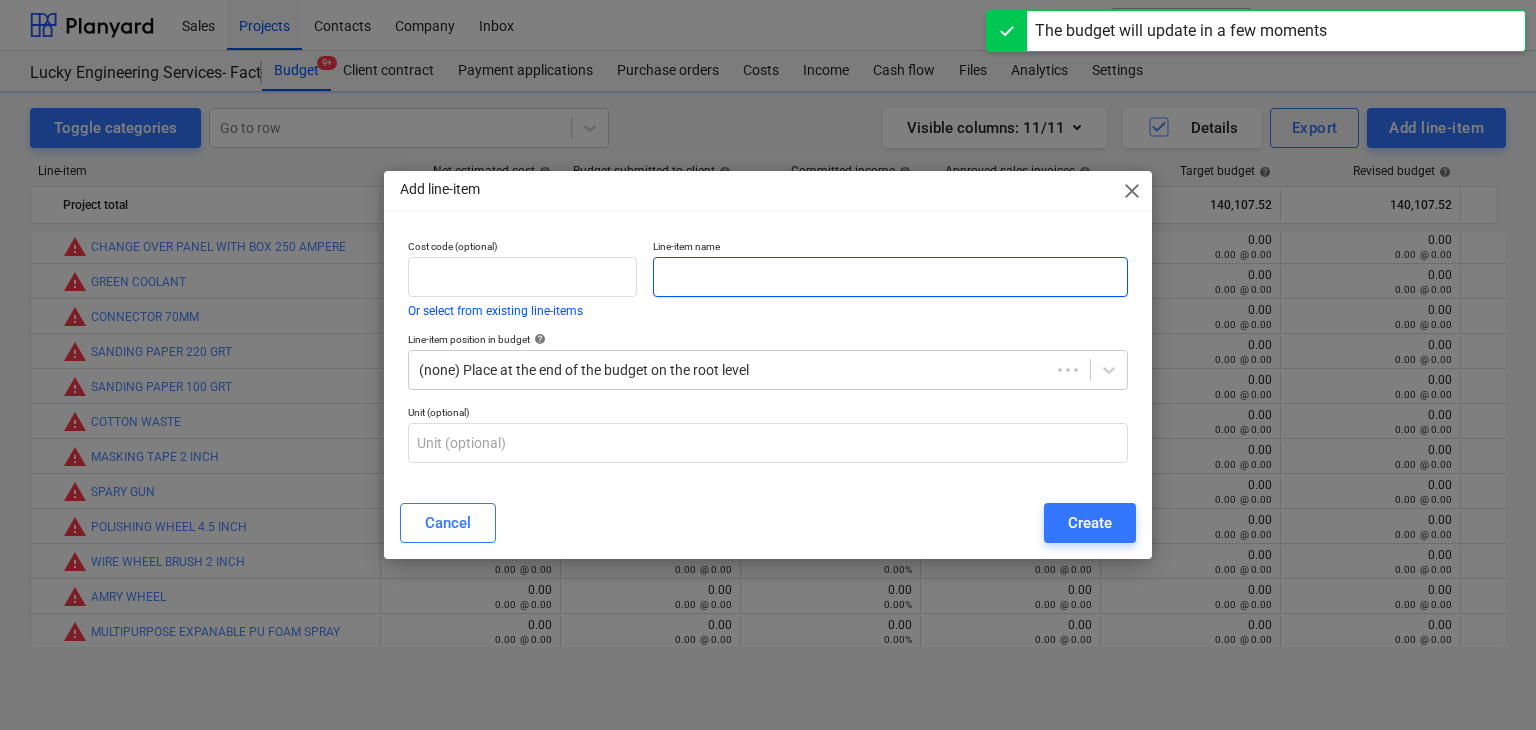click at bounding box center (890, 277) 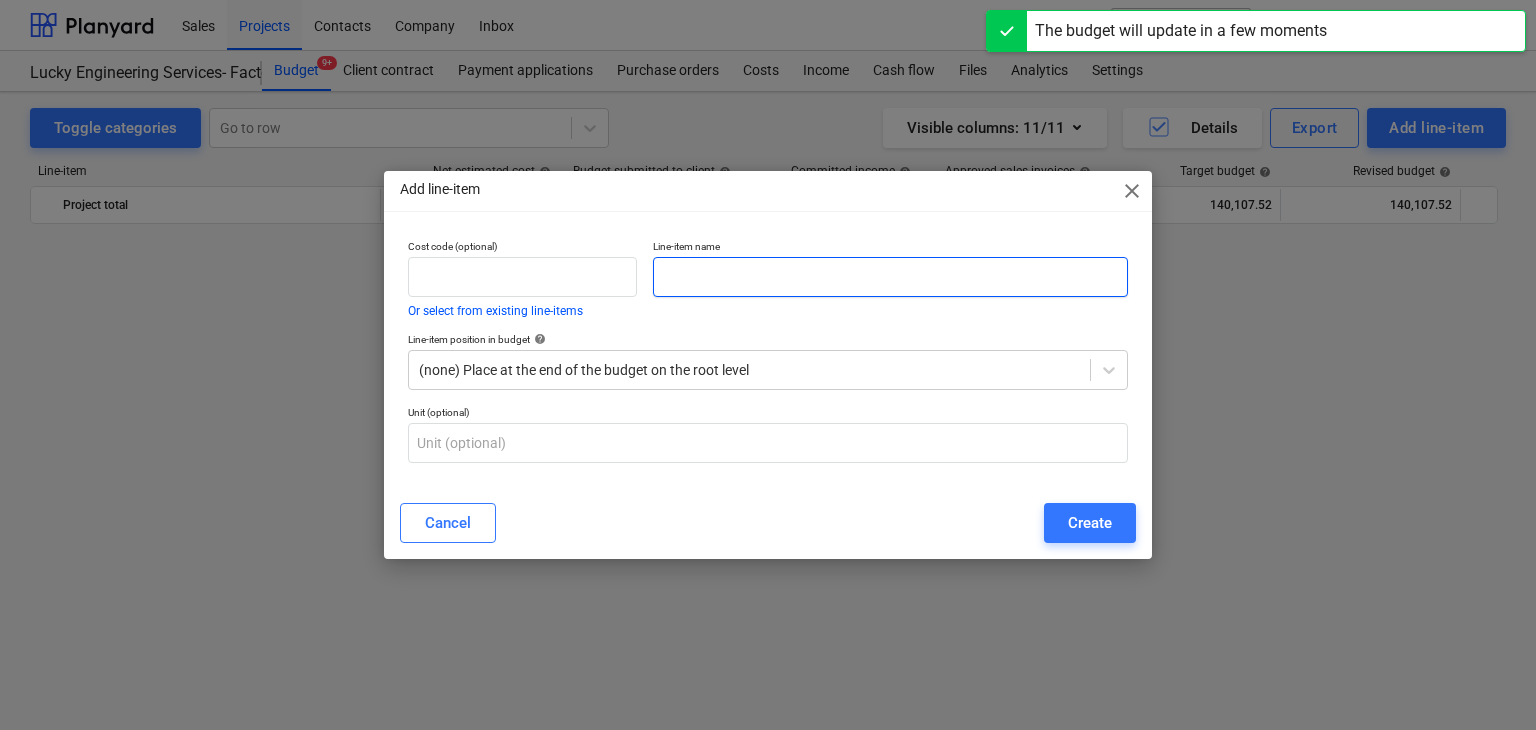 scroll, scrollTop: 42984, scrollLeft: 0, axis: vertical 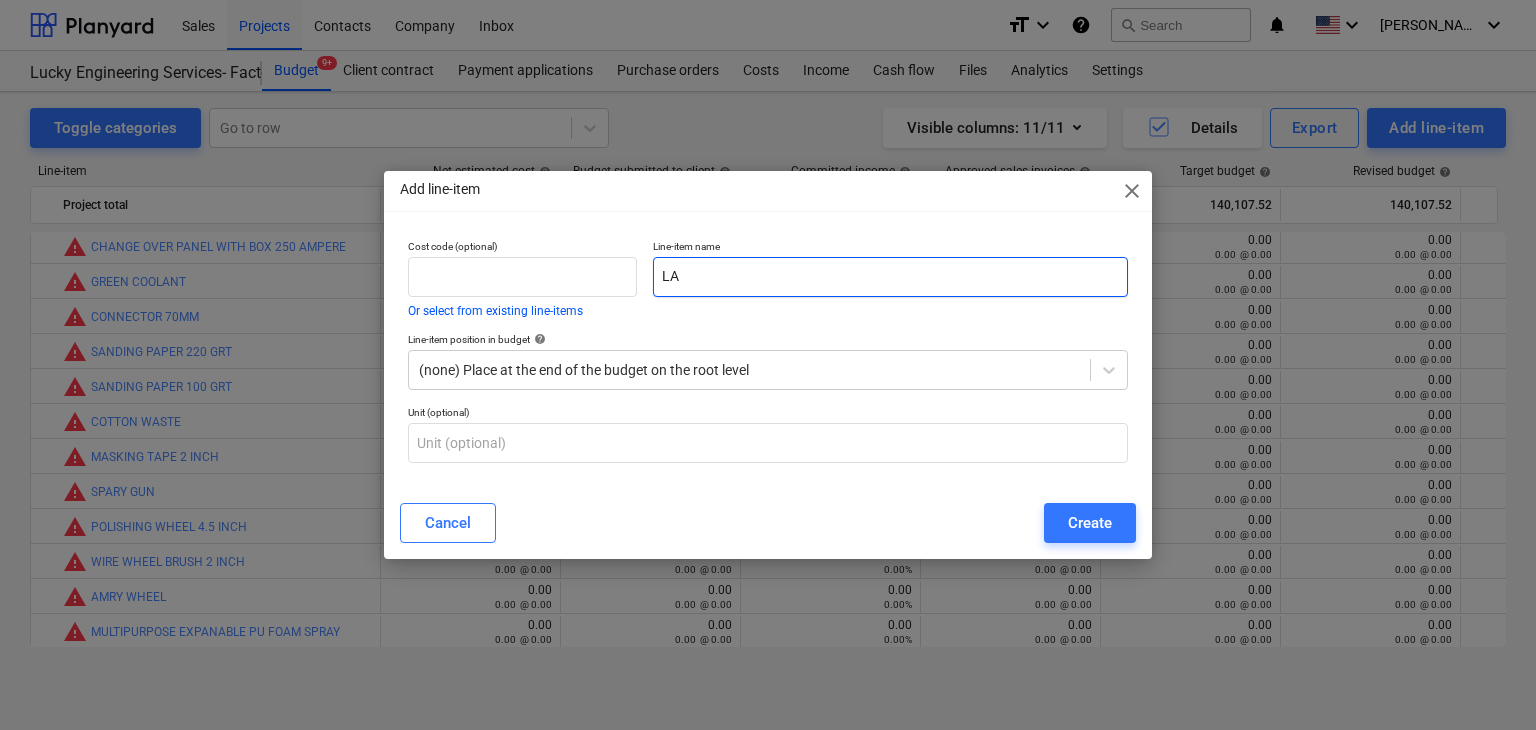 type on "L" 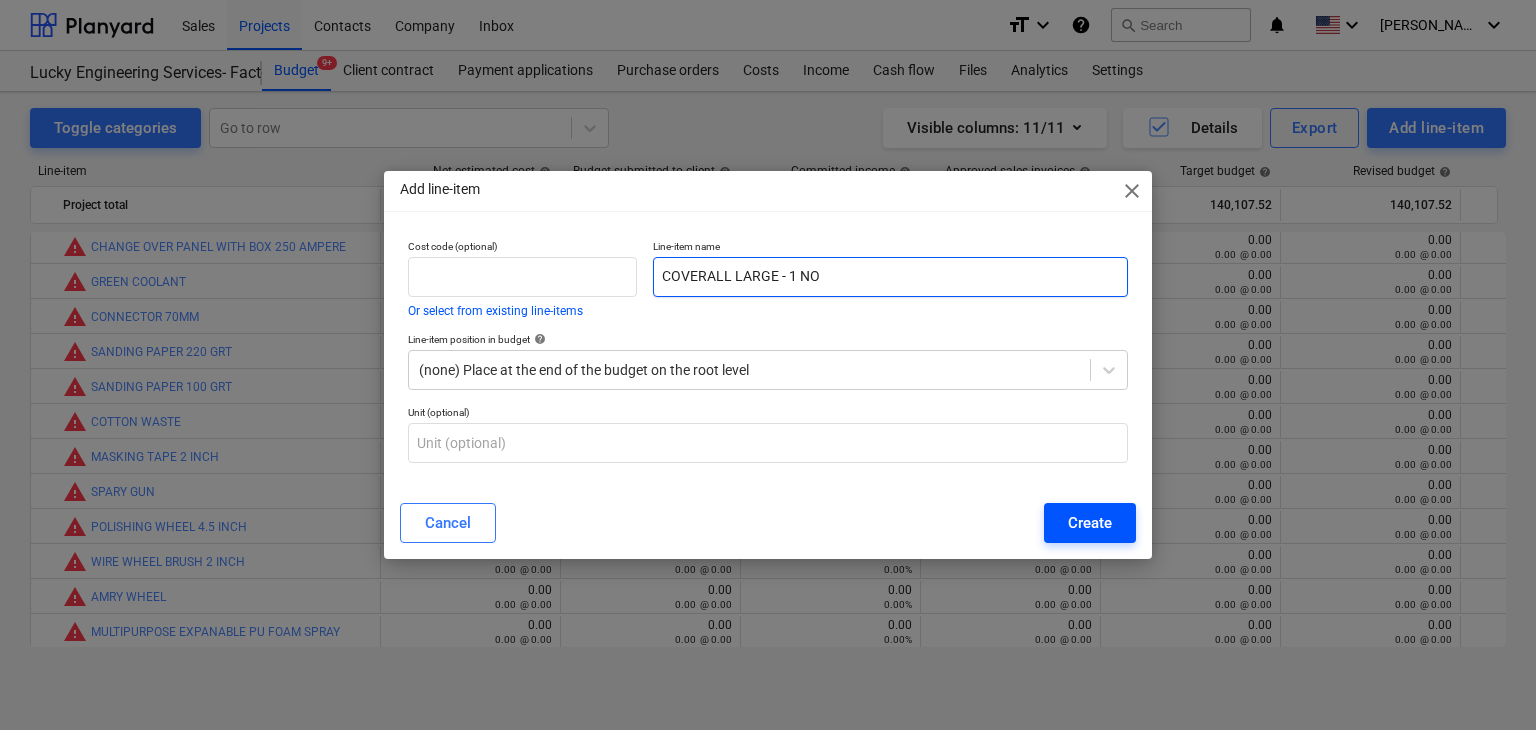 type on "COVERALL LARGE - 1 NO" 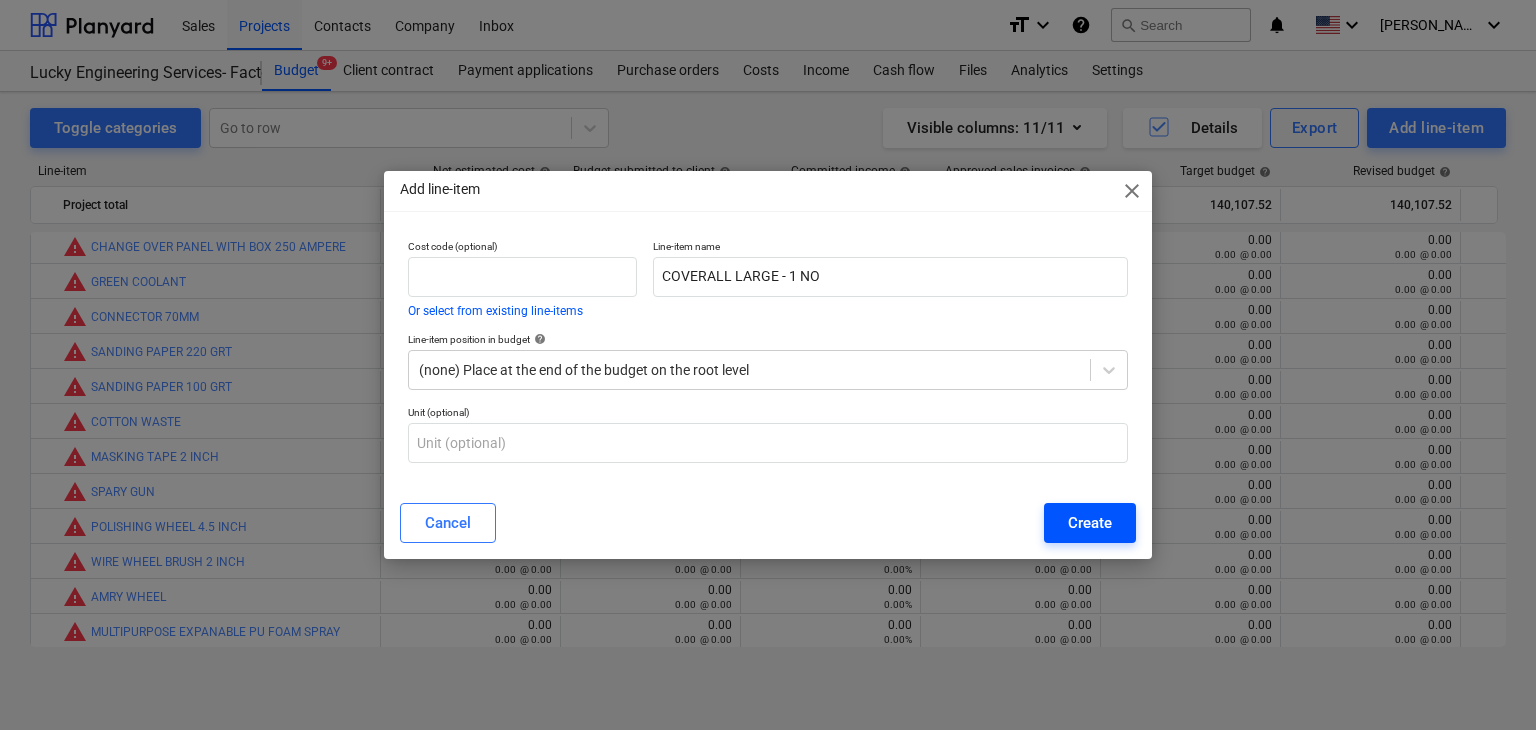 click on "Create" at bounding box center [1090, 523] 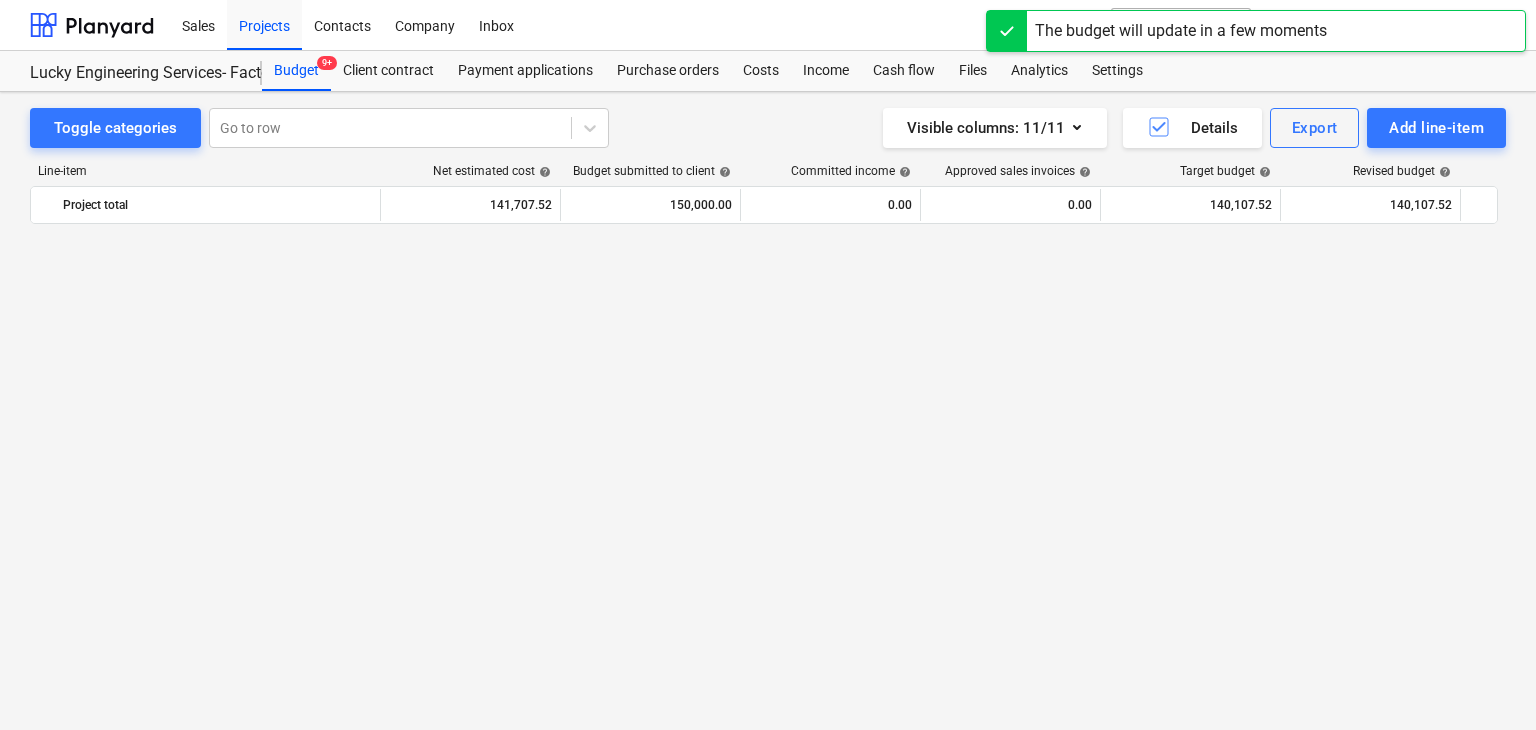 scroll, scrollTop: 42984, scrollLeft: 0, axis: vertical 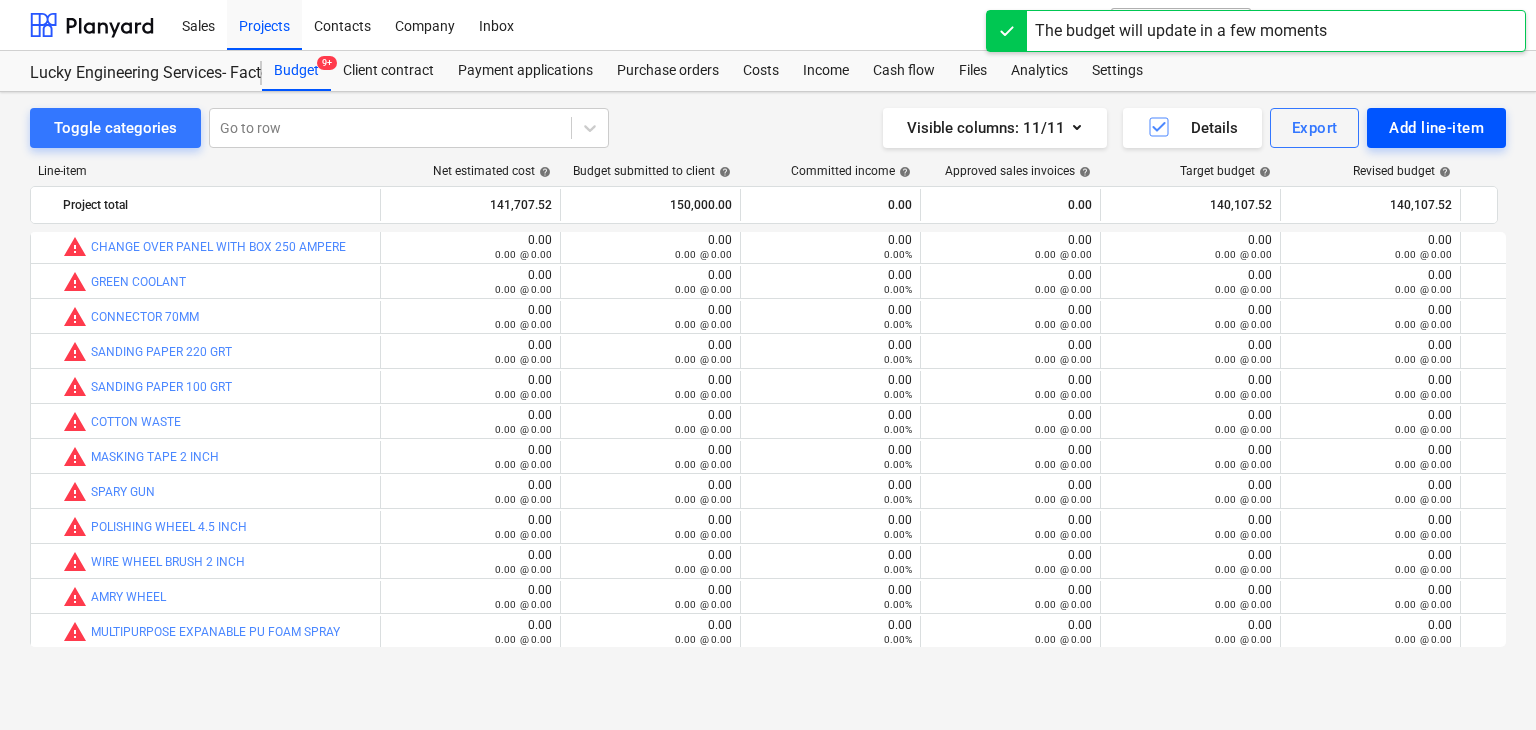click on "Add line-item" at bounding box center (1436, 128) 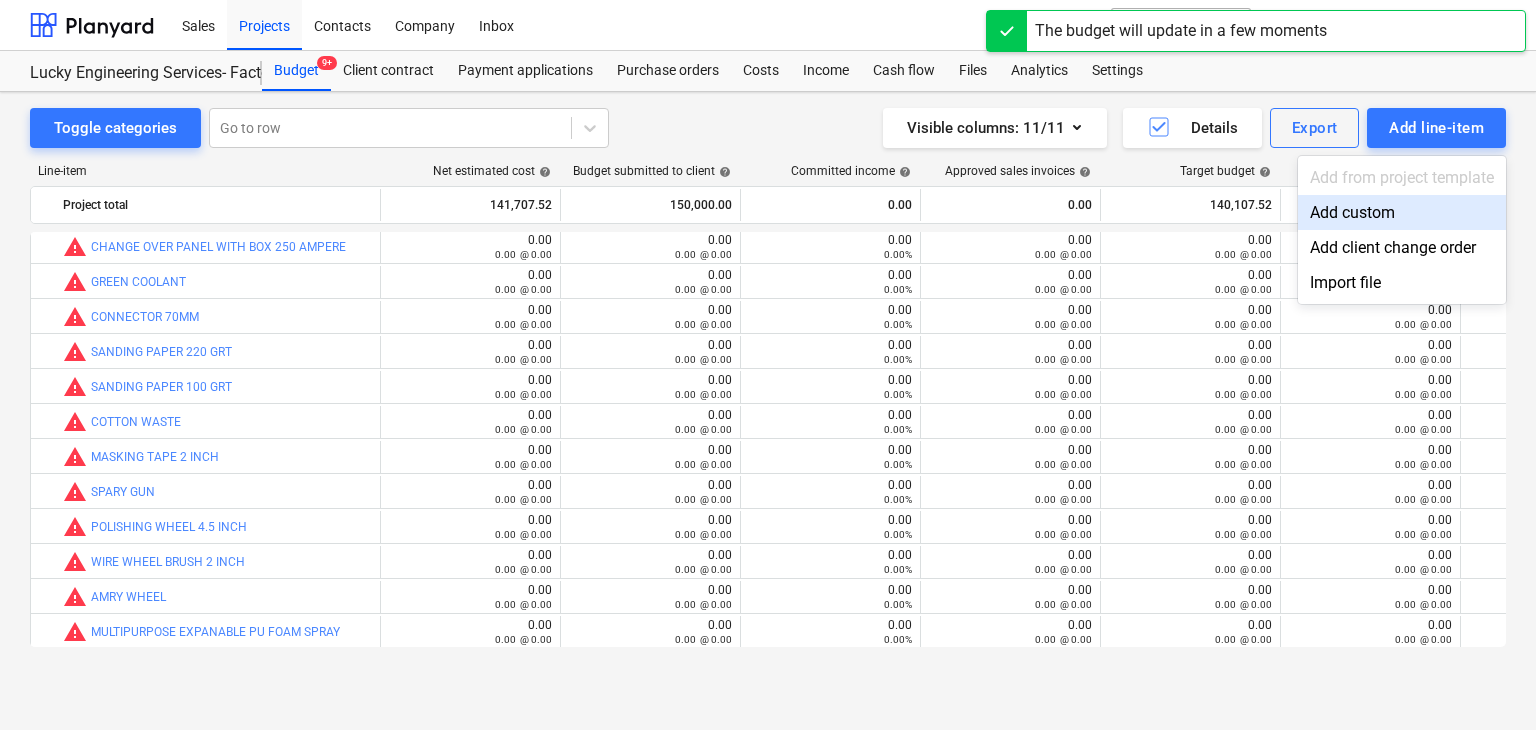 click on "Add custom" at bounding box center (1402, 212) 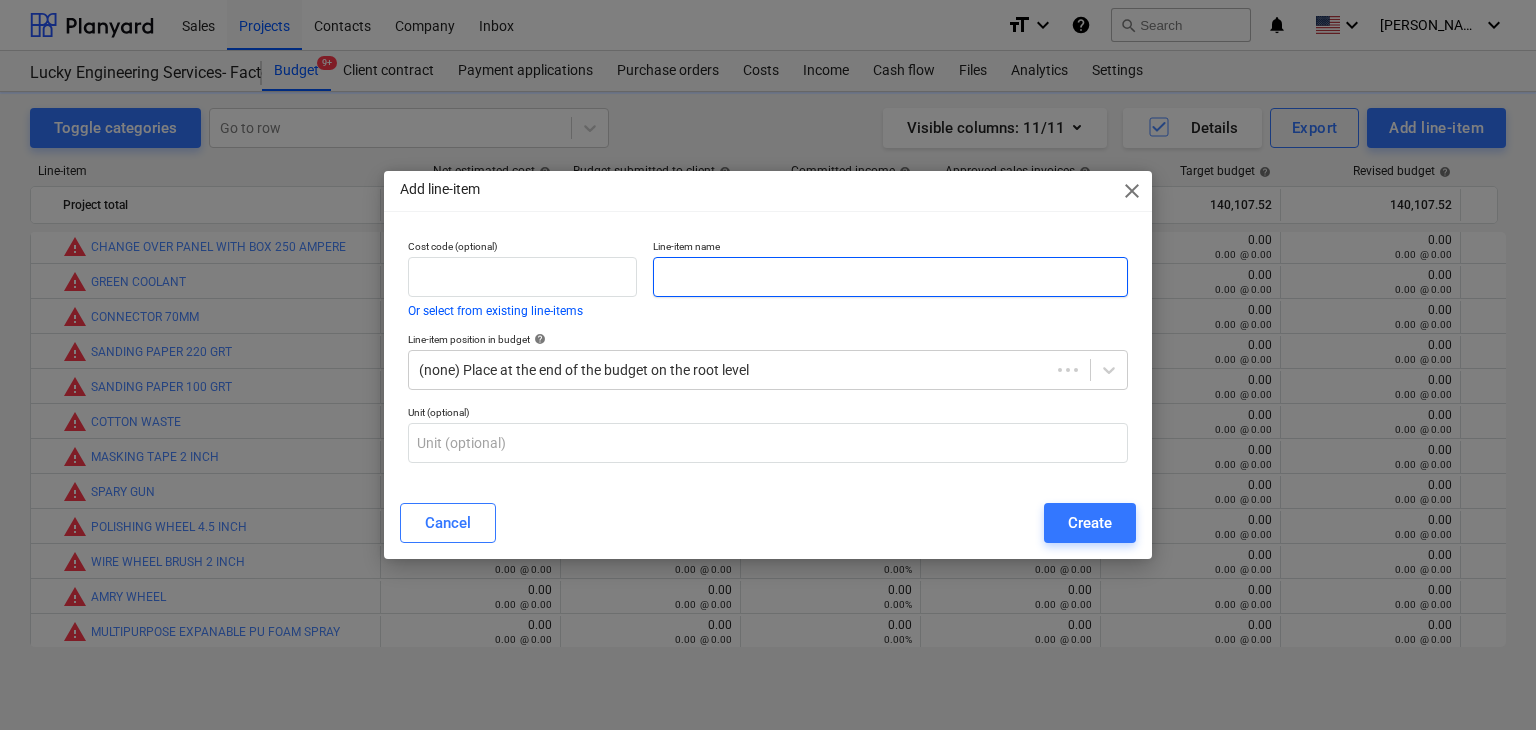 click at bounding box center (890, 277) 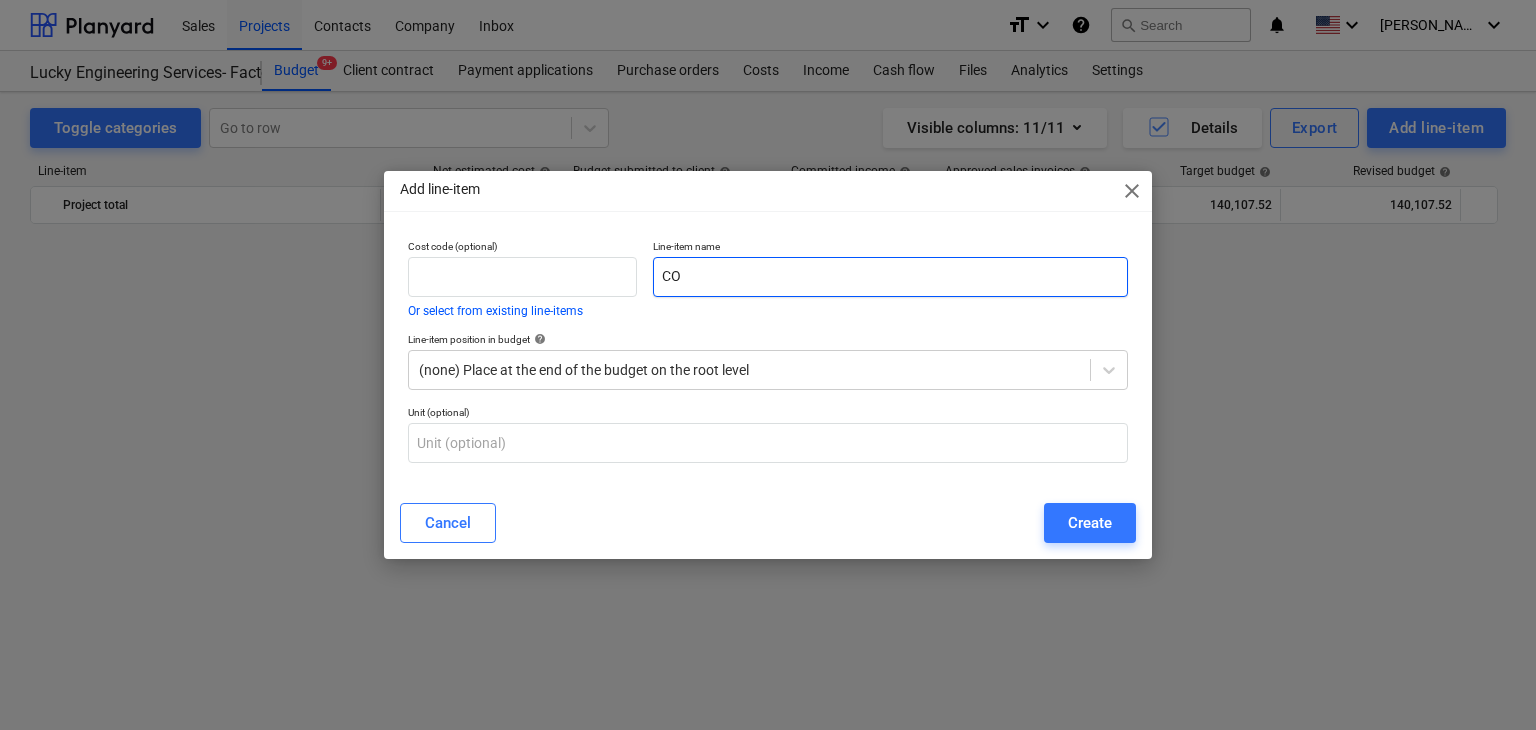 scroll, scrollTop: 42984, scrollLeft: 0, axis: vertical 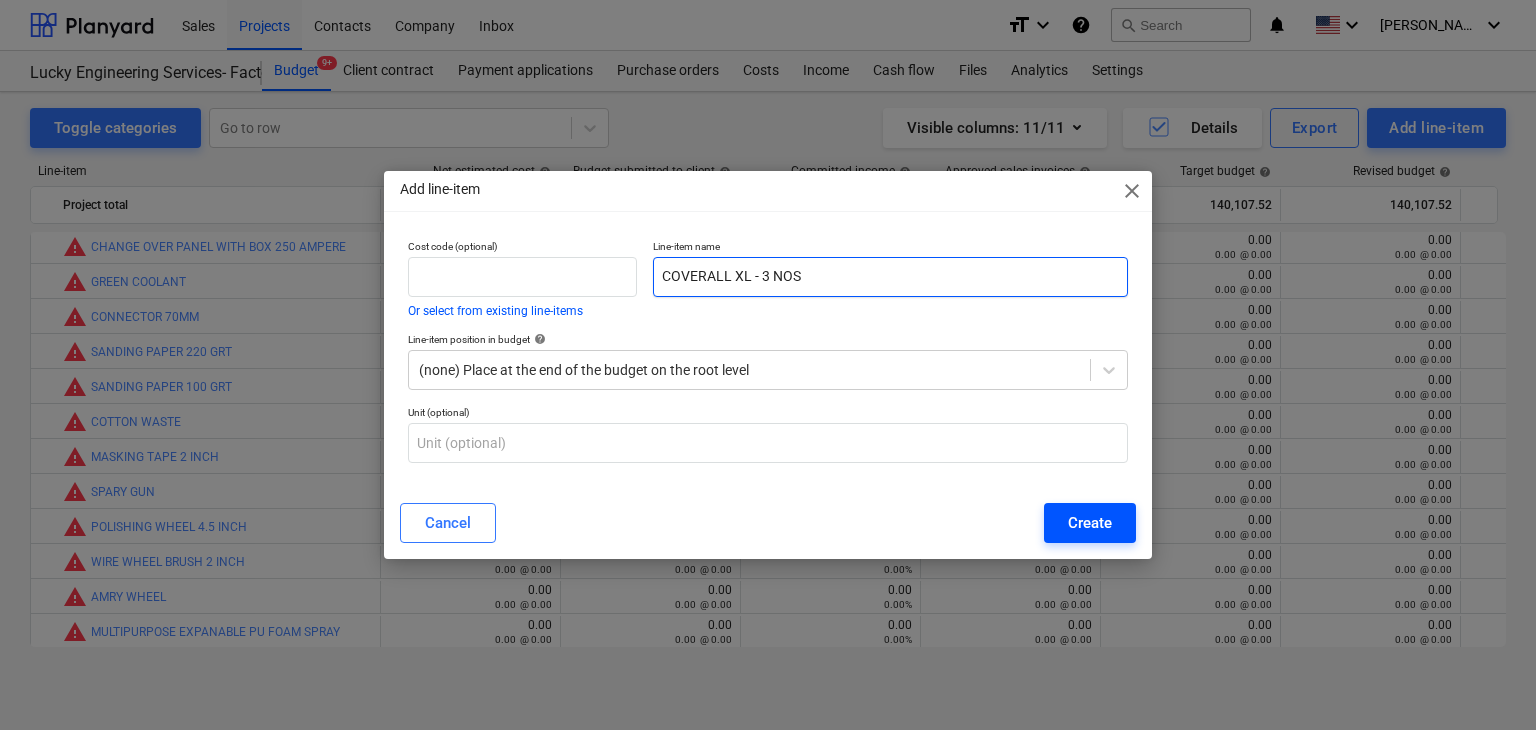 type on "COVERALL XL - 3 NOS" 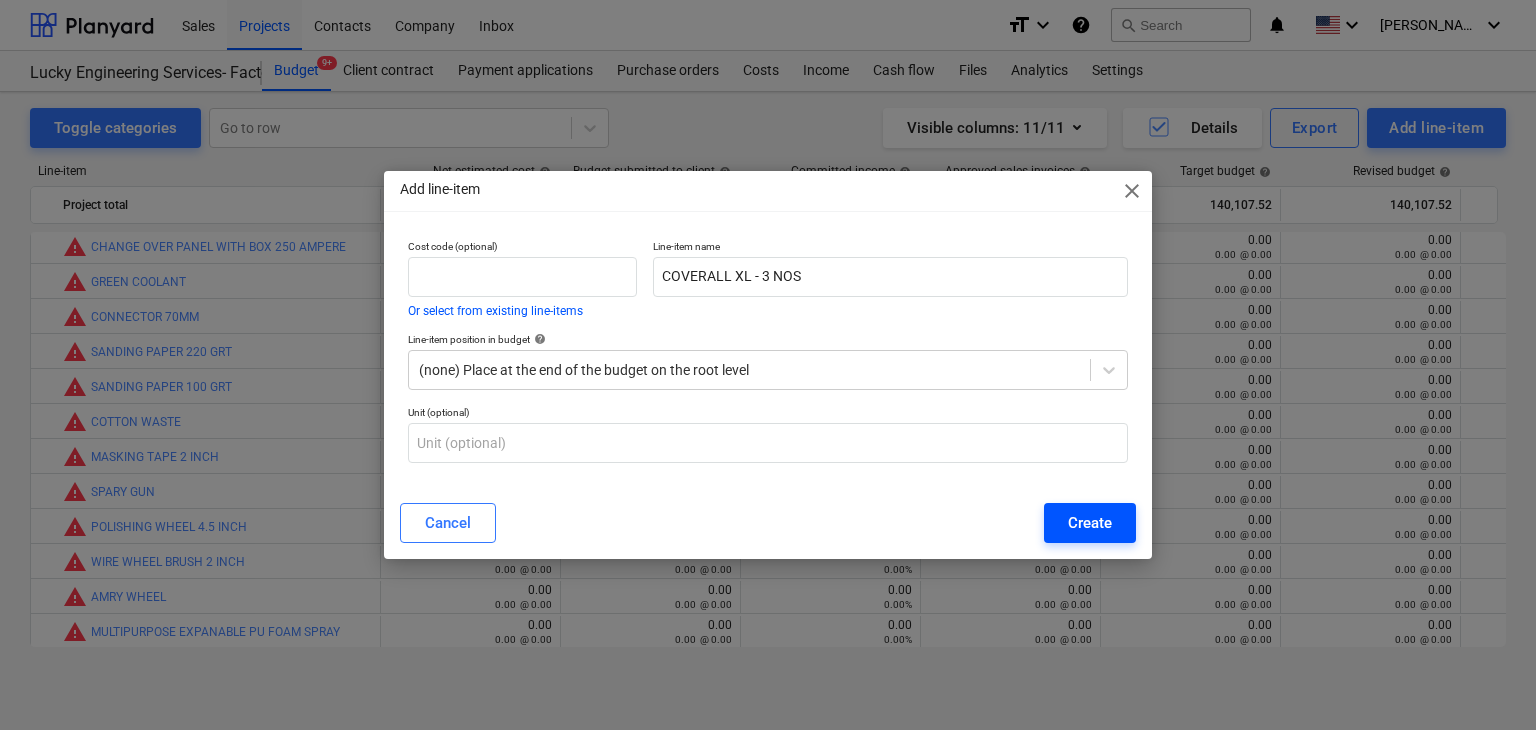 click on "Create" at bounding box center [1090, 523] 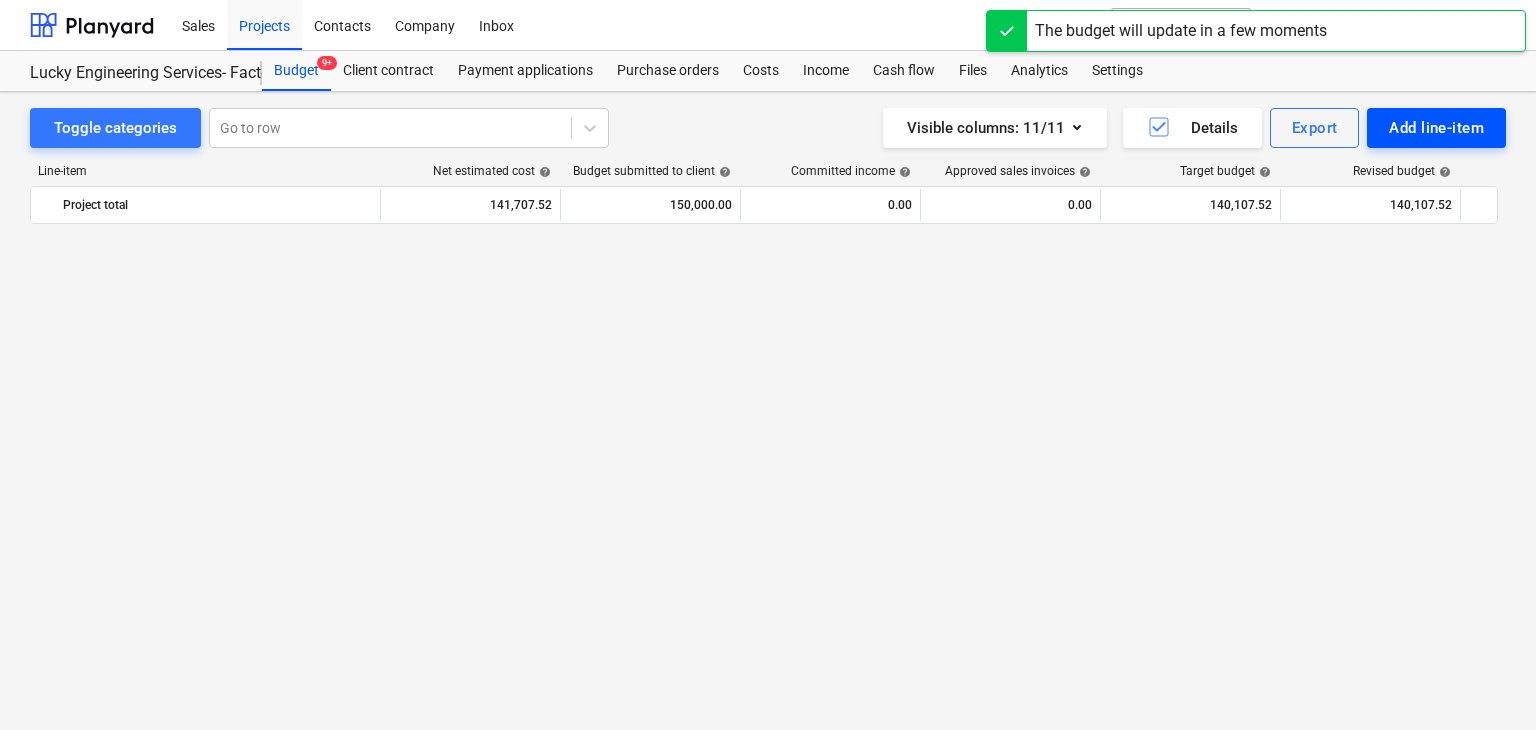 scroll, scrollTop: 42984, scrollLeft: 0, axis: vertical 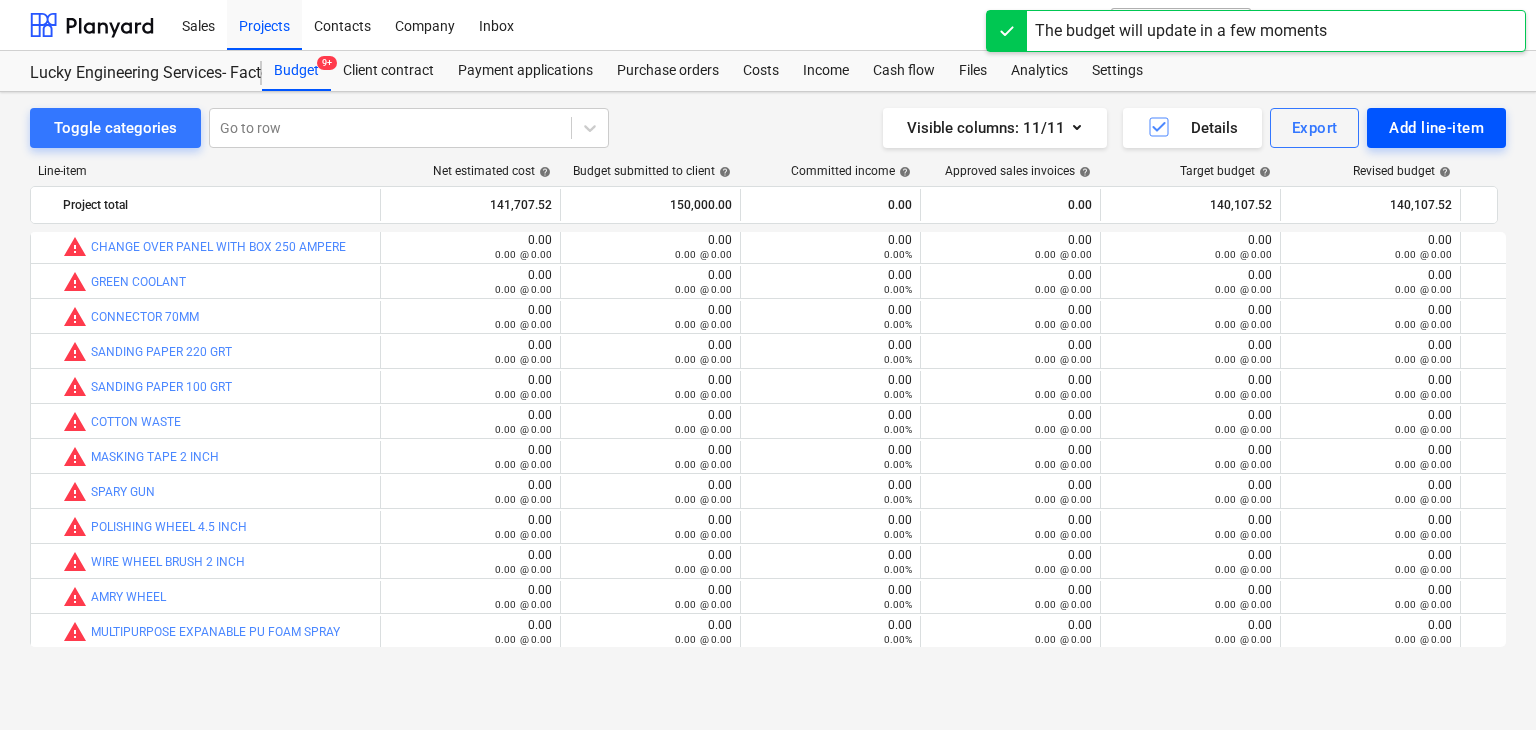 click on "Add line-item" at bounding box center [1436, 128] 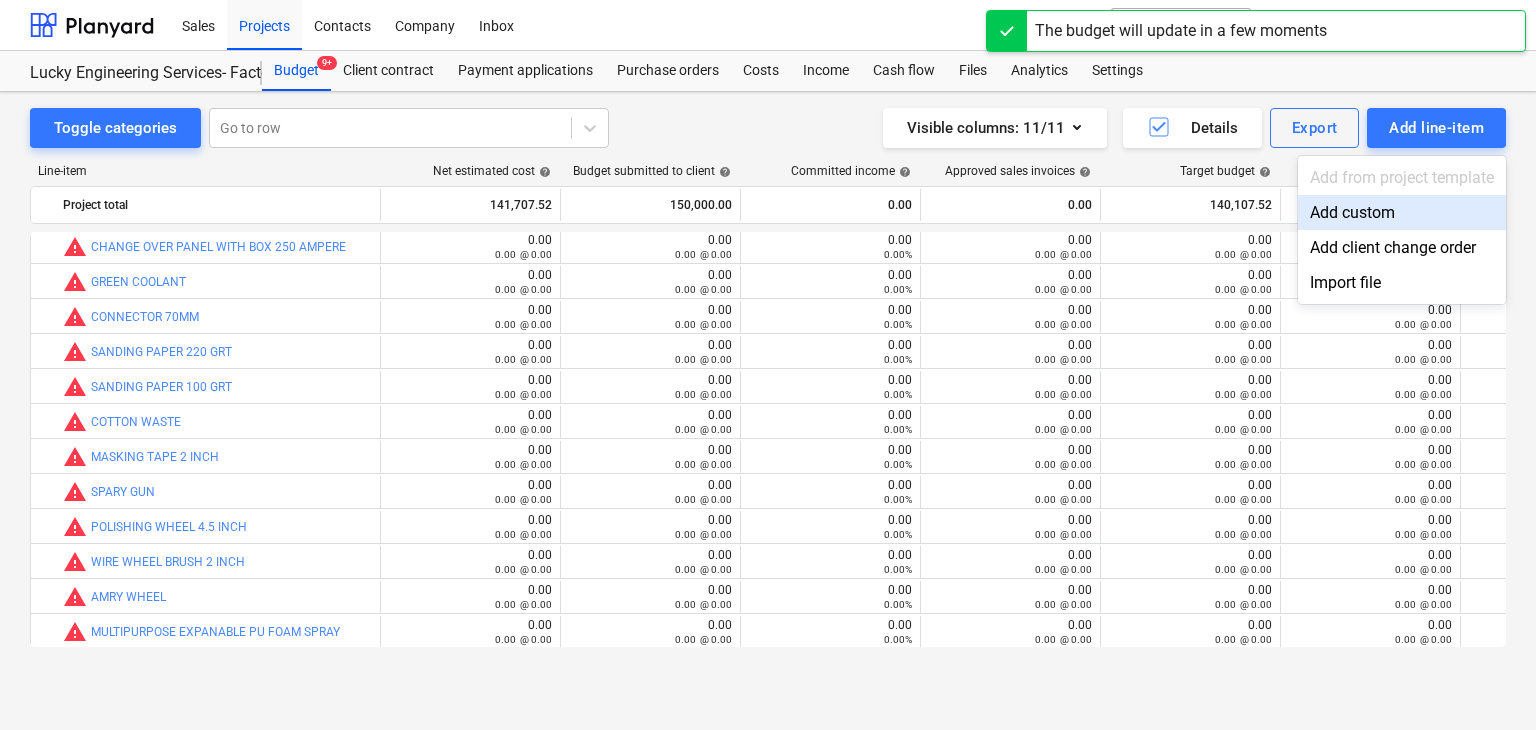 click on "Add custom" at bounding box center (1402, 212) 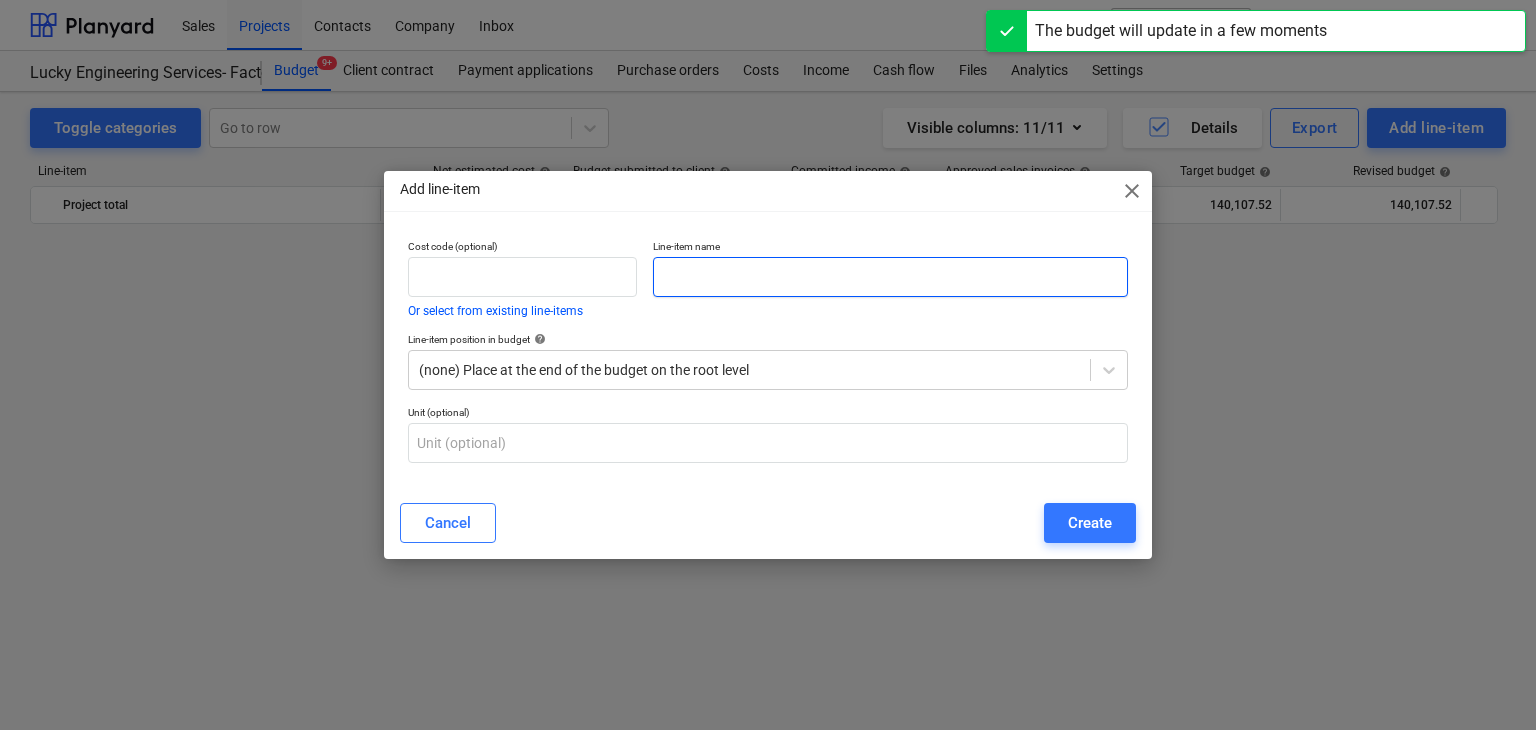 click at bounding box center (890, 277) 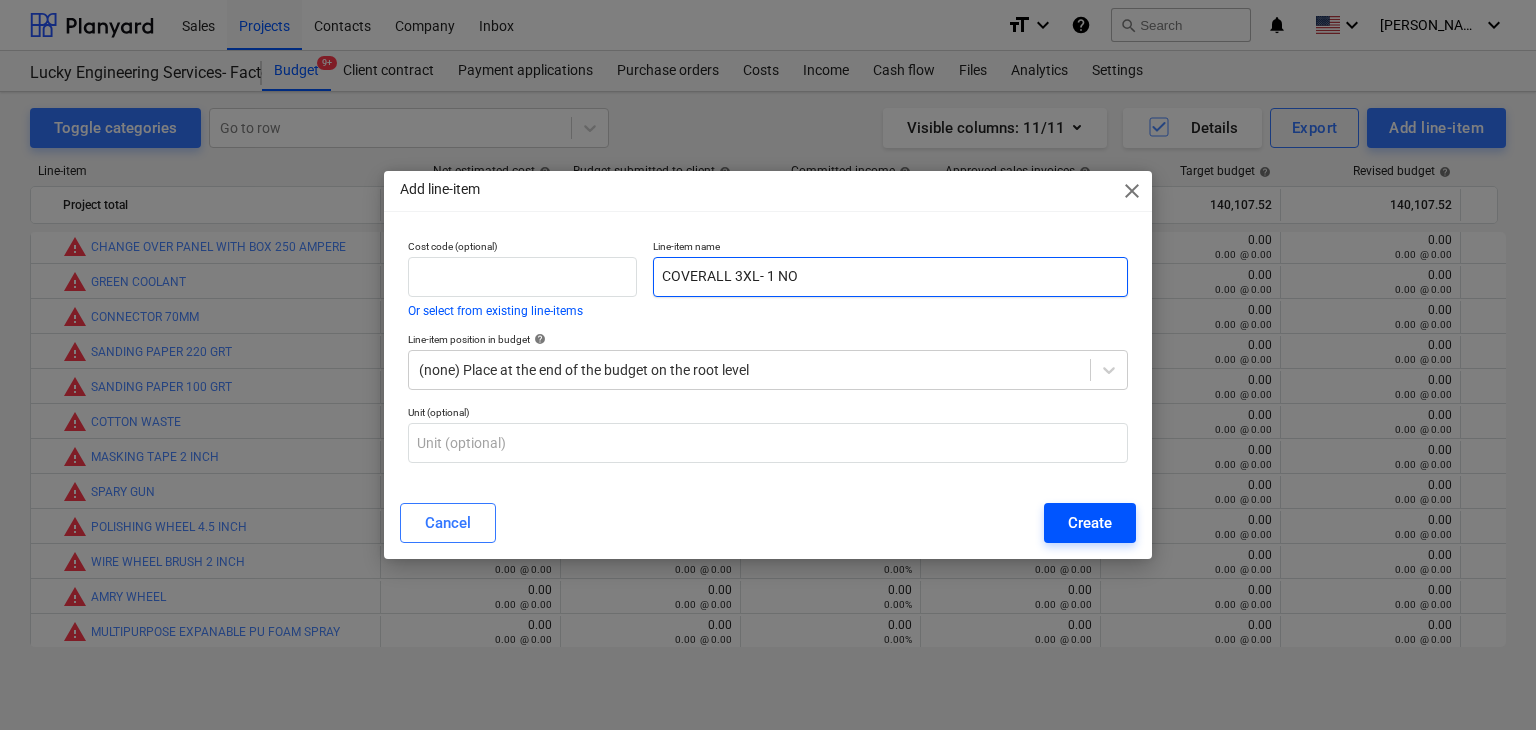 type on "COVERALL 3XL- 1 NO" 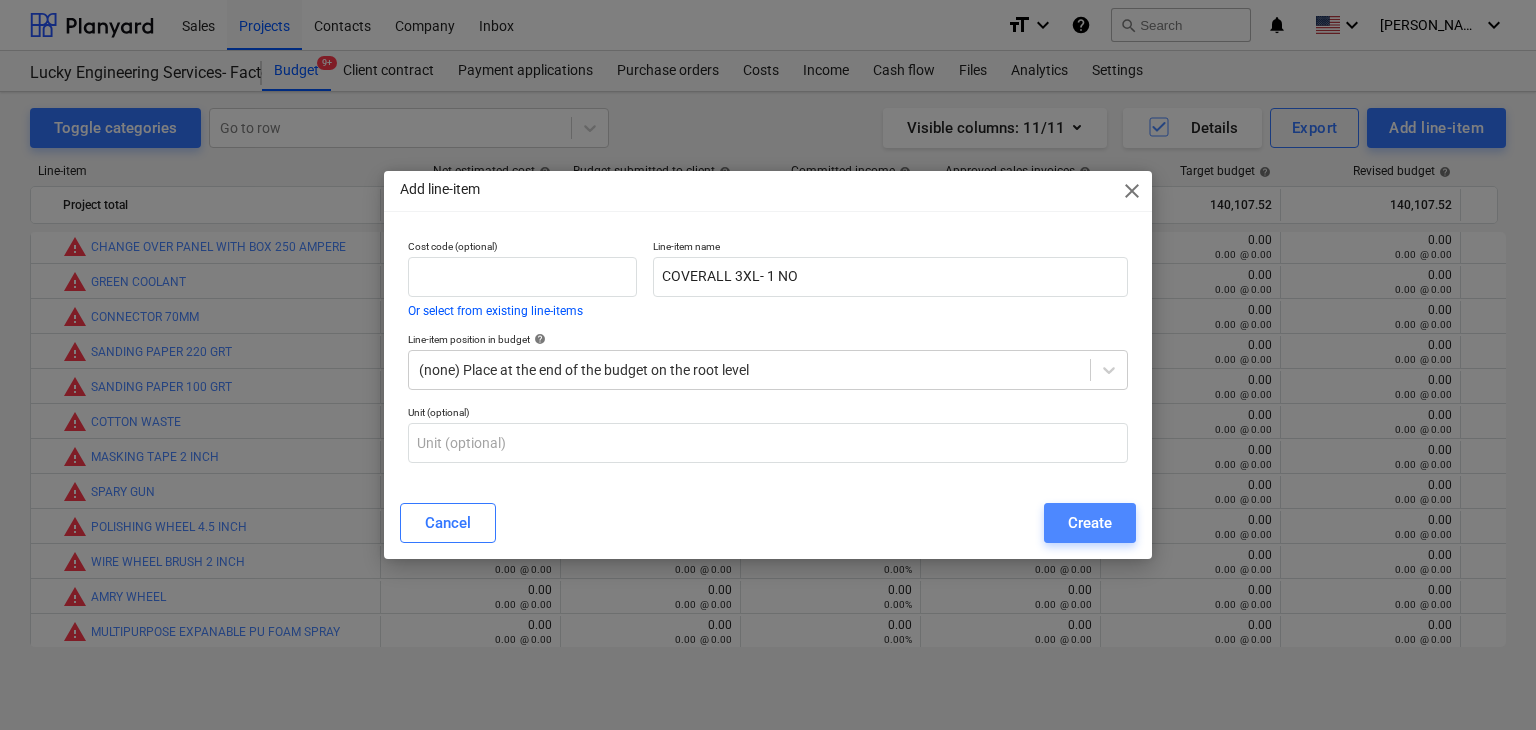 click on "Create" at bounding box center [1090, 523] 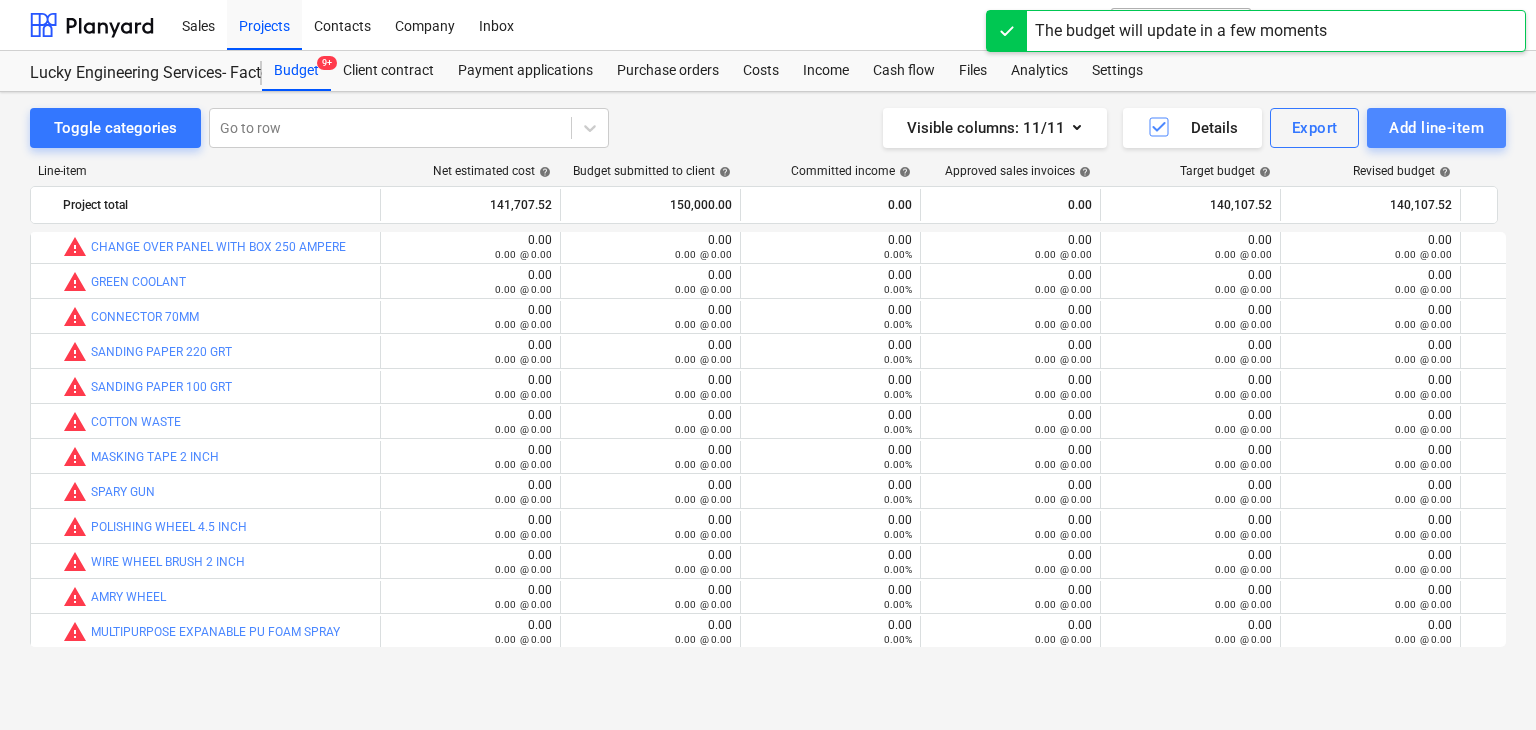 click on "Add line-item" at bounding box center [1436, 128] 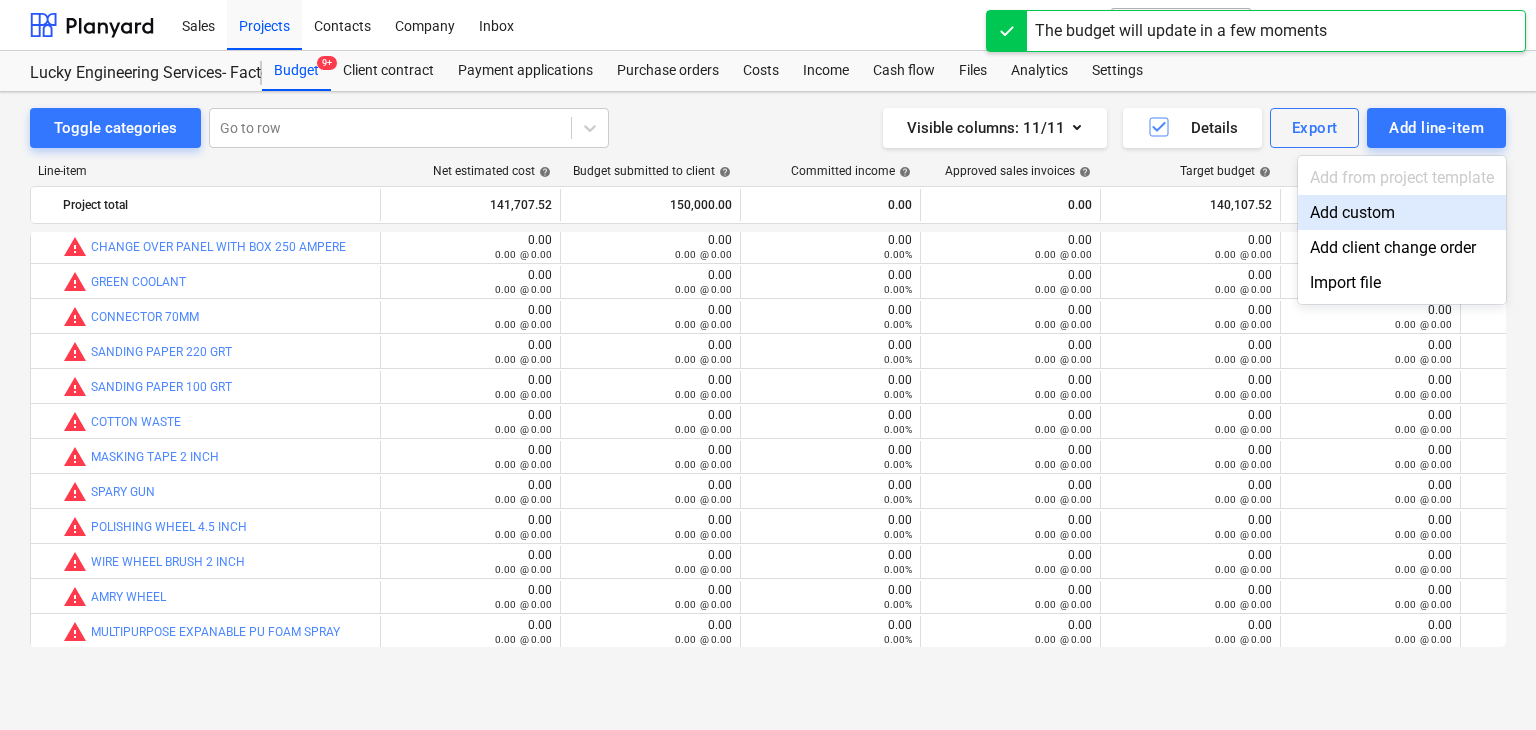 click on "Add custom" at bounding box center (1402, 212) 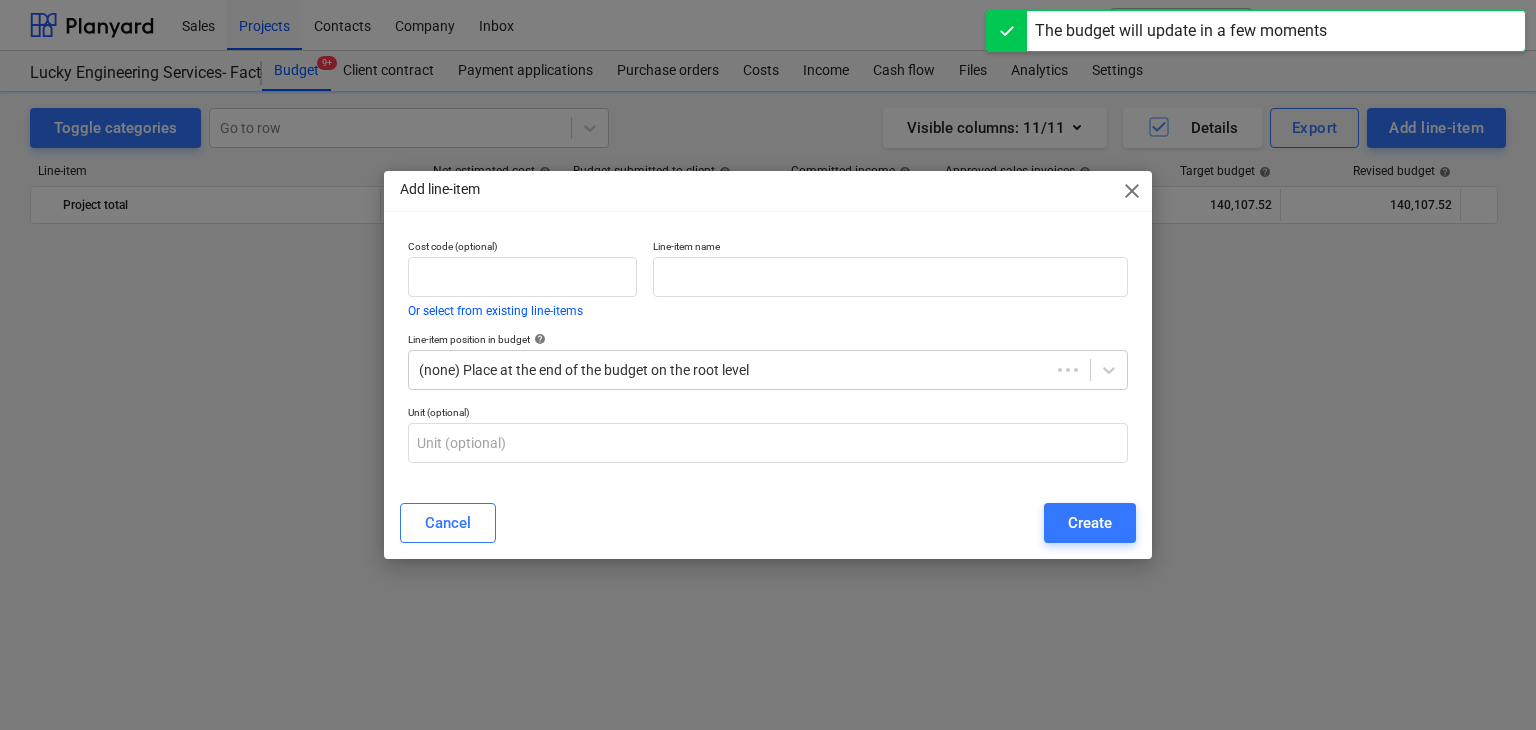 scroll, scrollTop: 42984, scrollLeft: 0, axis: vertical 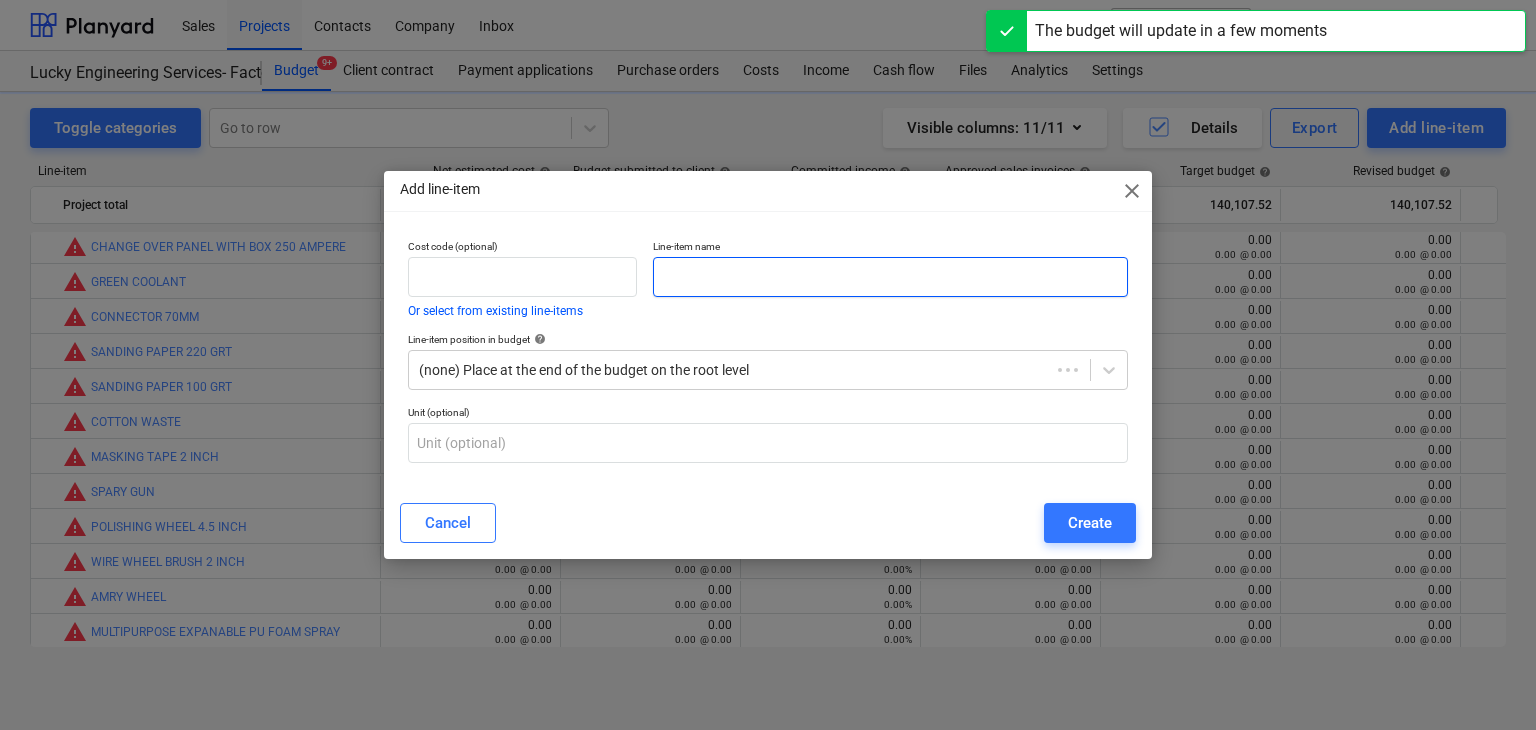 click at bounding box center (890, 277) 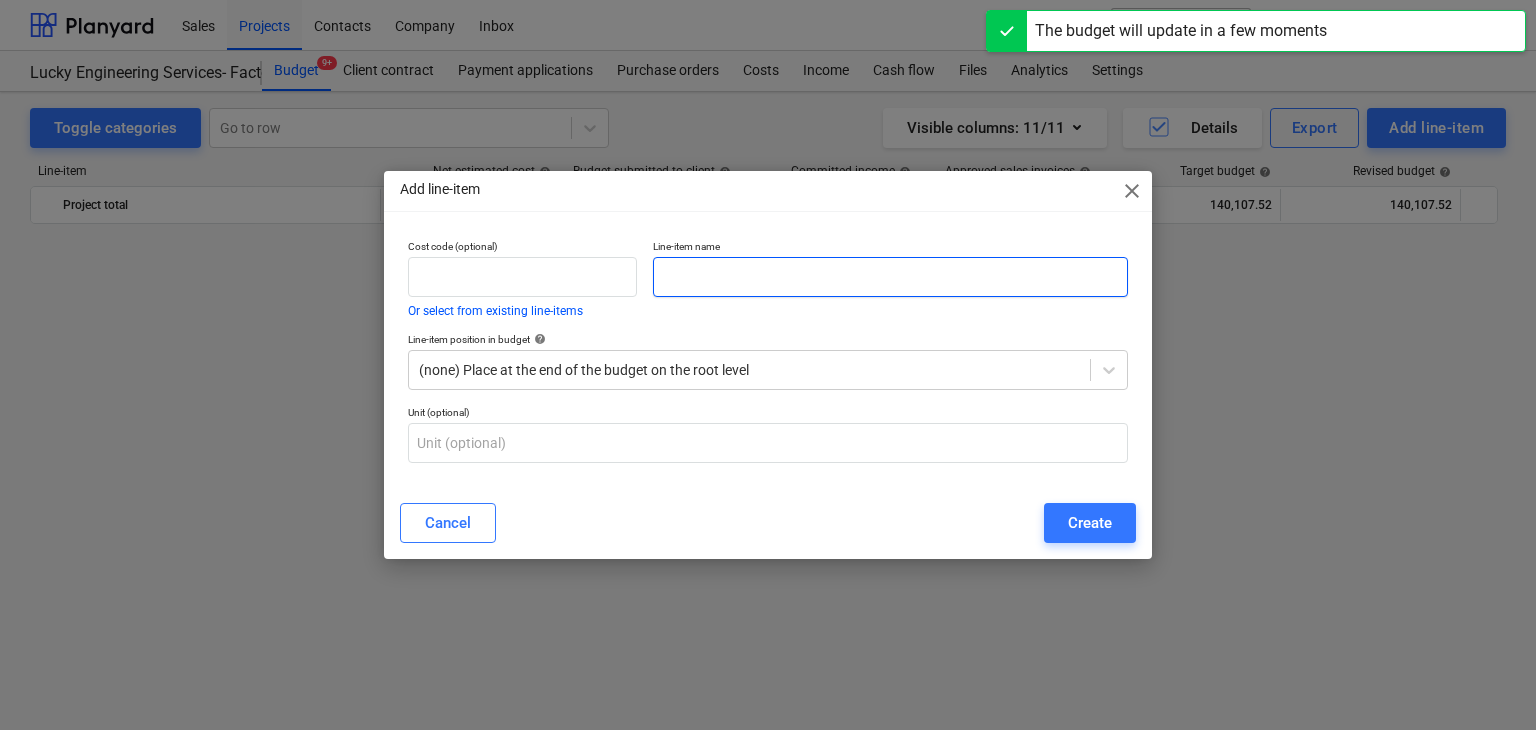 scroll, scrollTop: 42984, scrollLeft: 0, axis: vertical 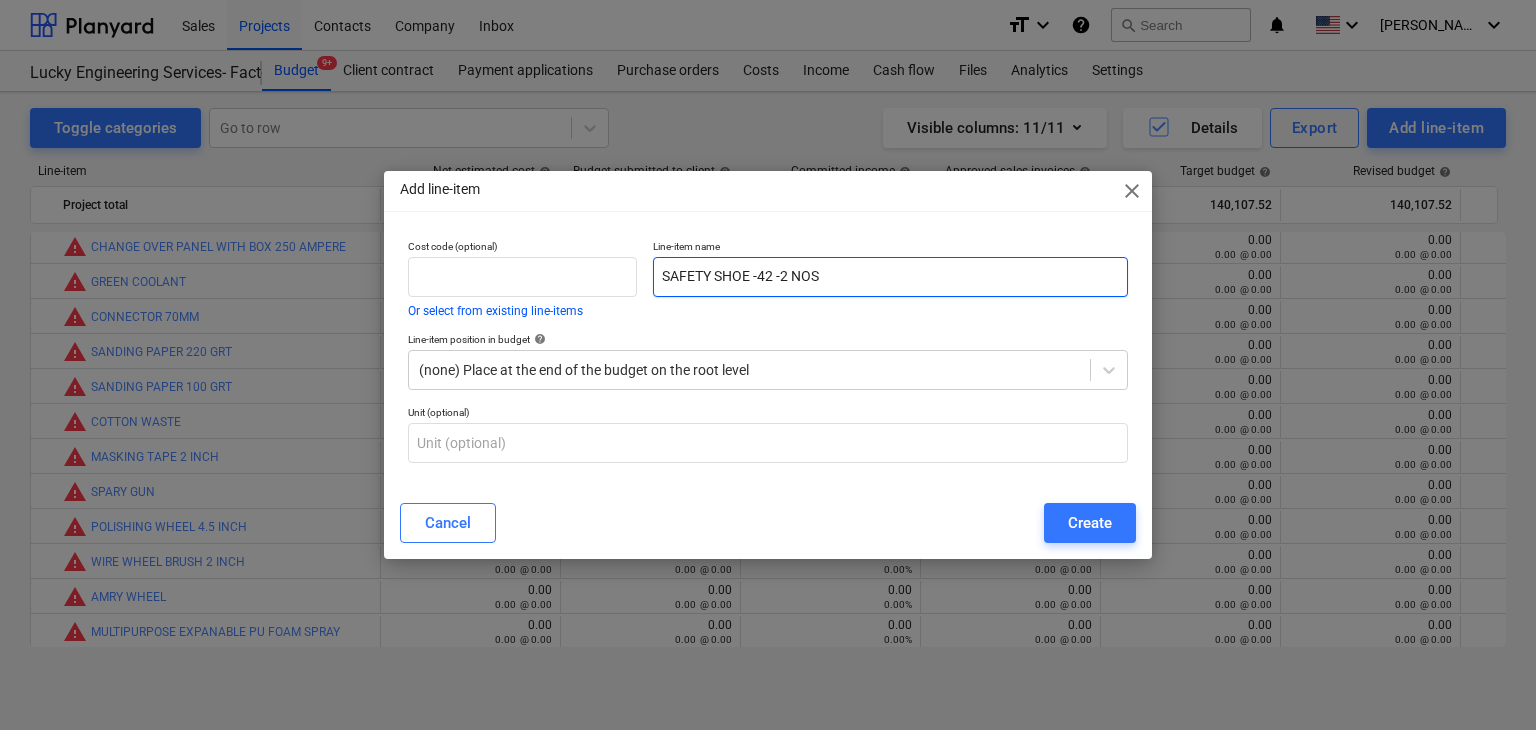 type on "SAFETY SHOE -42 -2 NOS" 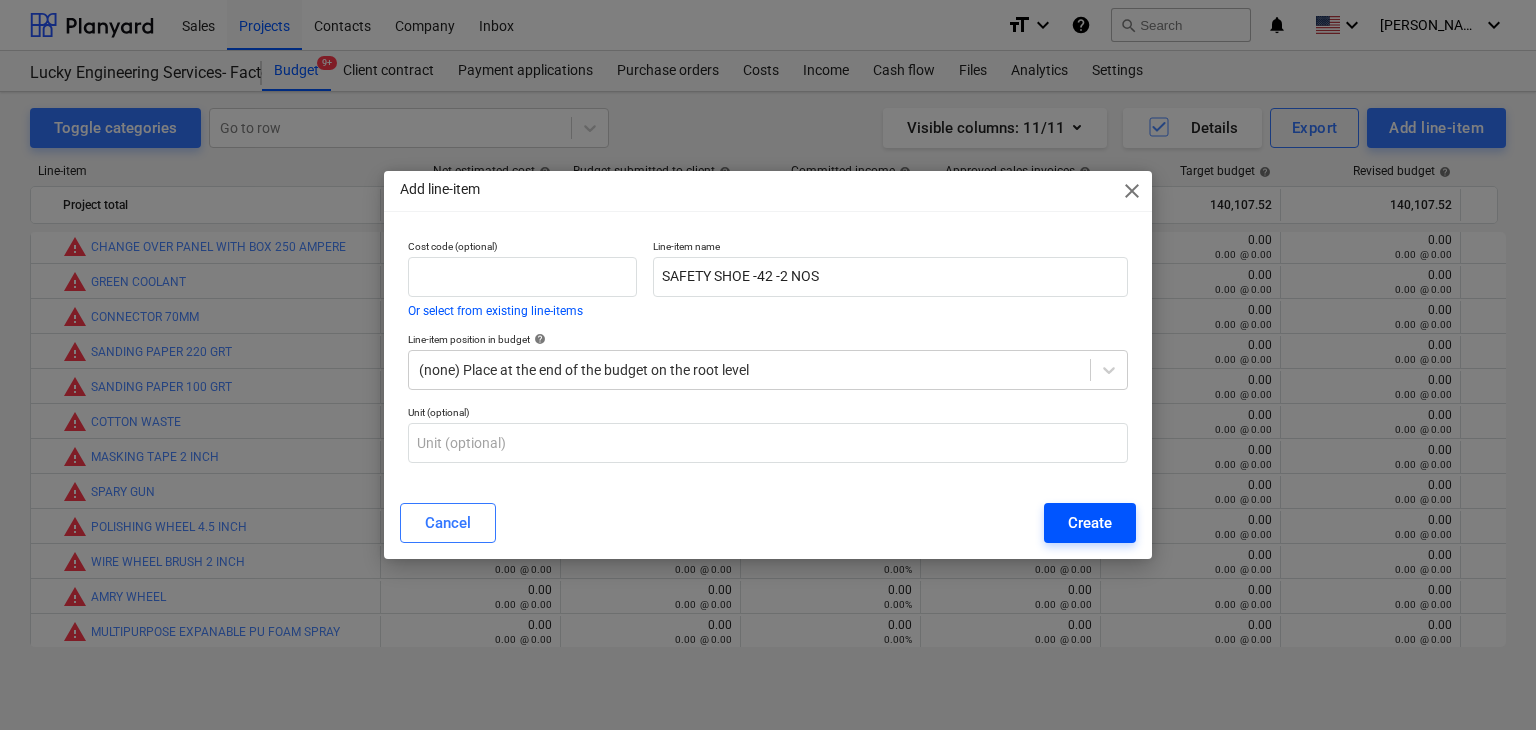drag, startPoint x: 1089, startPoint y: 552, endPoint x: 1092, endPoint y: 530, distance: 22.203604 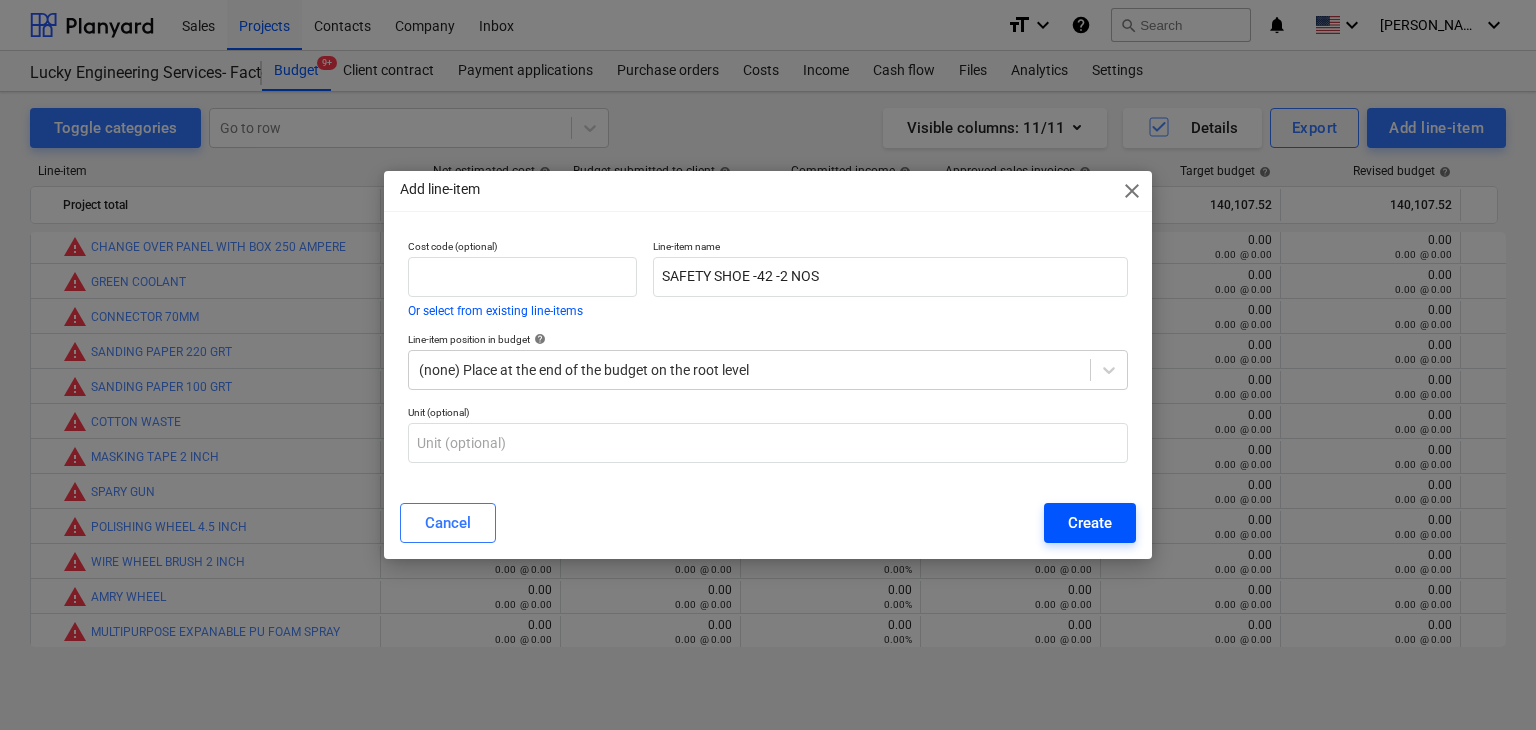 click on "Add line-item close Cost code (optional) Or select from existing line-items Line-item name SAFETY SHOE -42 -2 NOS Line-item position in budget help   (none) Place at the end of the budget on the root level Unit (optional) Cancel Create" at bounding box center [768, 365] 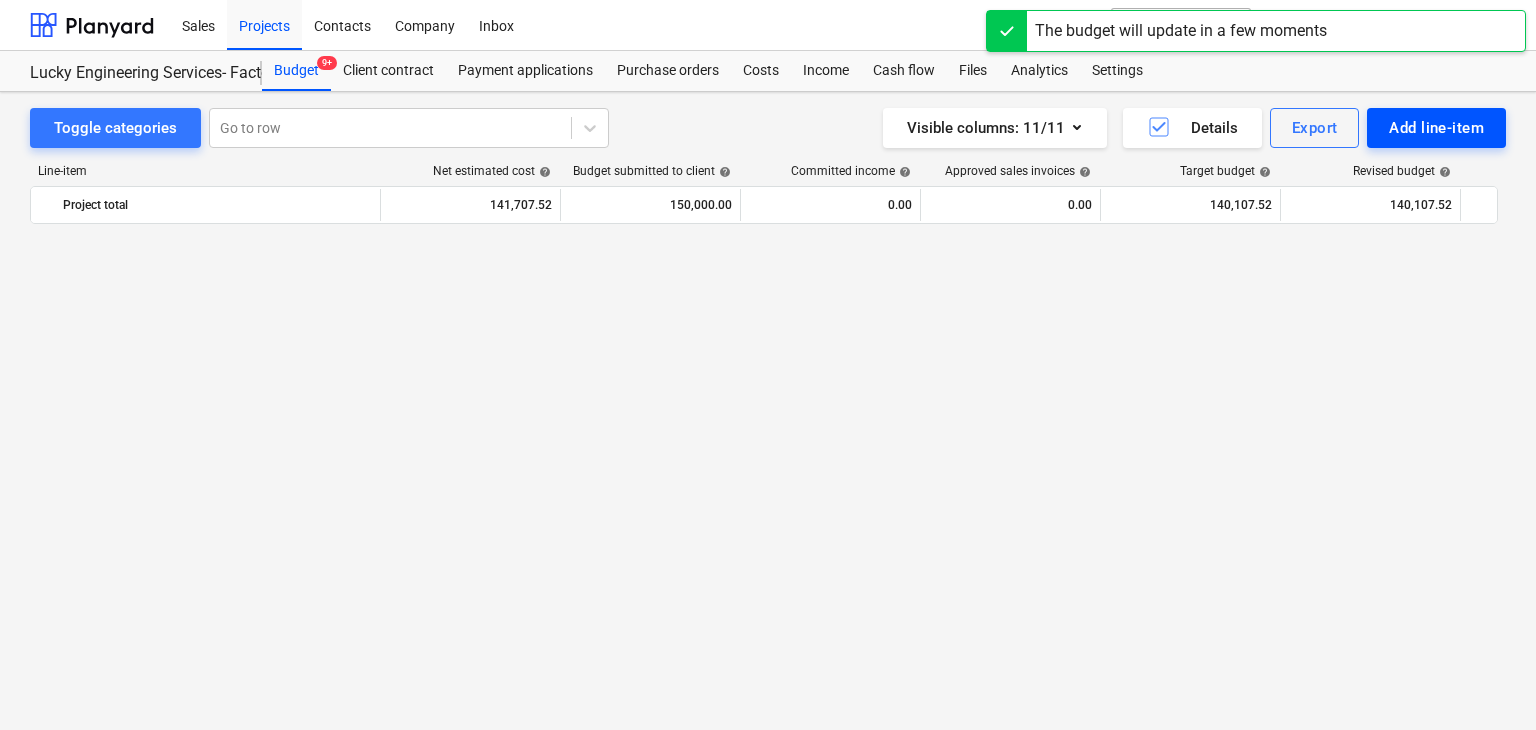 scroll, scrollTop: 42984, scrollLeft: 0, axis: vertical 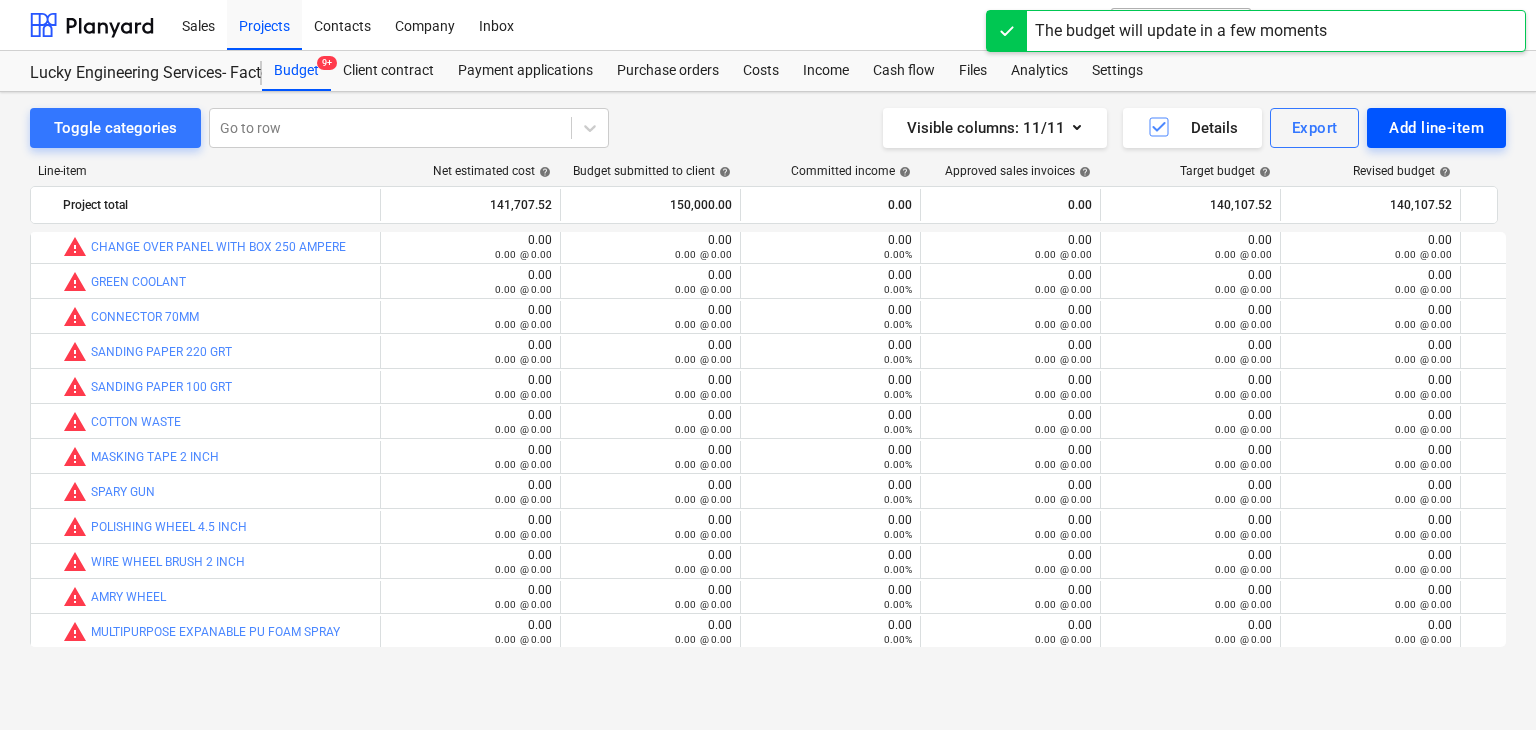 click on "Add line-item" at bounding box center [1436, 128] 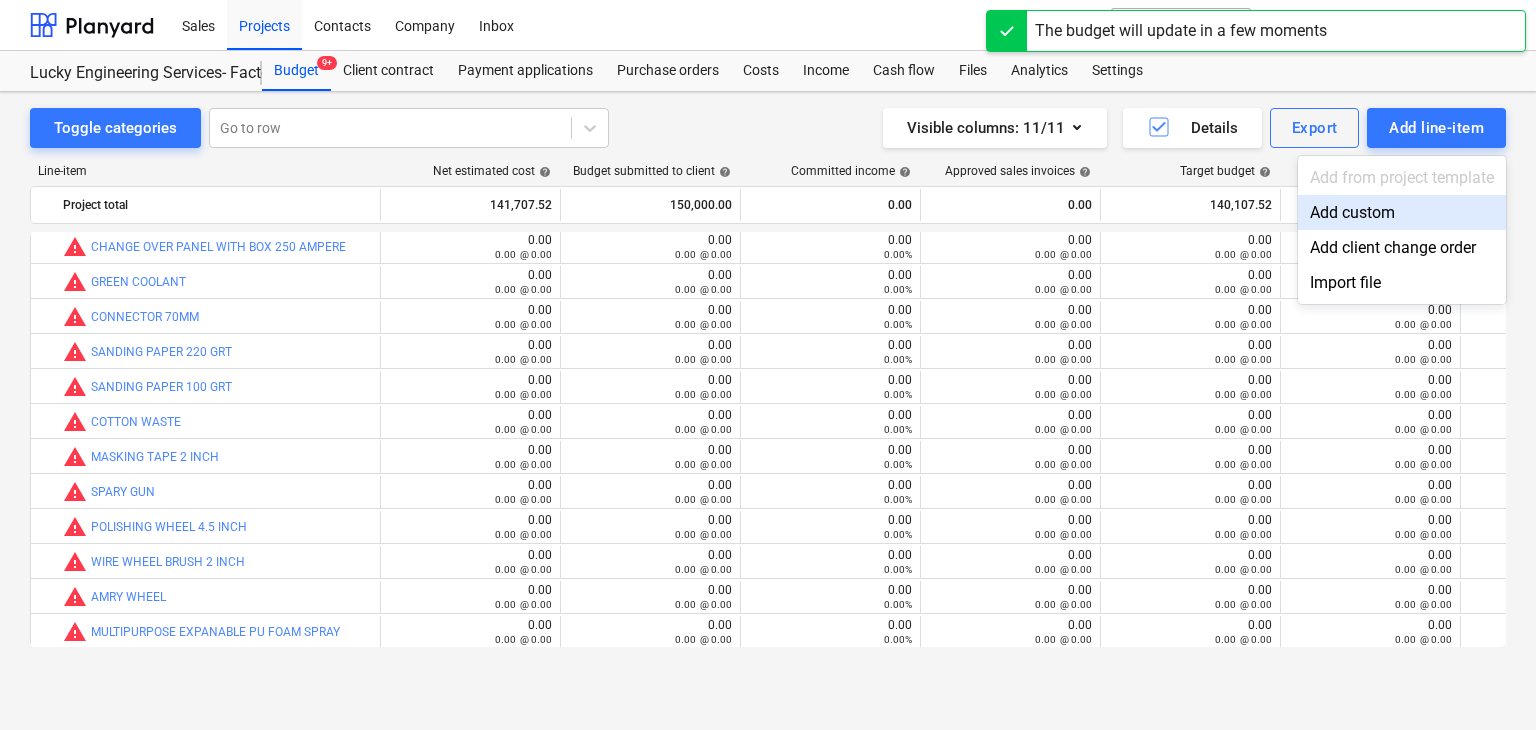 click on "Add custom" at bounding box center (1402, 212) 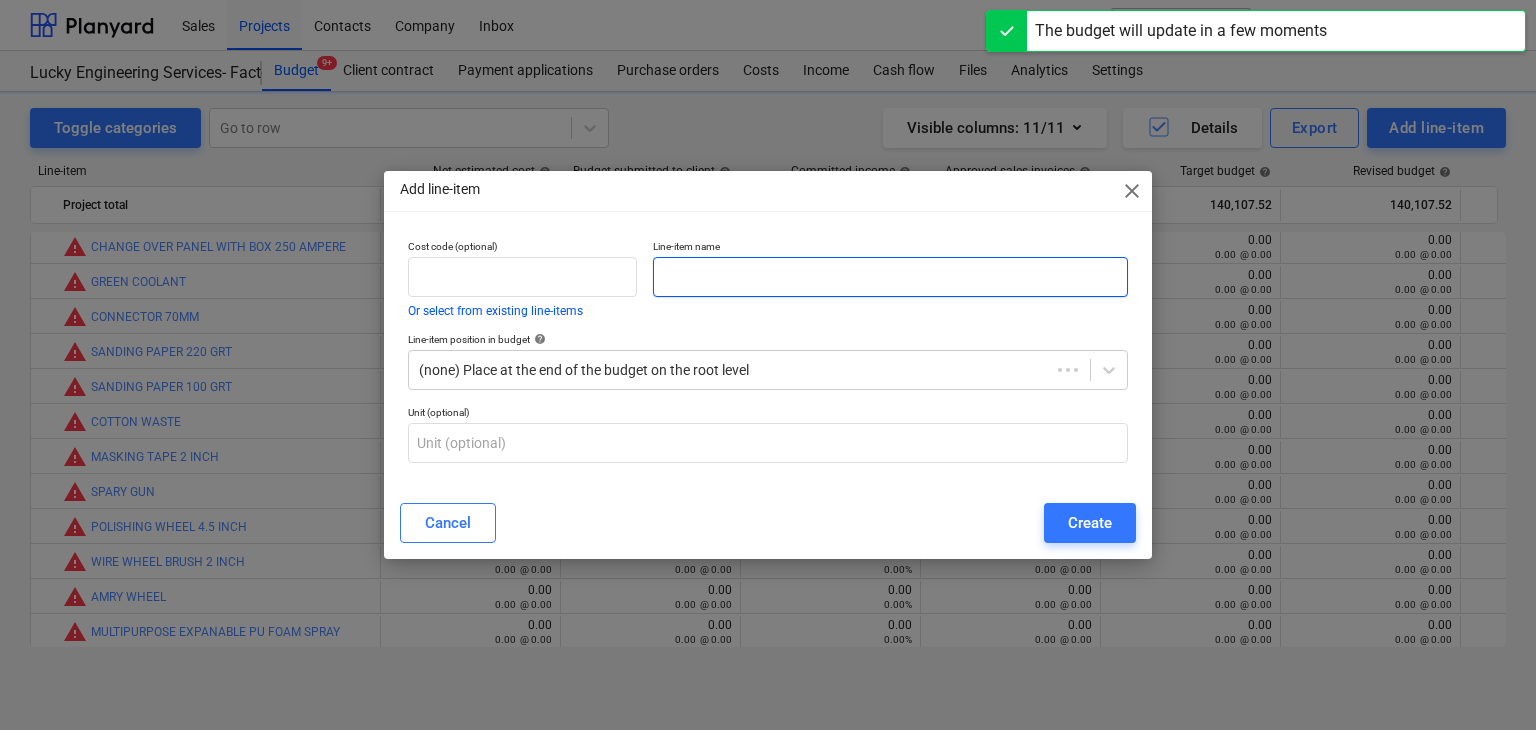 click at bounding box center [890, 277] 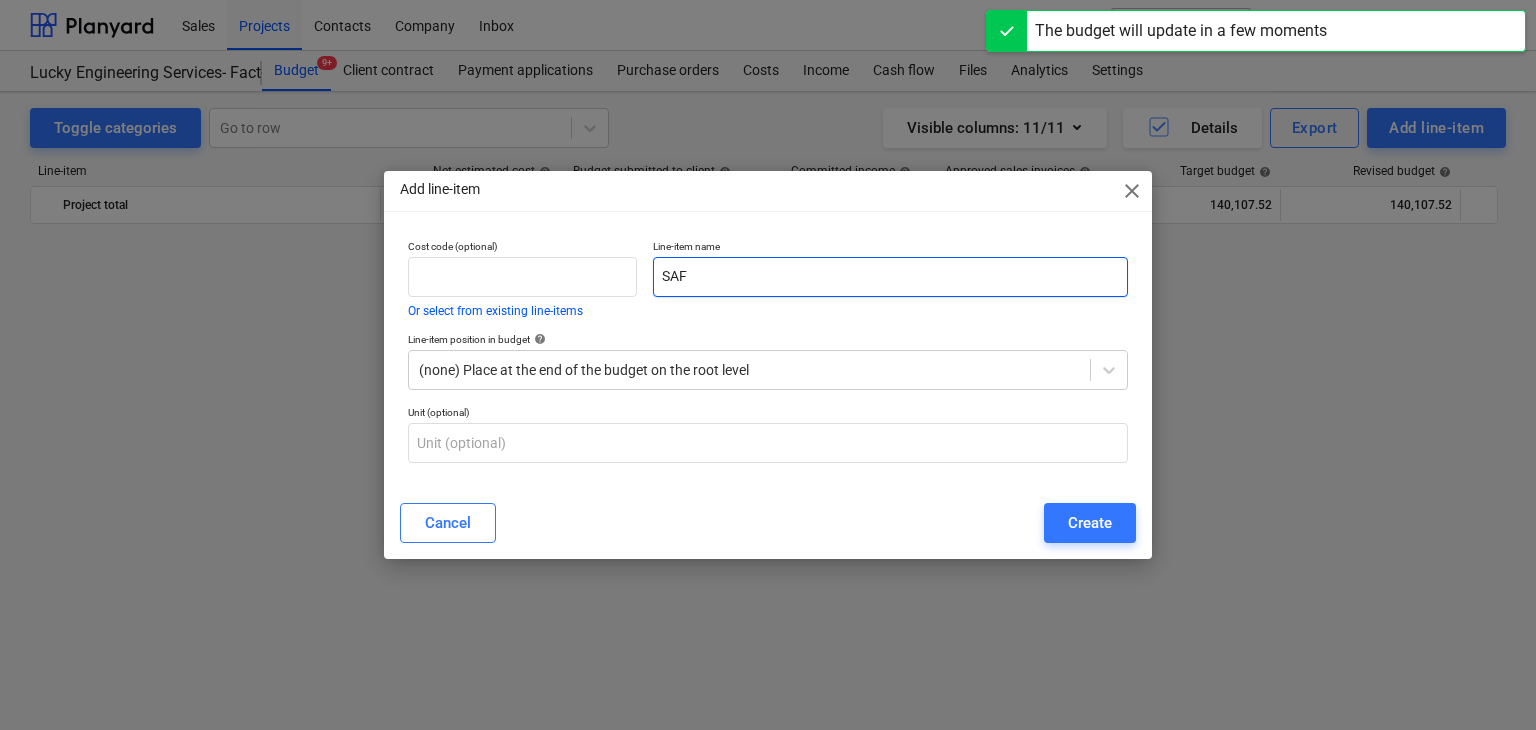 scroll, scrollTop: 42984, scrollLeft: 0, axis: vertical 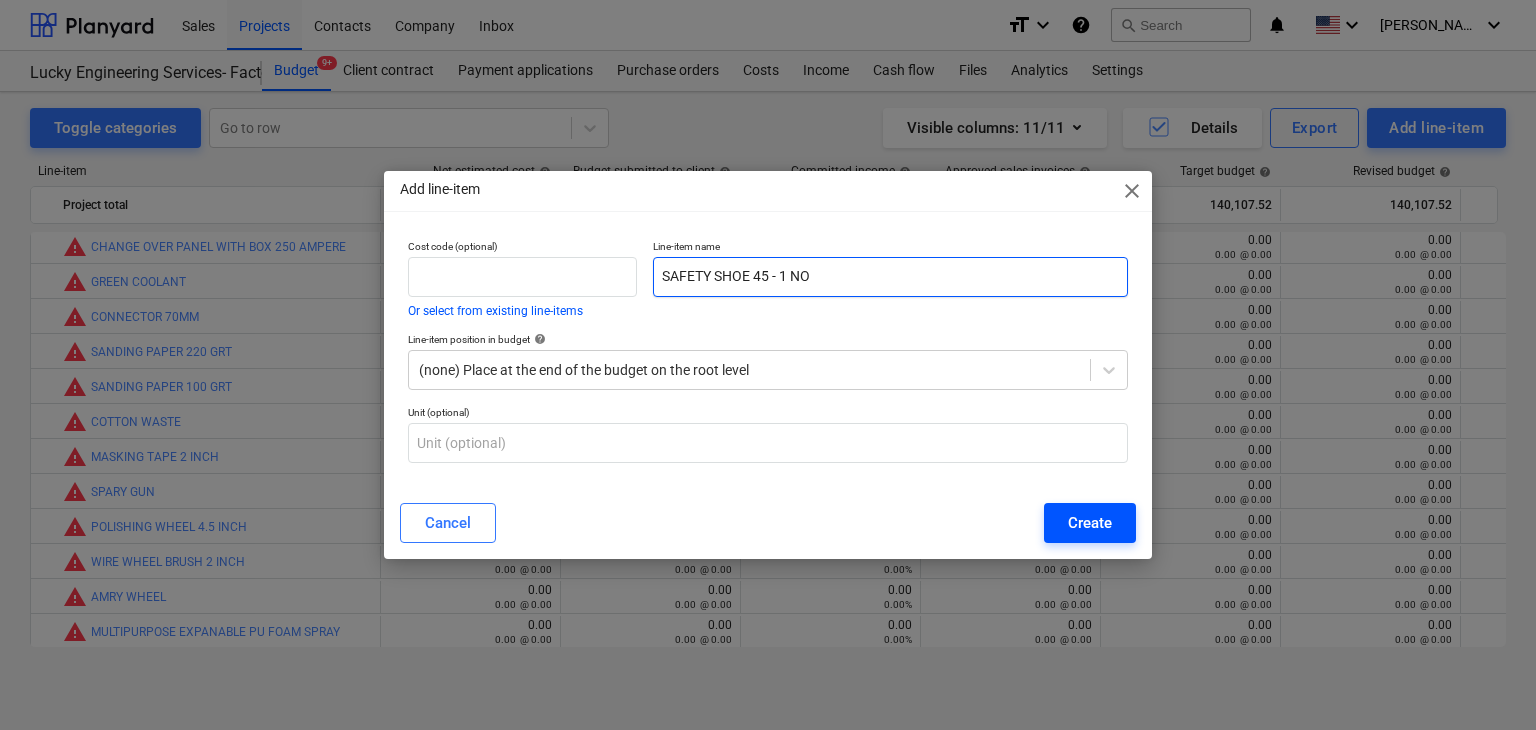type on "SAFETY SHOE 45 - 1 NO" 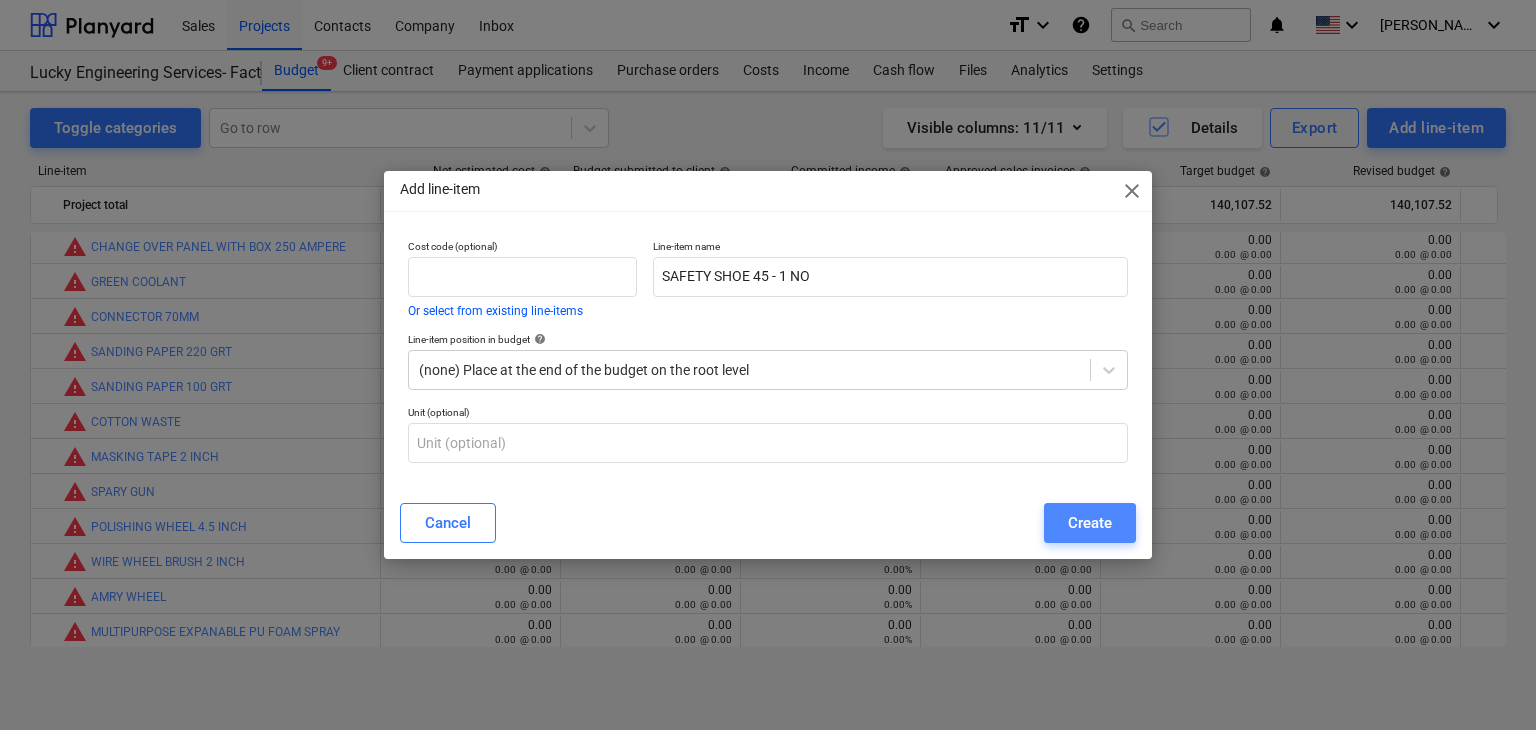click on "Create" at bounding box center (1090, 523) 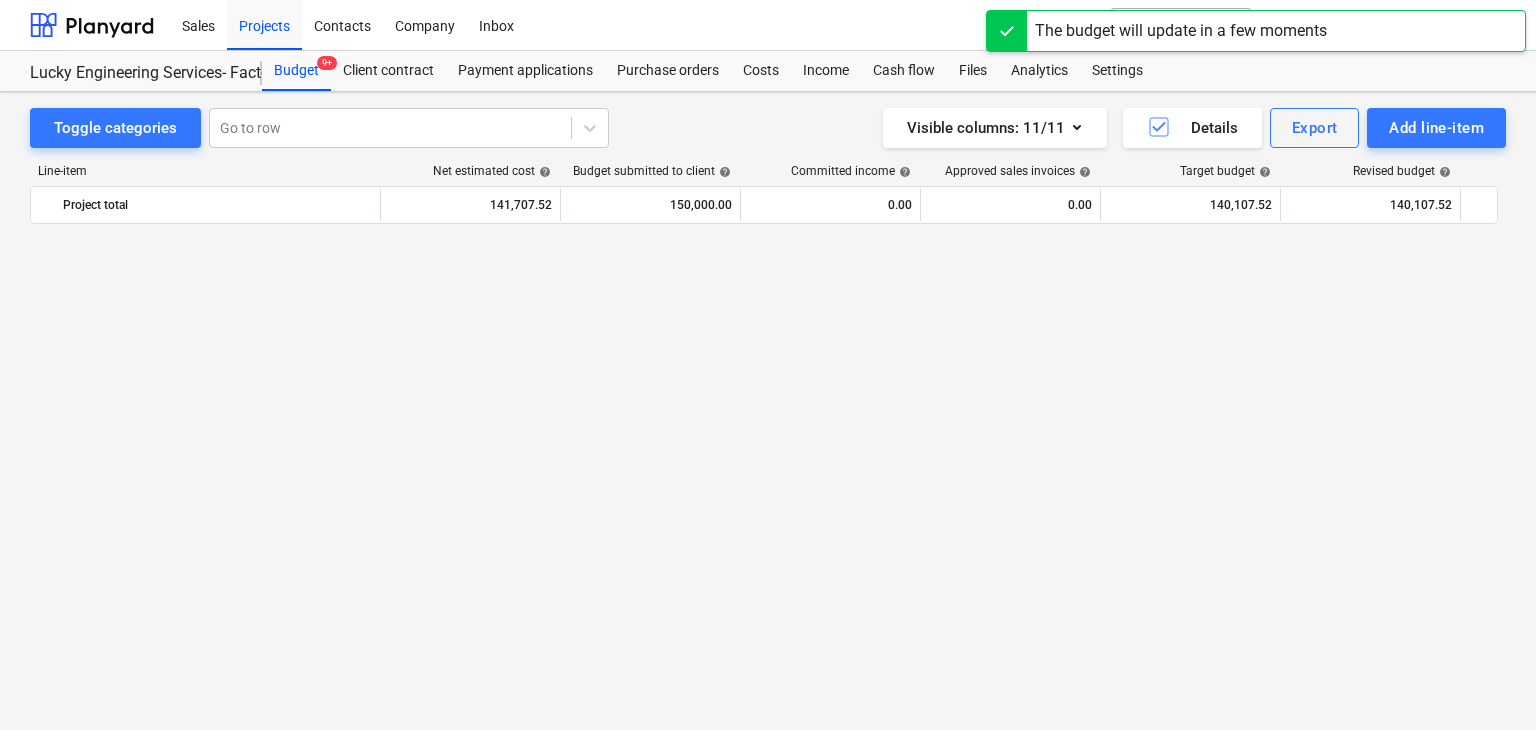 scroll, scrollTop: 42984, scrollLeft: 0, axis: vertical 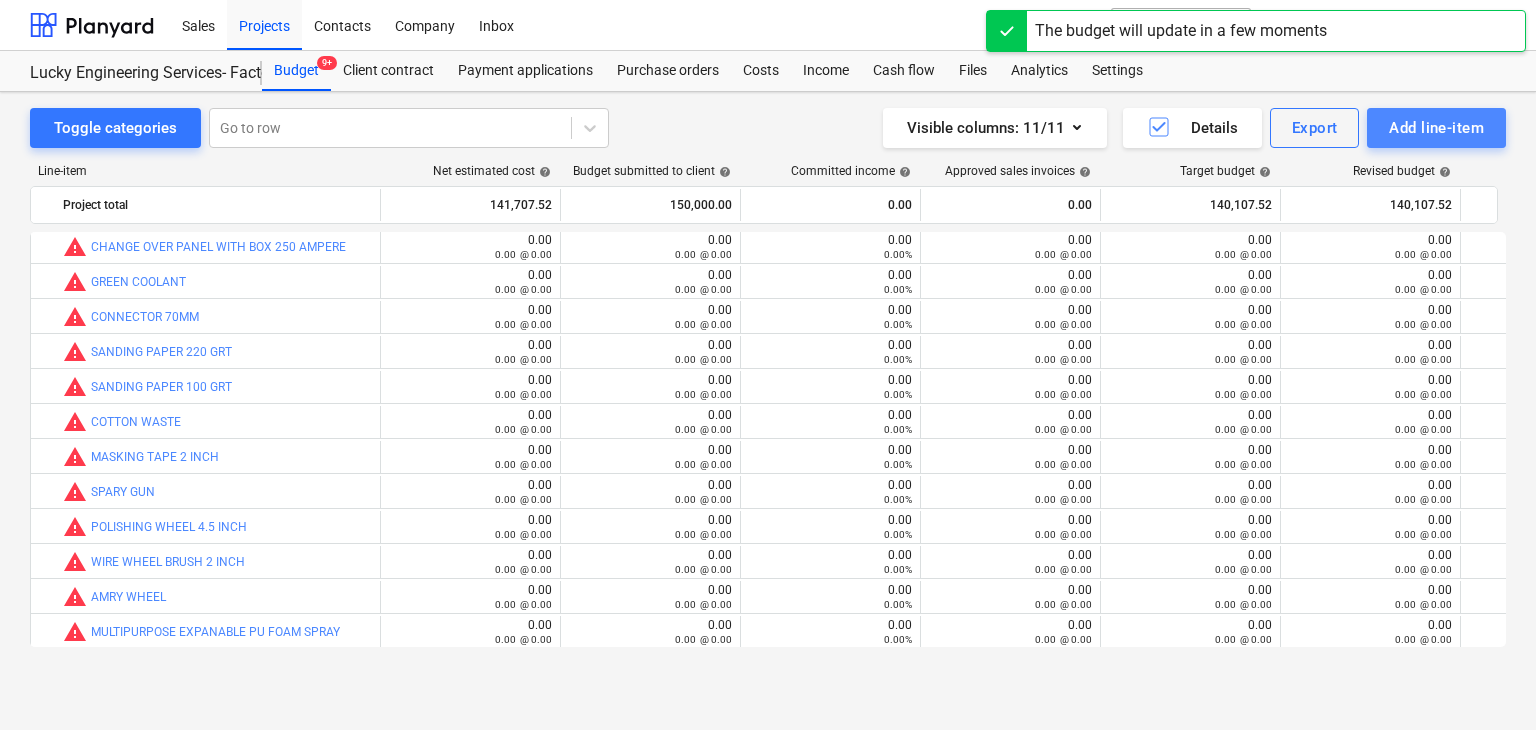 click on "Add line-item" at bounding box center (1436, 128) 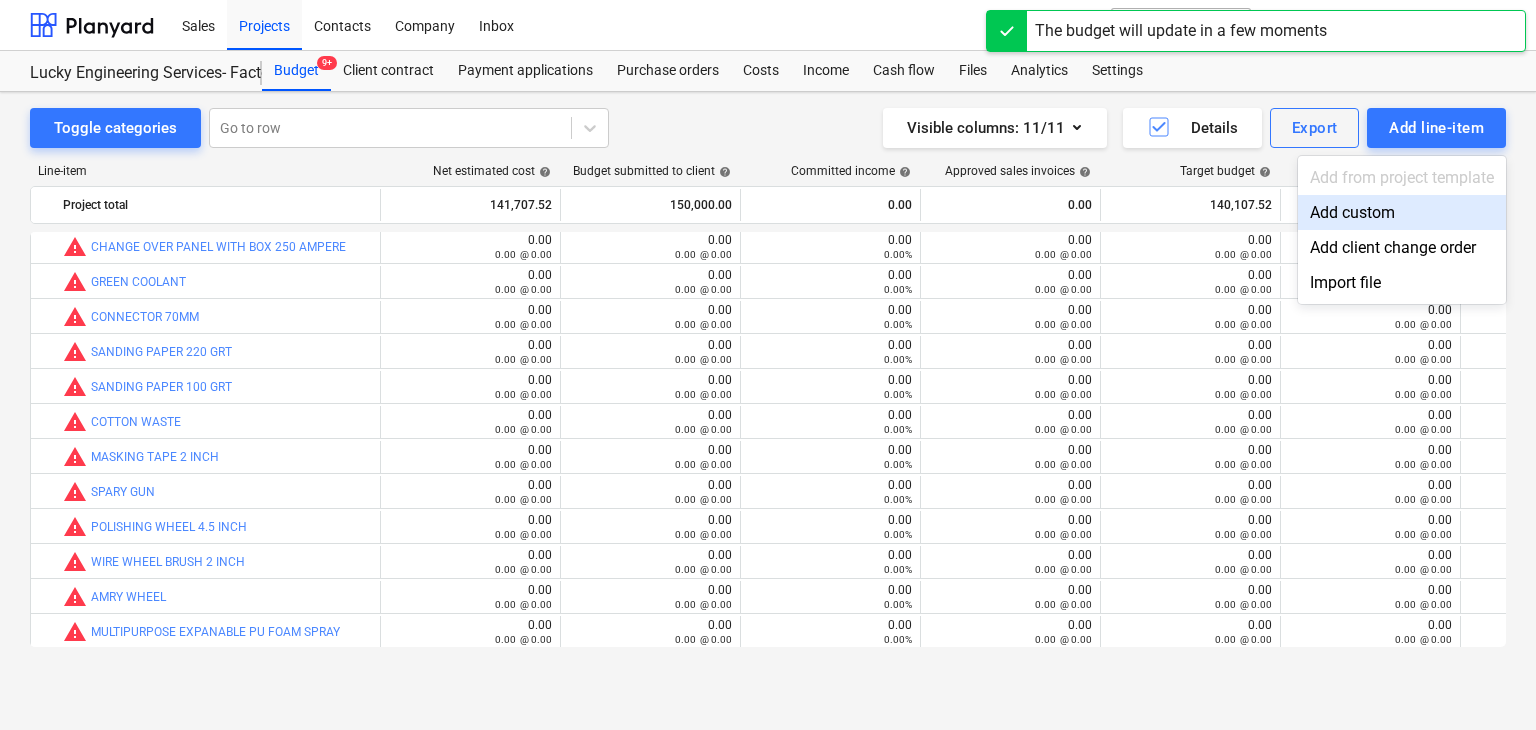 click on "Add custom" at bounding box center (1402, 212) 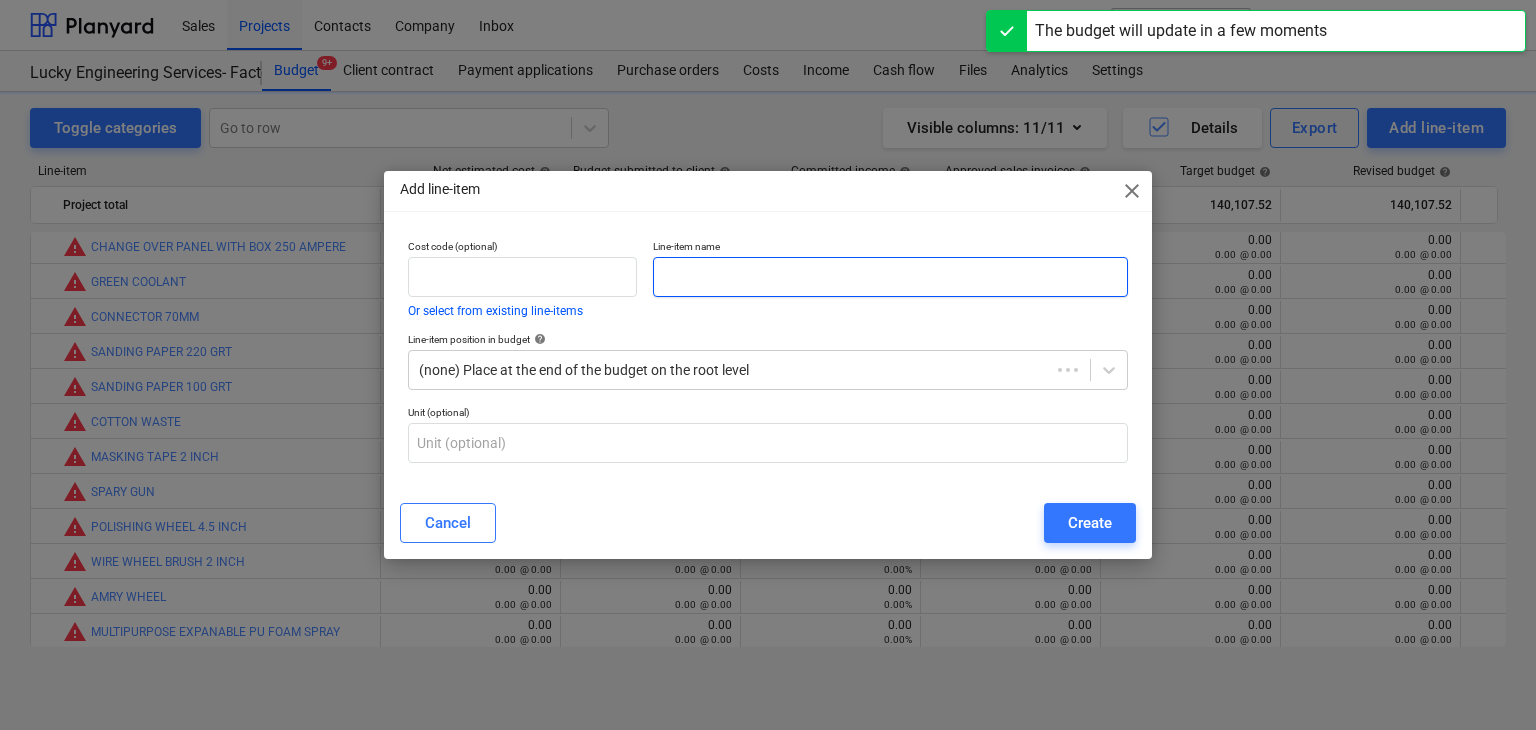 click at bounding box center (890, 277) 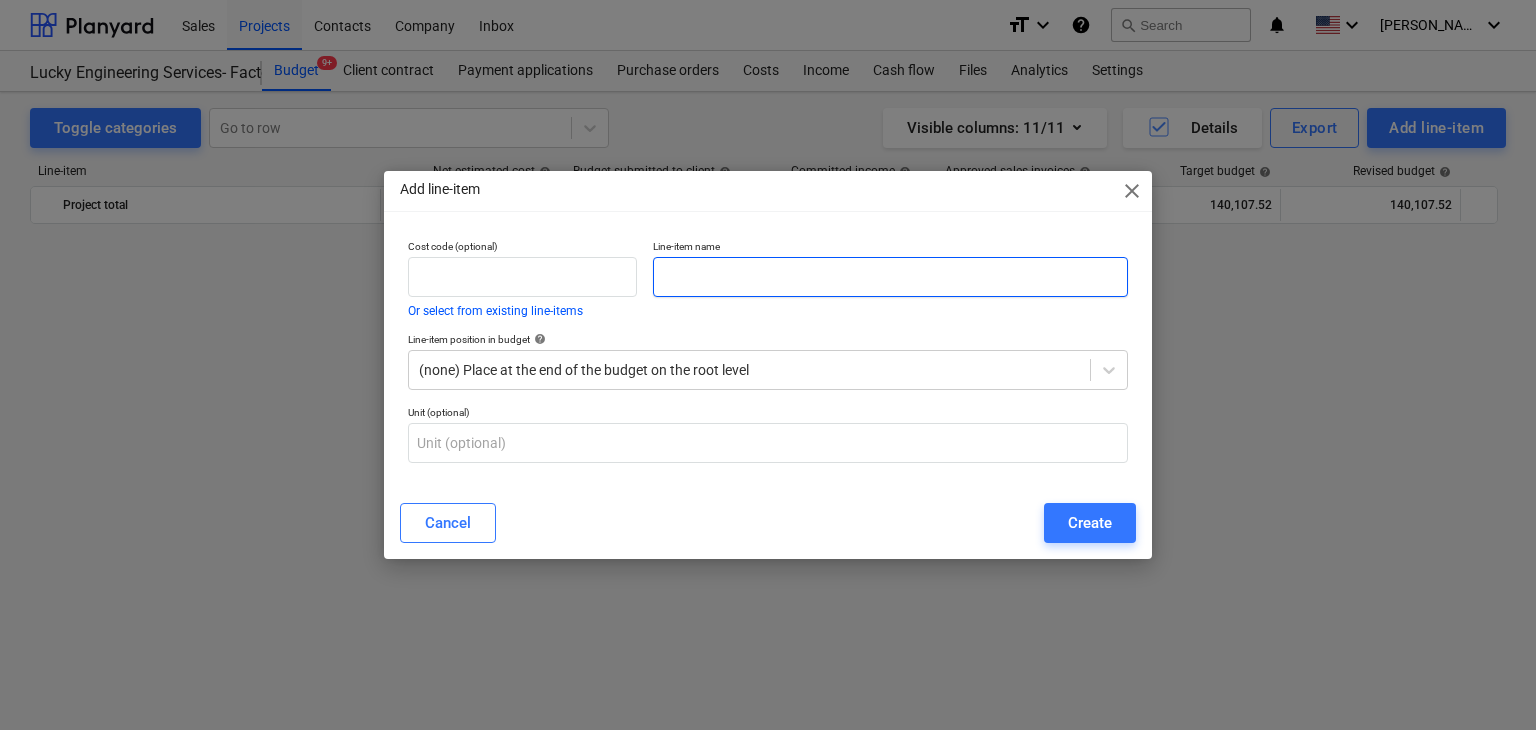 scroll, scrollTop: 42984, scrollLeft: 0, axis: vertical 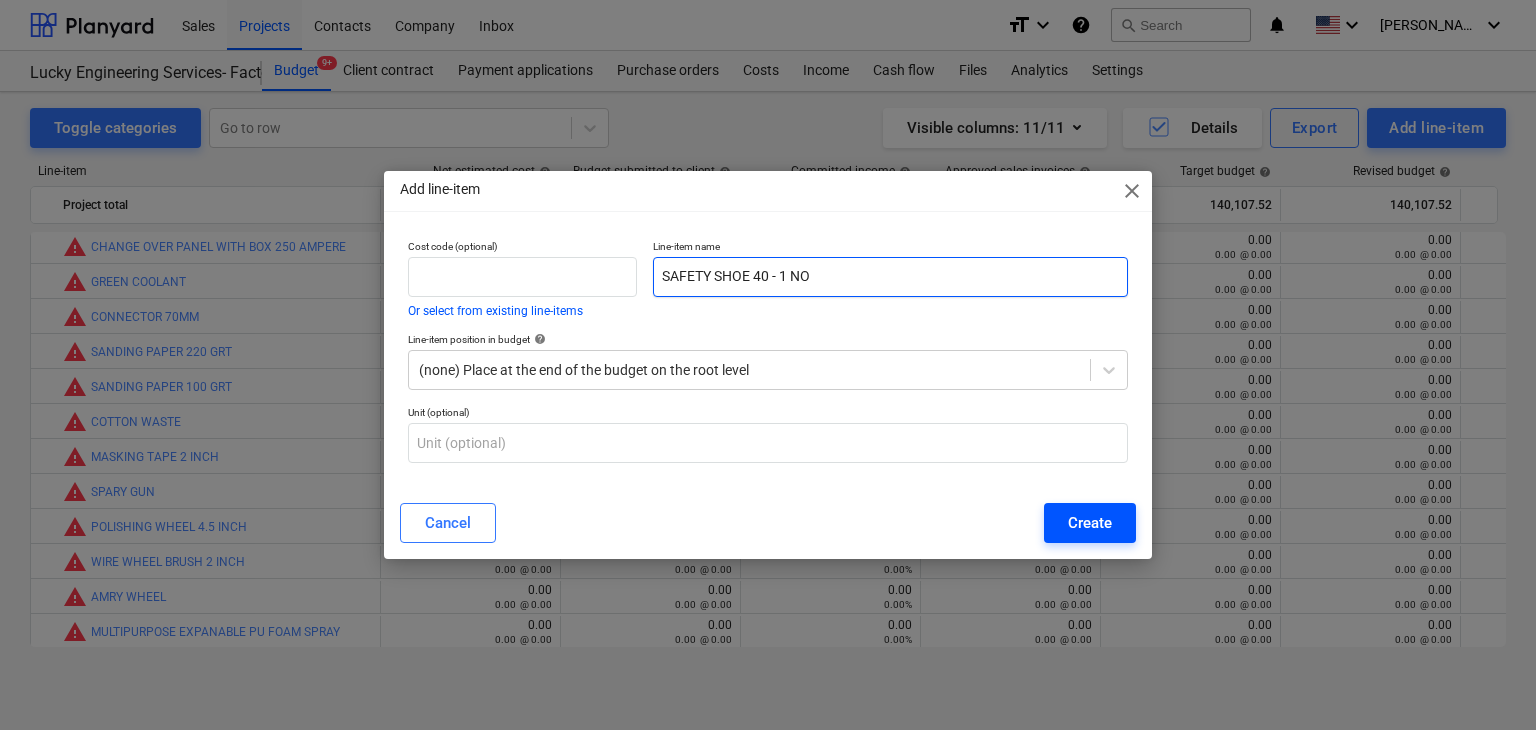 type on "SAFETY SHOE 40 - 1 NO" 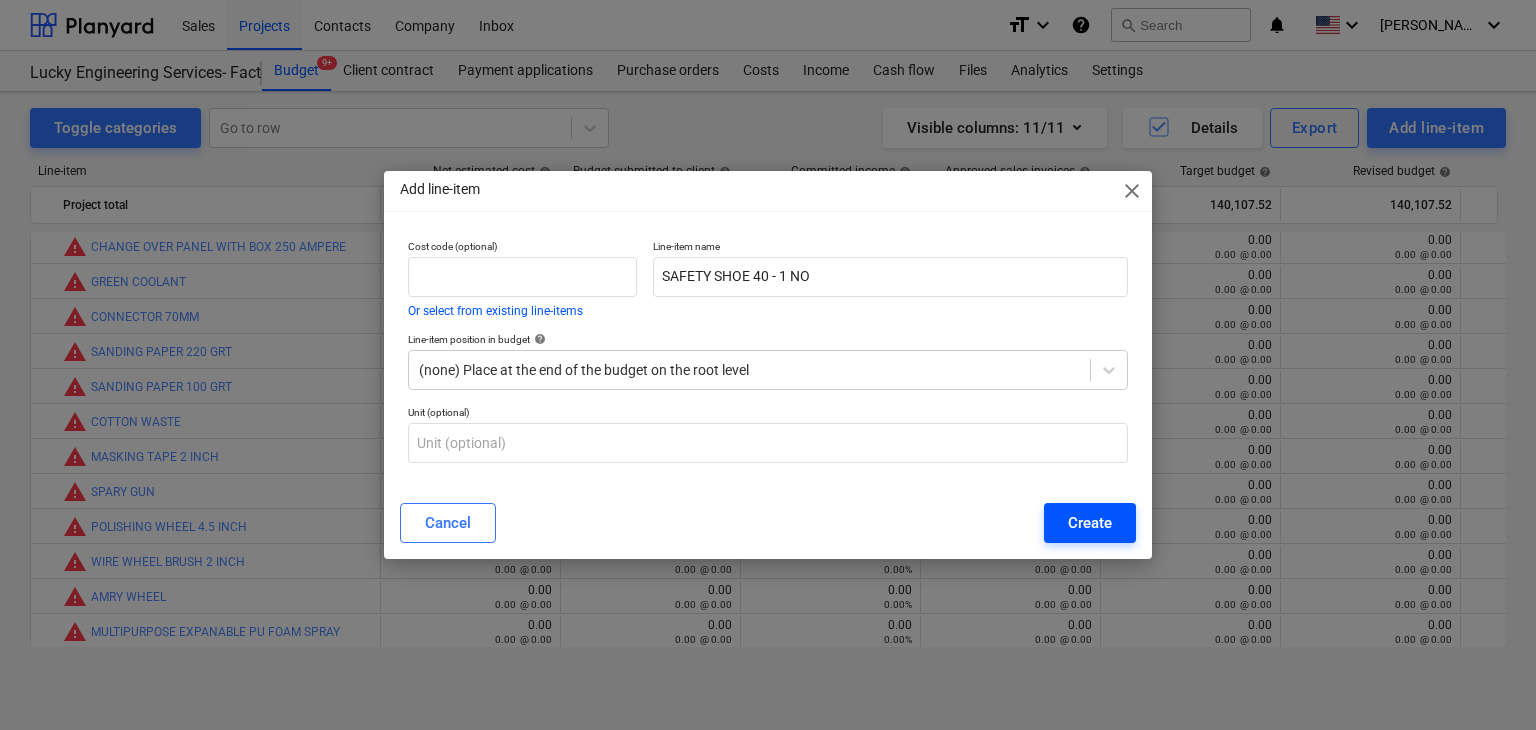 click on "Create" at bounding box center (1090, 523) 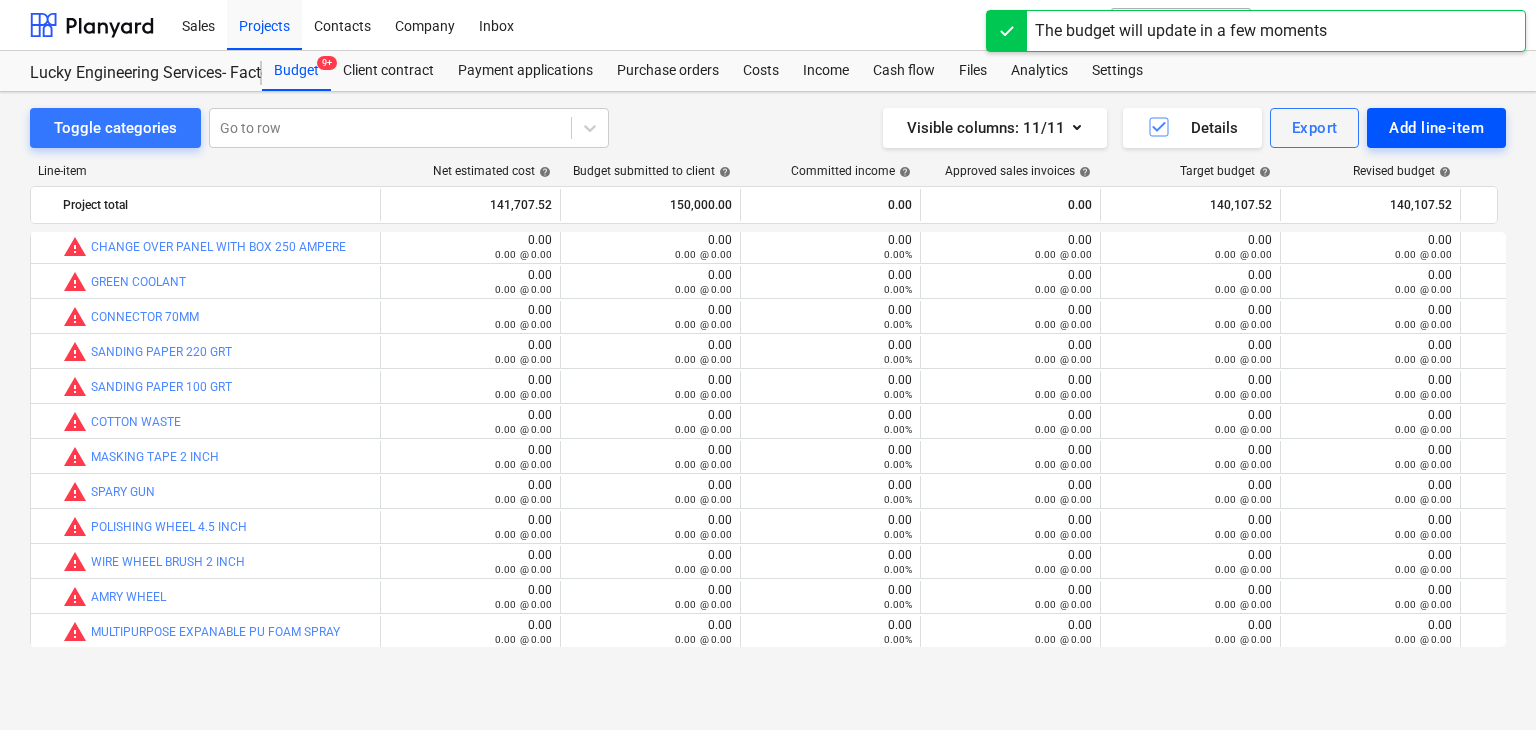 click on "Add line-item" at bounding box center [1436, 128] 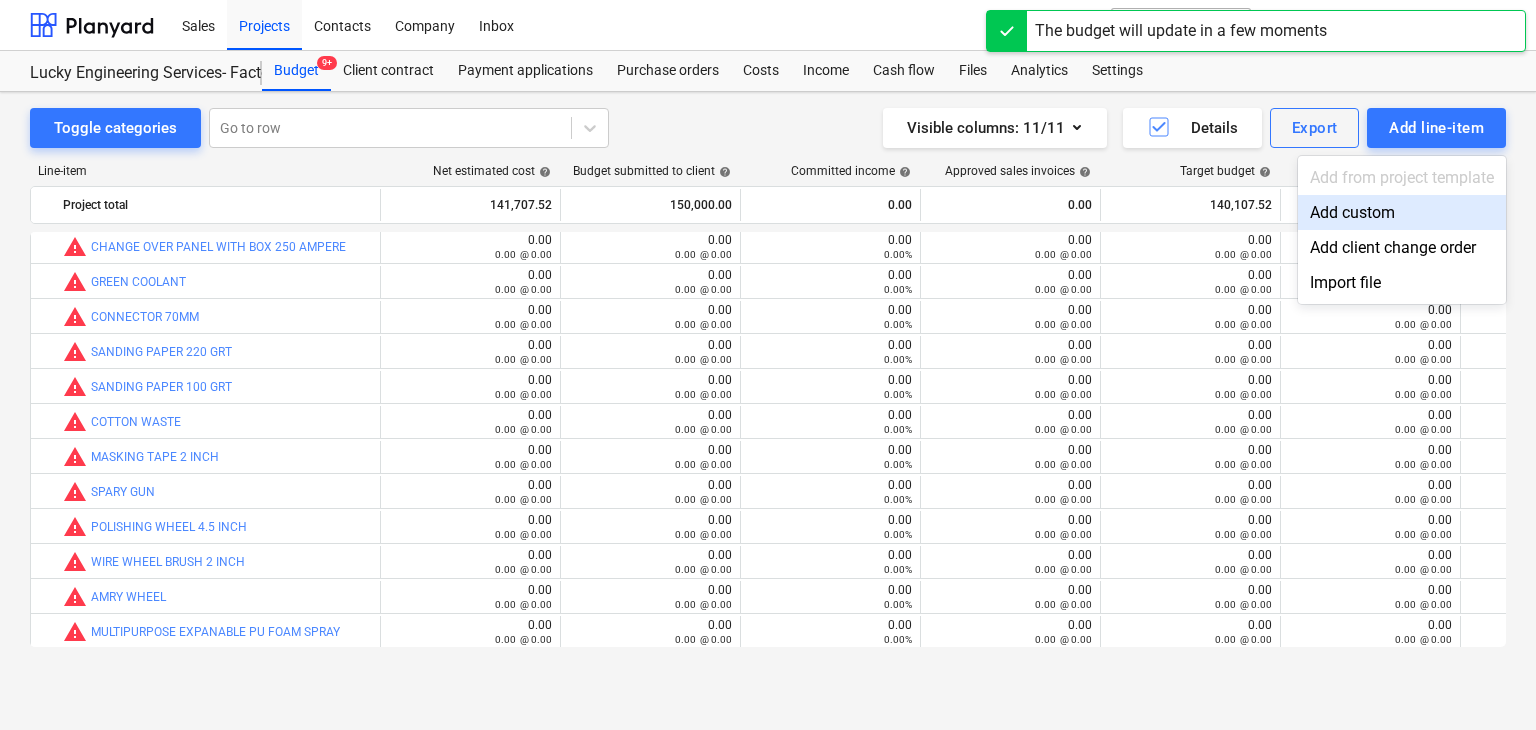 click on "Add custom" at bounding box center [1402, 212] 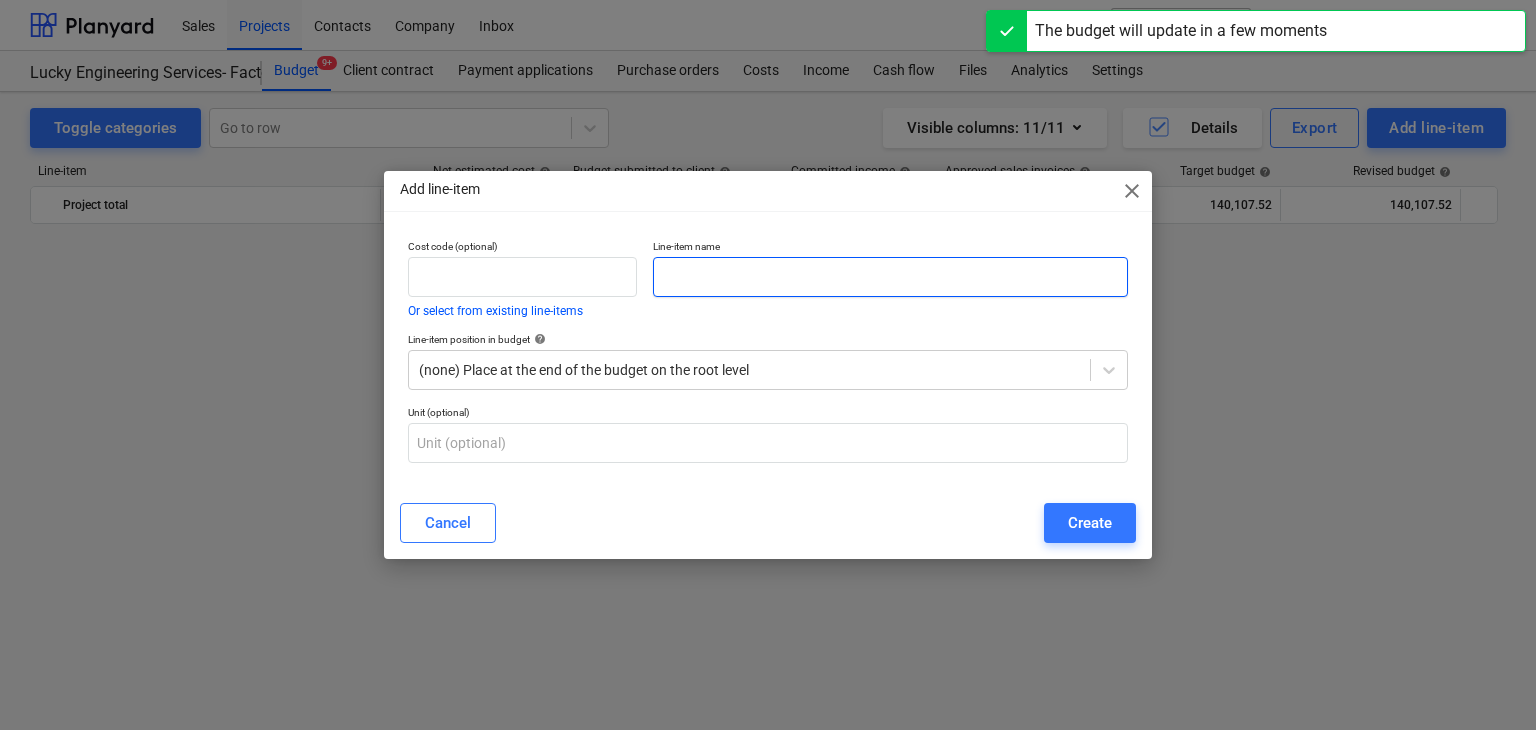scroll, scrollTop: 42984, scrollLeft: 0, axis: vertical 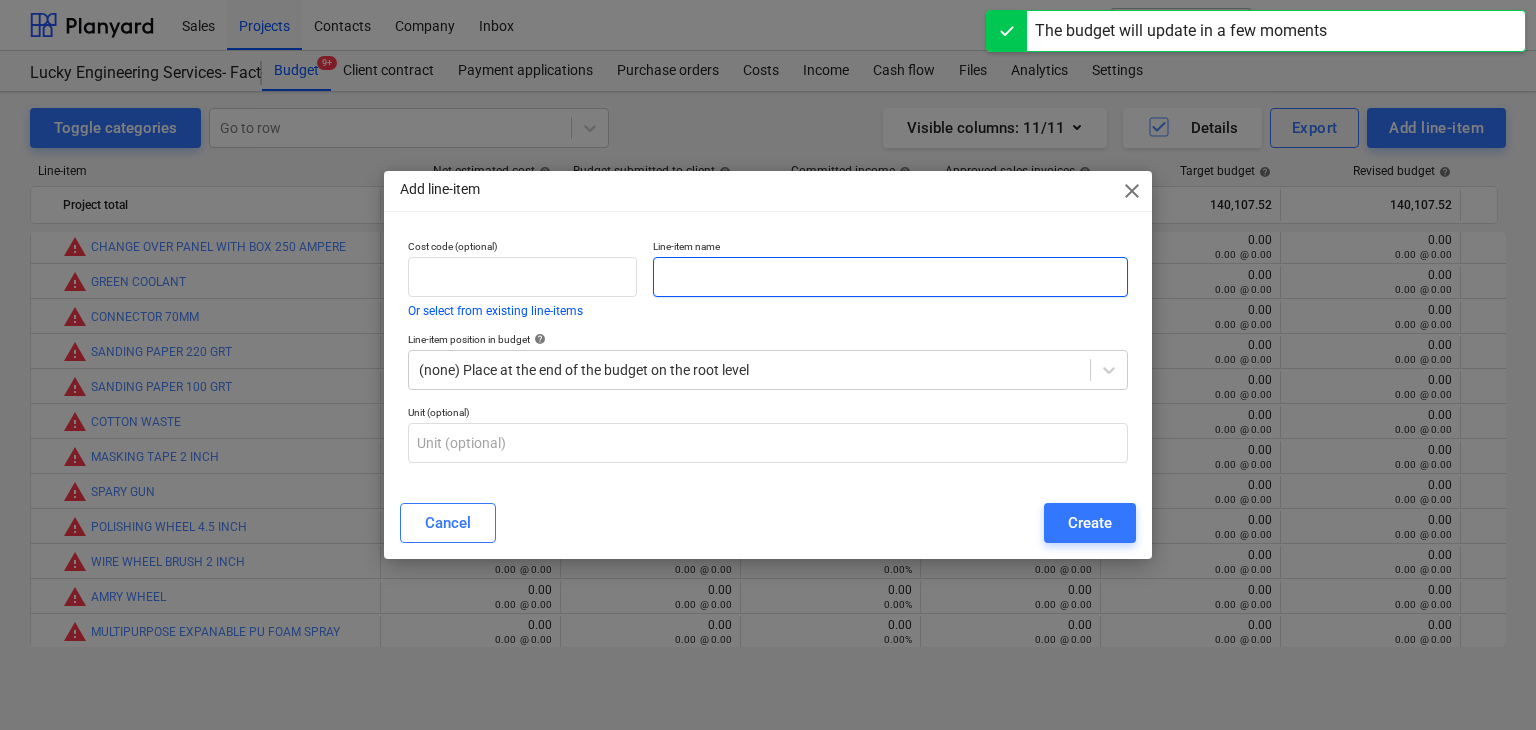 click at bounding box center (890, 277) 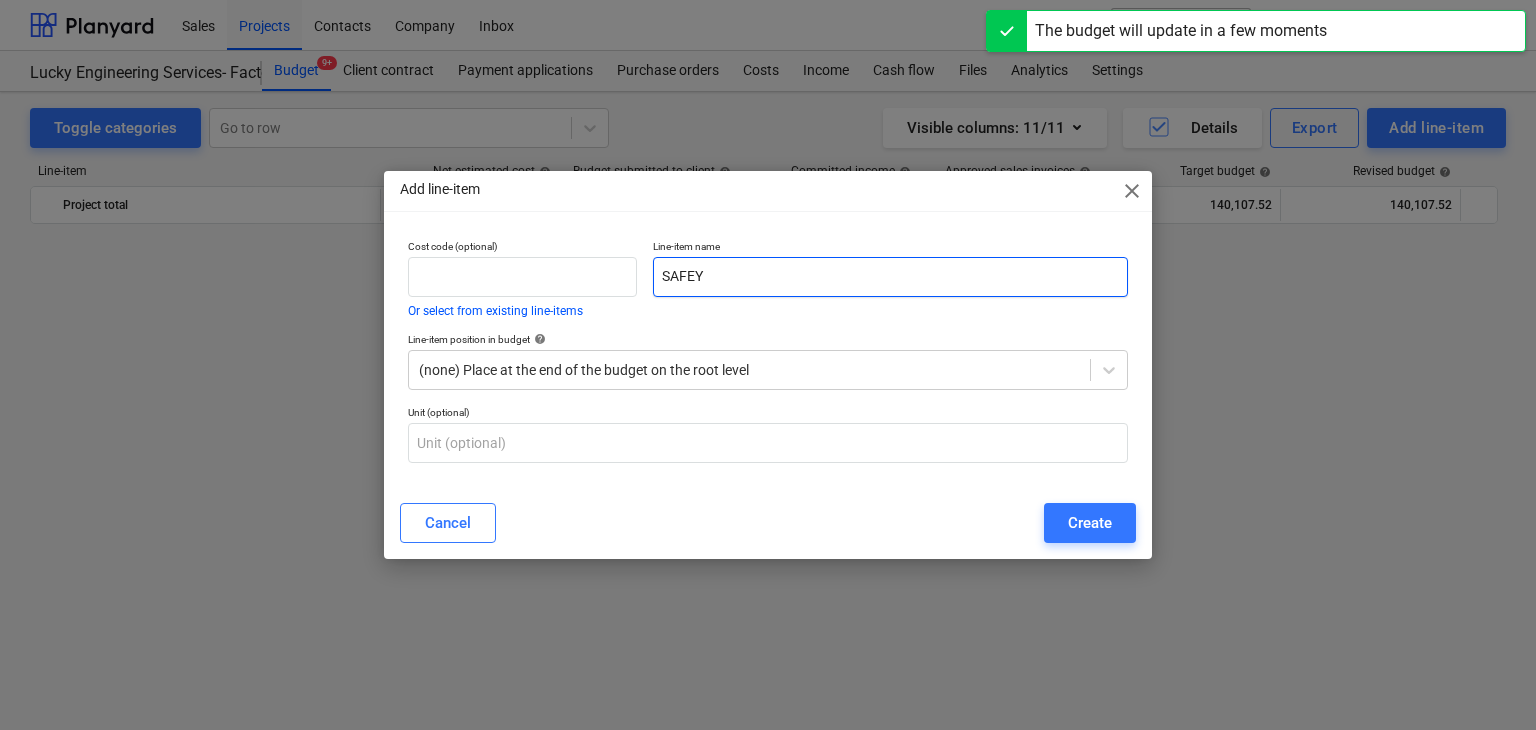 scroll, scrollTop: 42984, scrollLeft: 0, axis: vertical 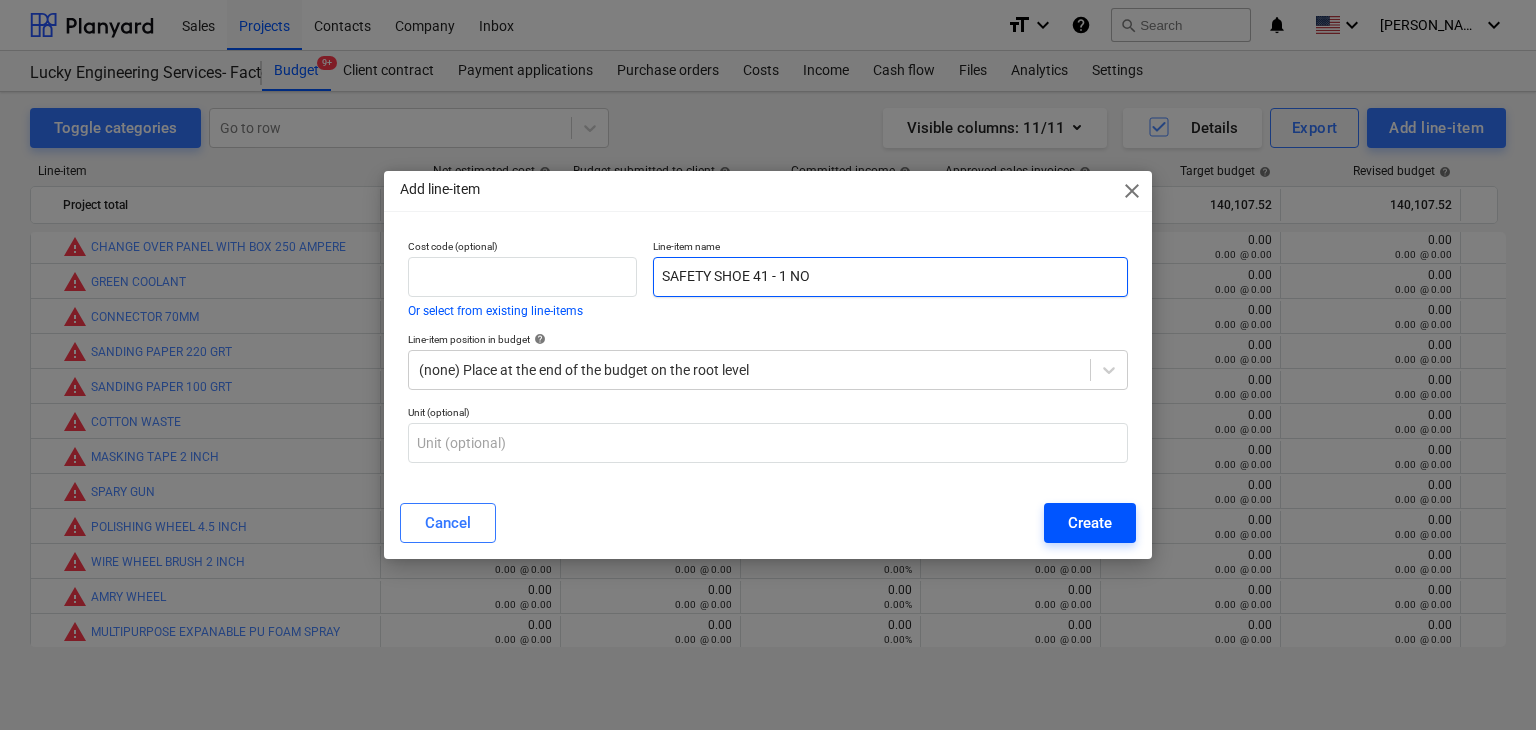 type on "SAFETY SHOE 41 - 1 NO" 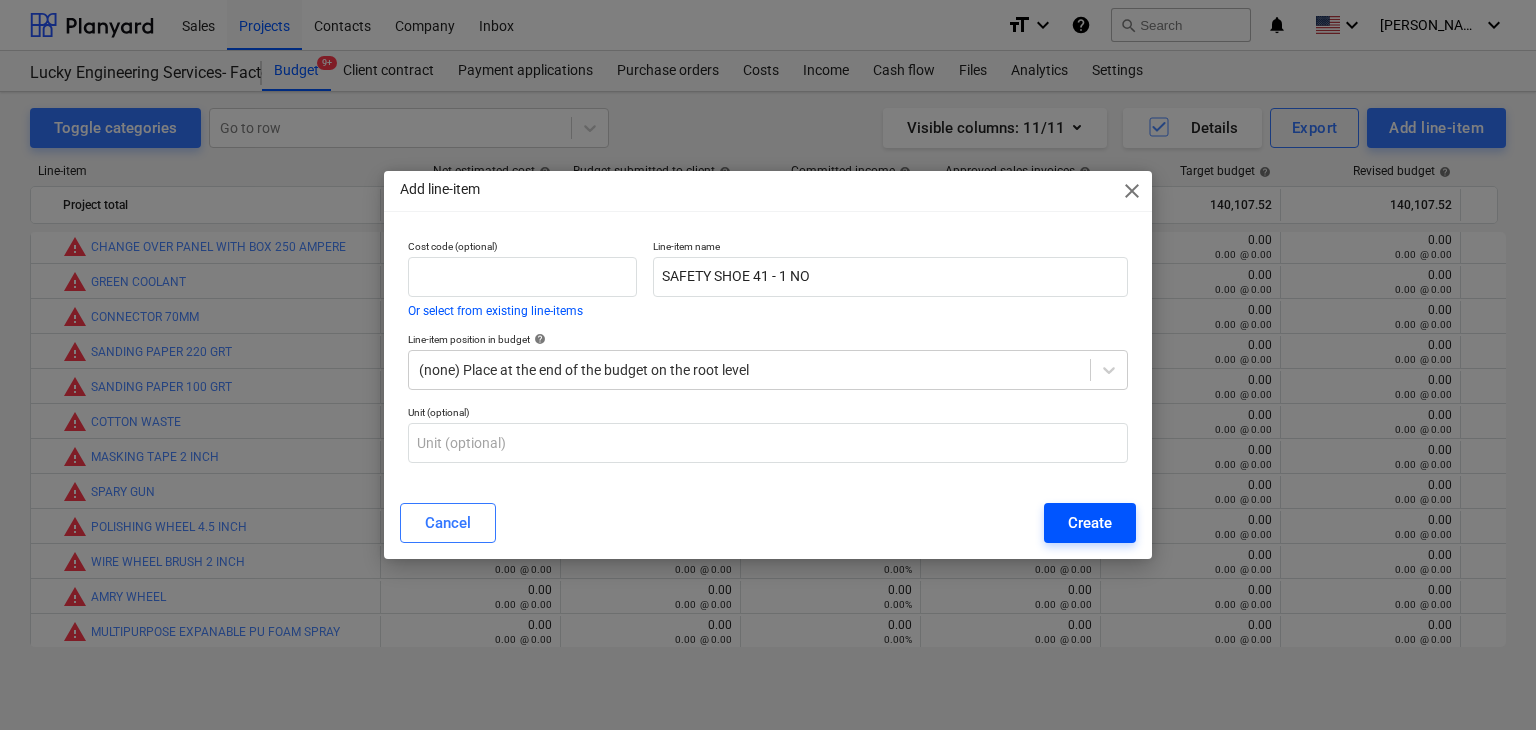 click on "Create" at bounding box center (1090, 523) 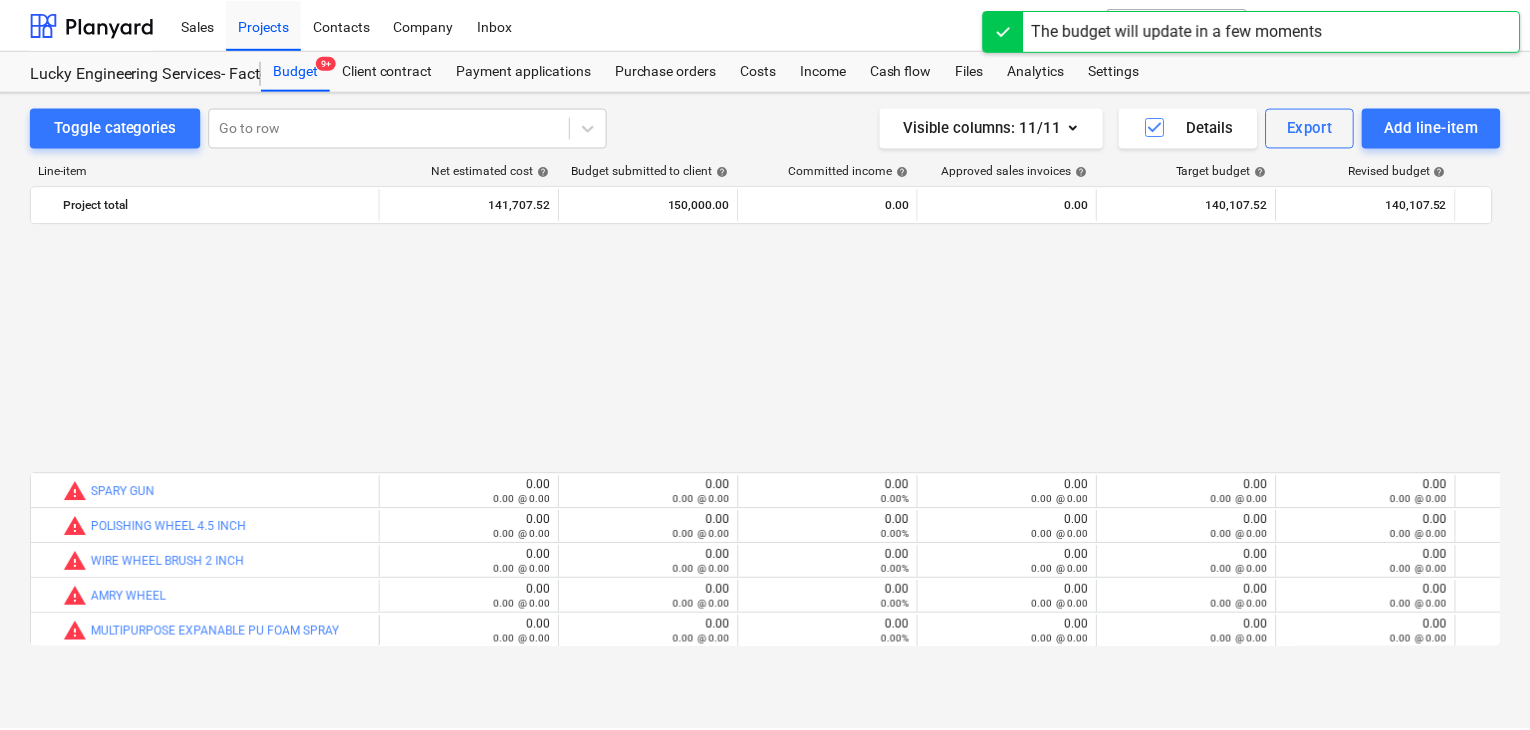scroll, scrollTop: 43264, scrollLeft: 0, axis: vertical 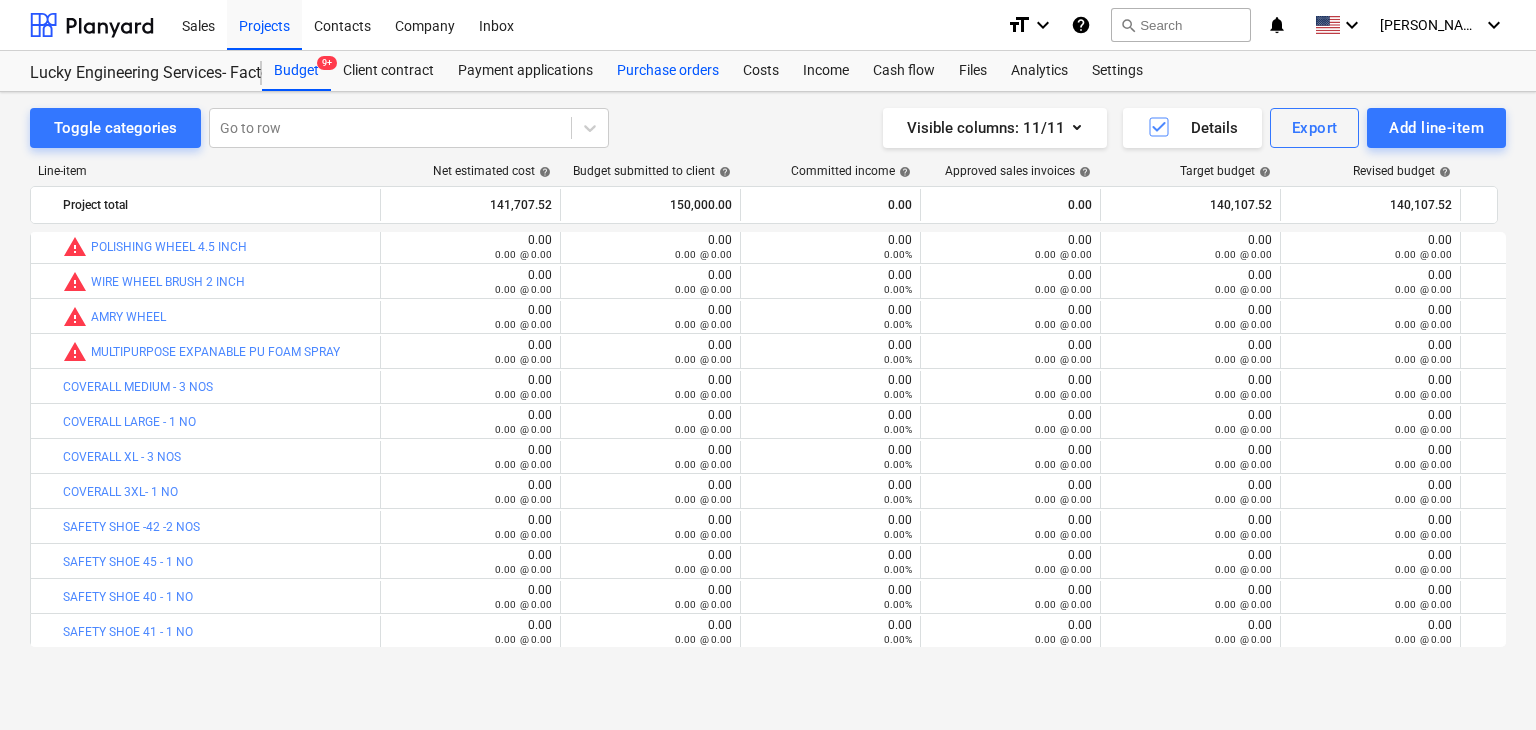 click on "Purchase orders" at bounding box center (668, 71) 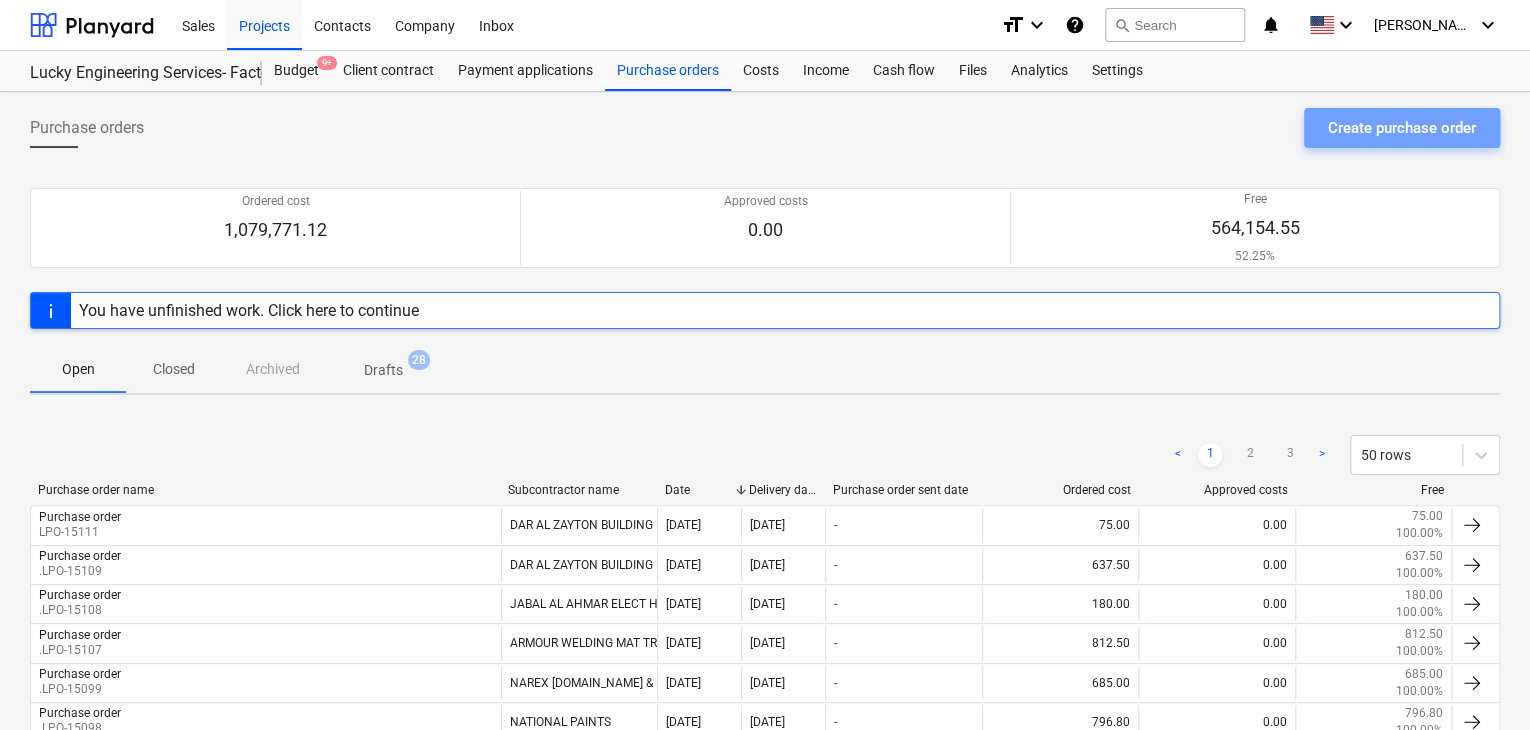 click on "Create purchase order" at bounding box center (1402, 128) 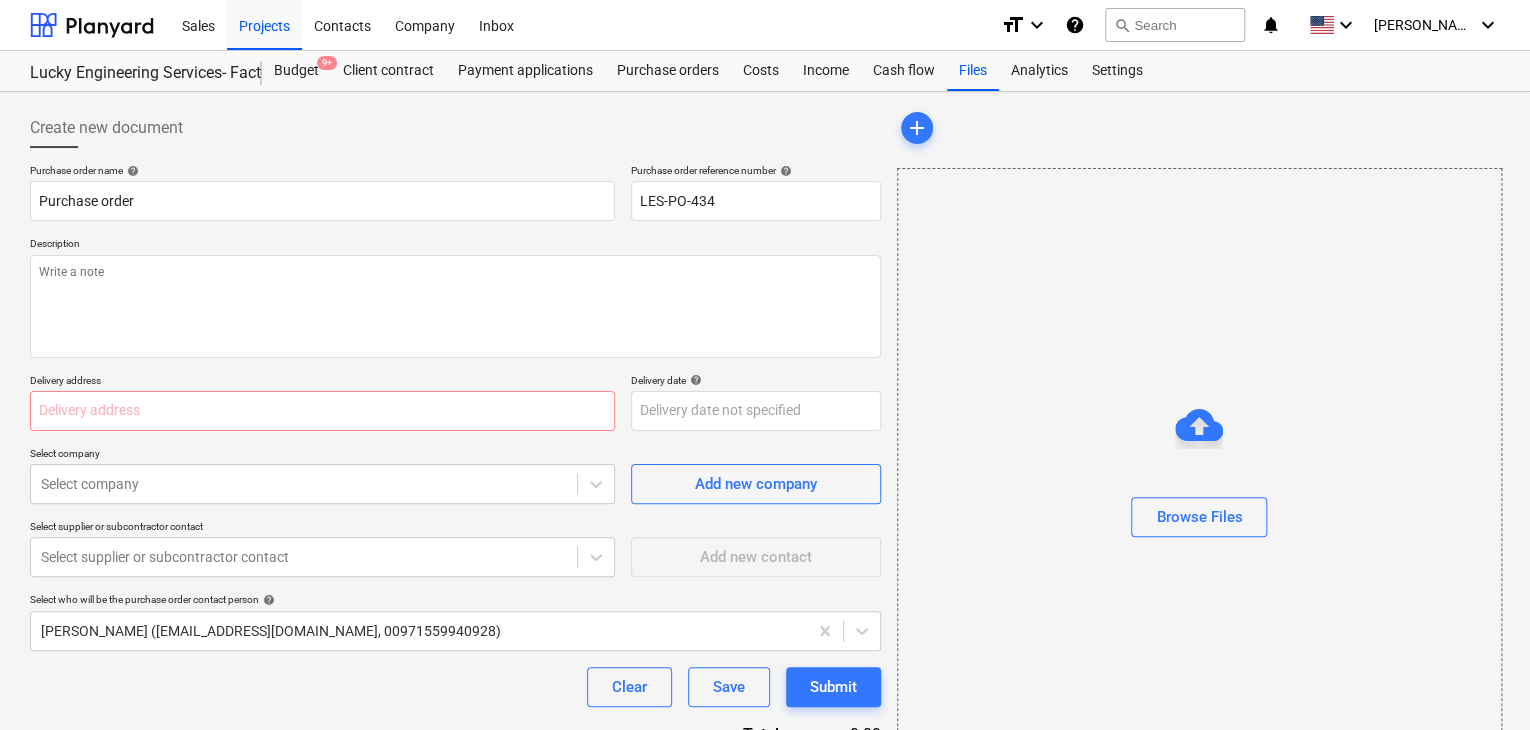 click on "Description" at bounding box center (455, 245) 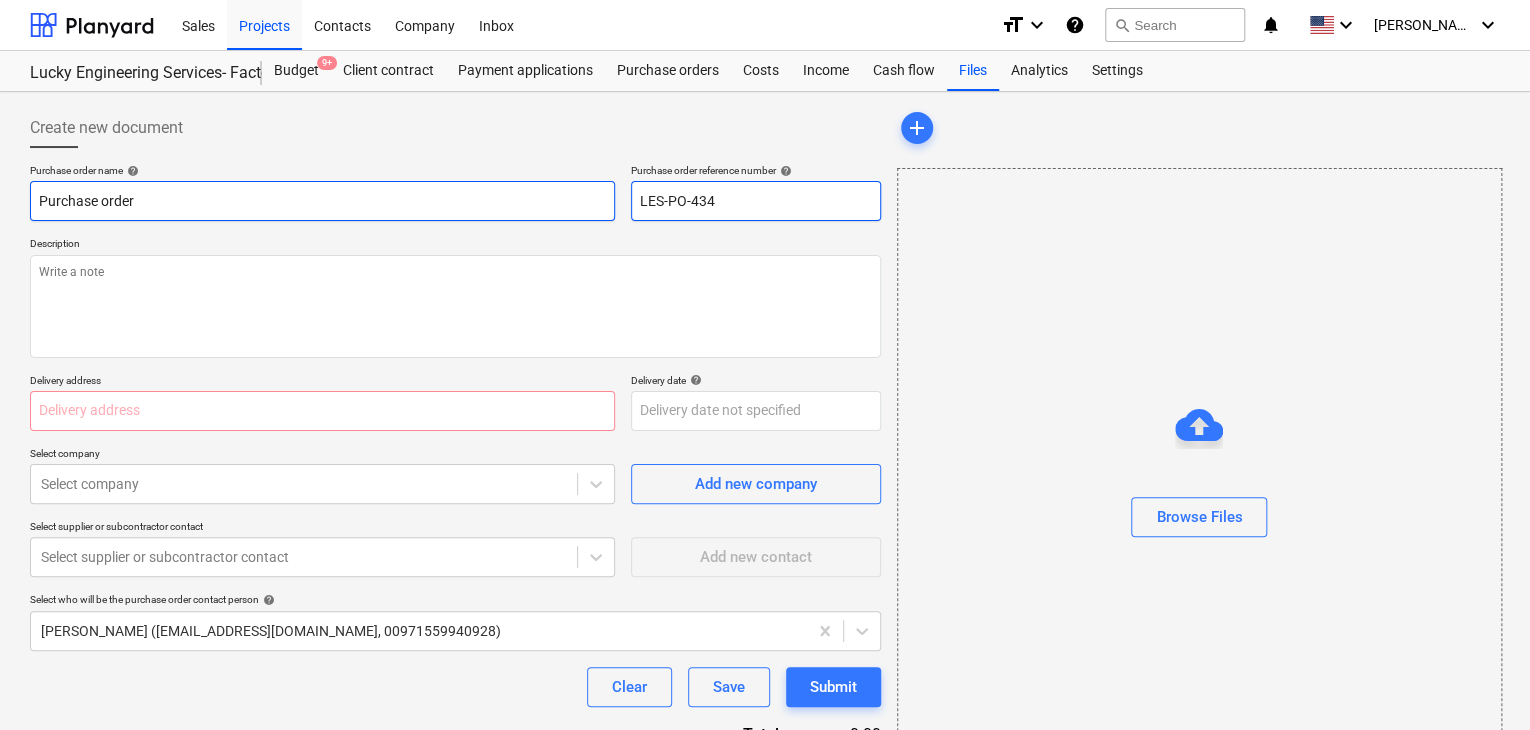 drag, startPoint x: 718, startPoint y: 201, endPoint x: 556, endPoint y: 197, distance: 162.04938 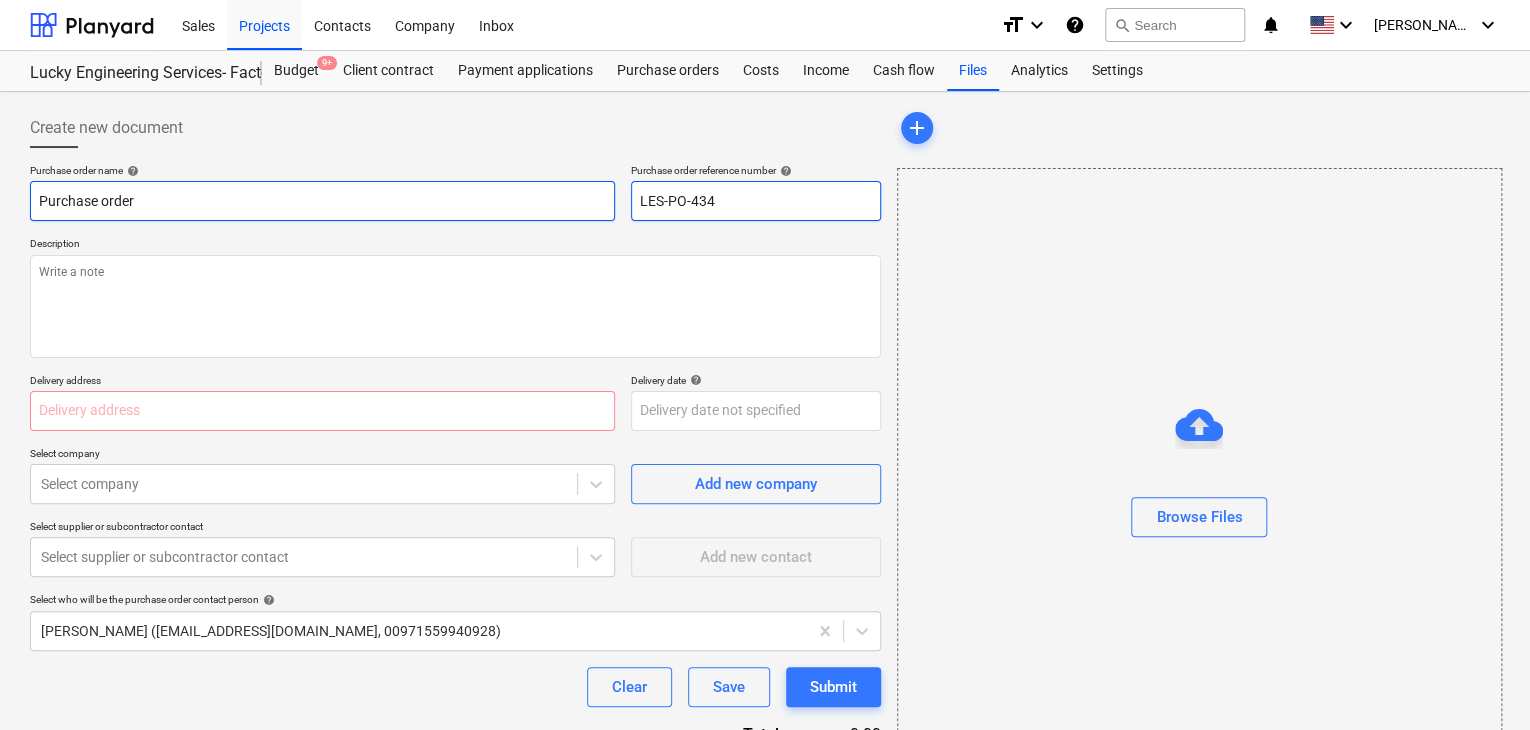 click on "Purchase order name help Purchase order Purchase order reference number help LES-PO-434" at bounding box center (455, 192) 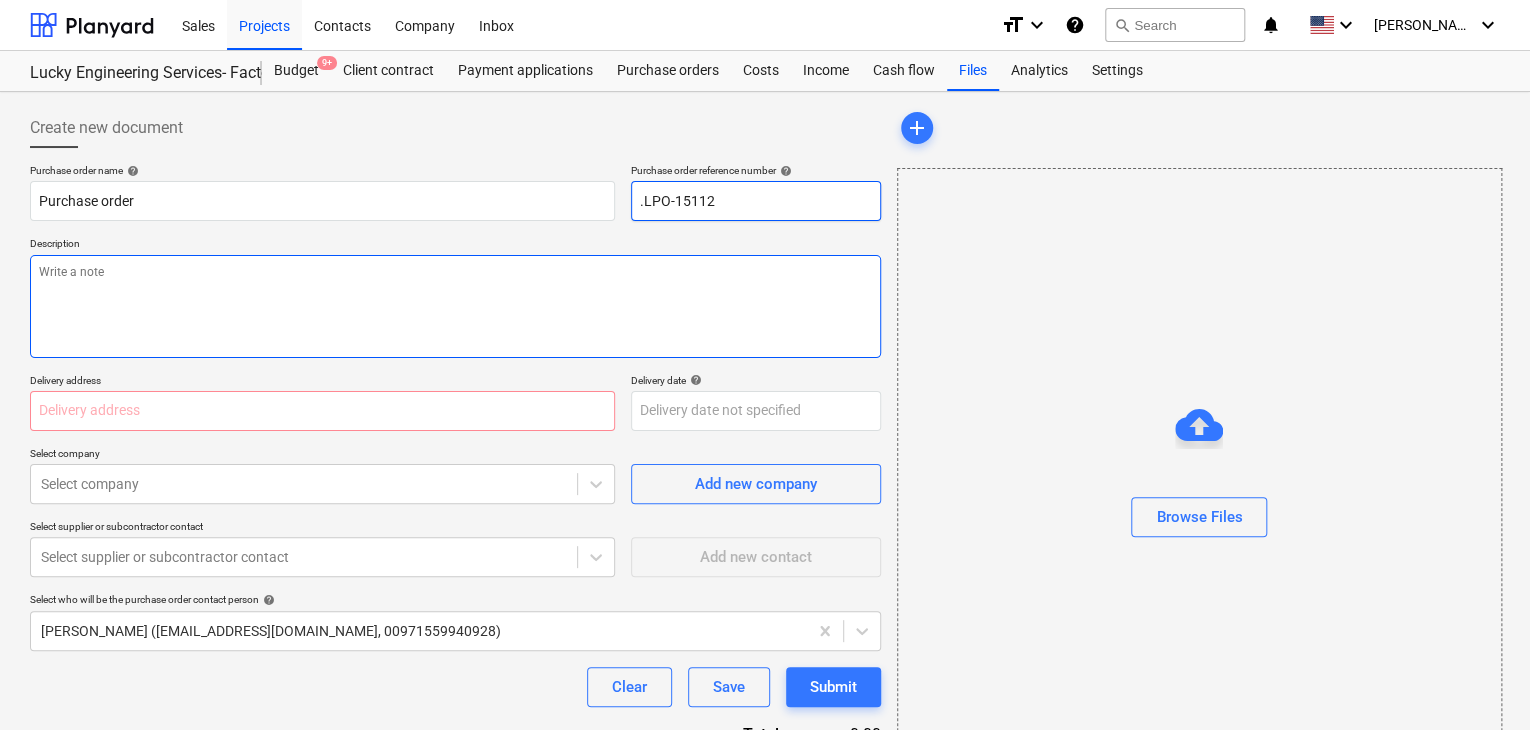 type on ".LPO-15112" 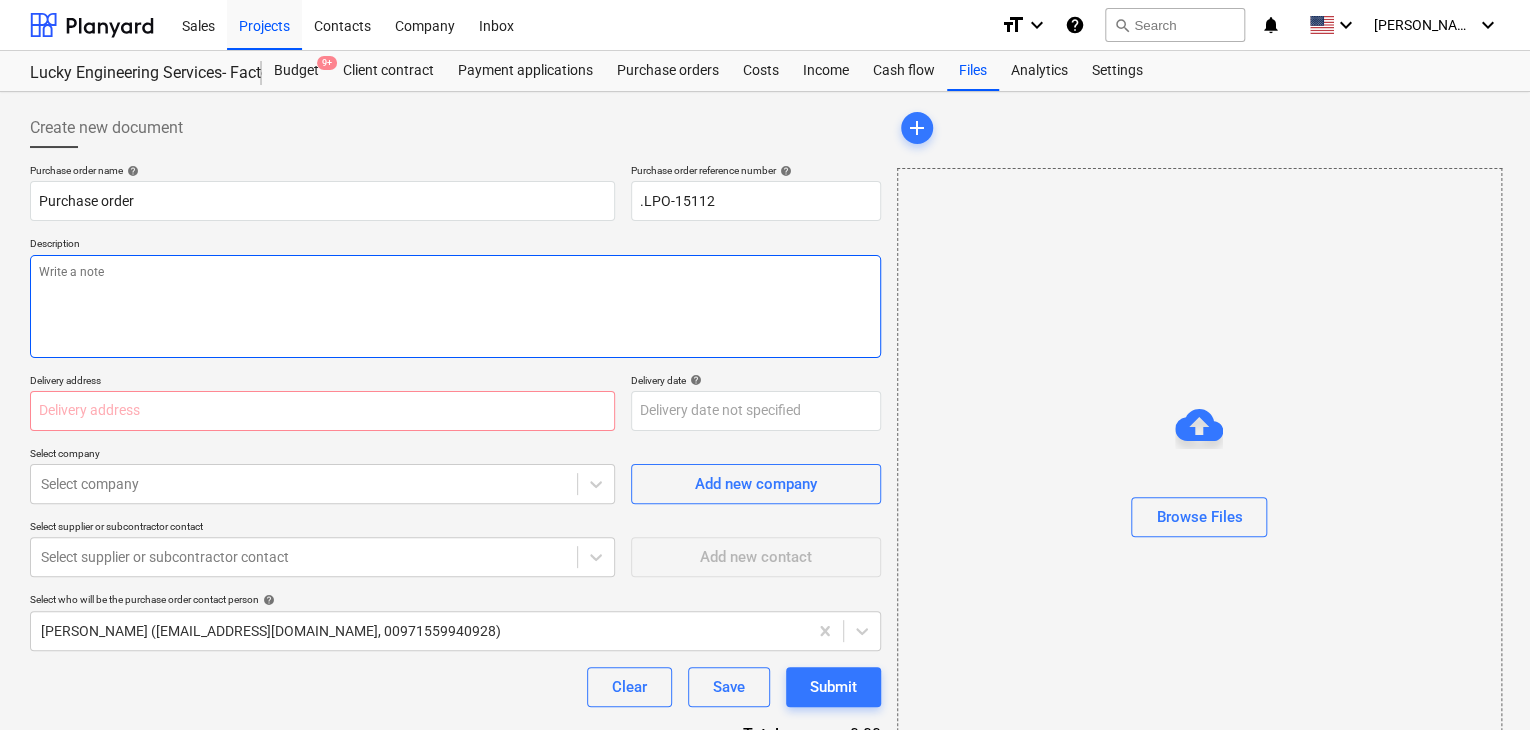 click at bounding box center (455, 306) 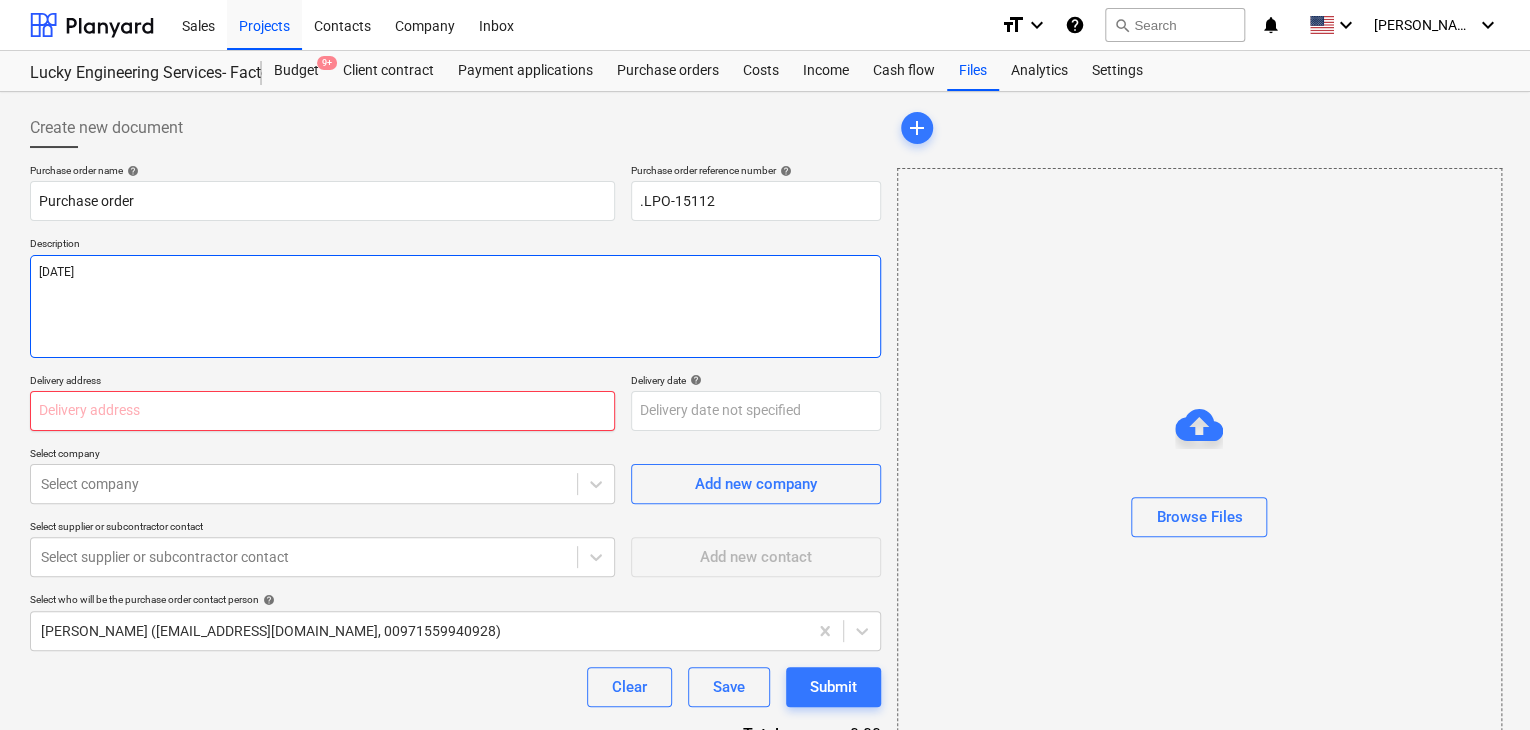 type on "[DATE]" 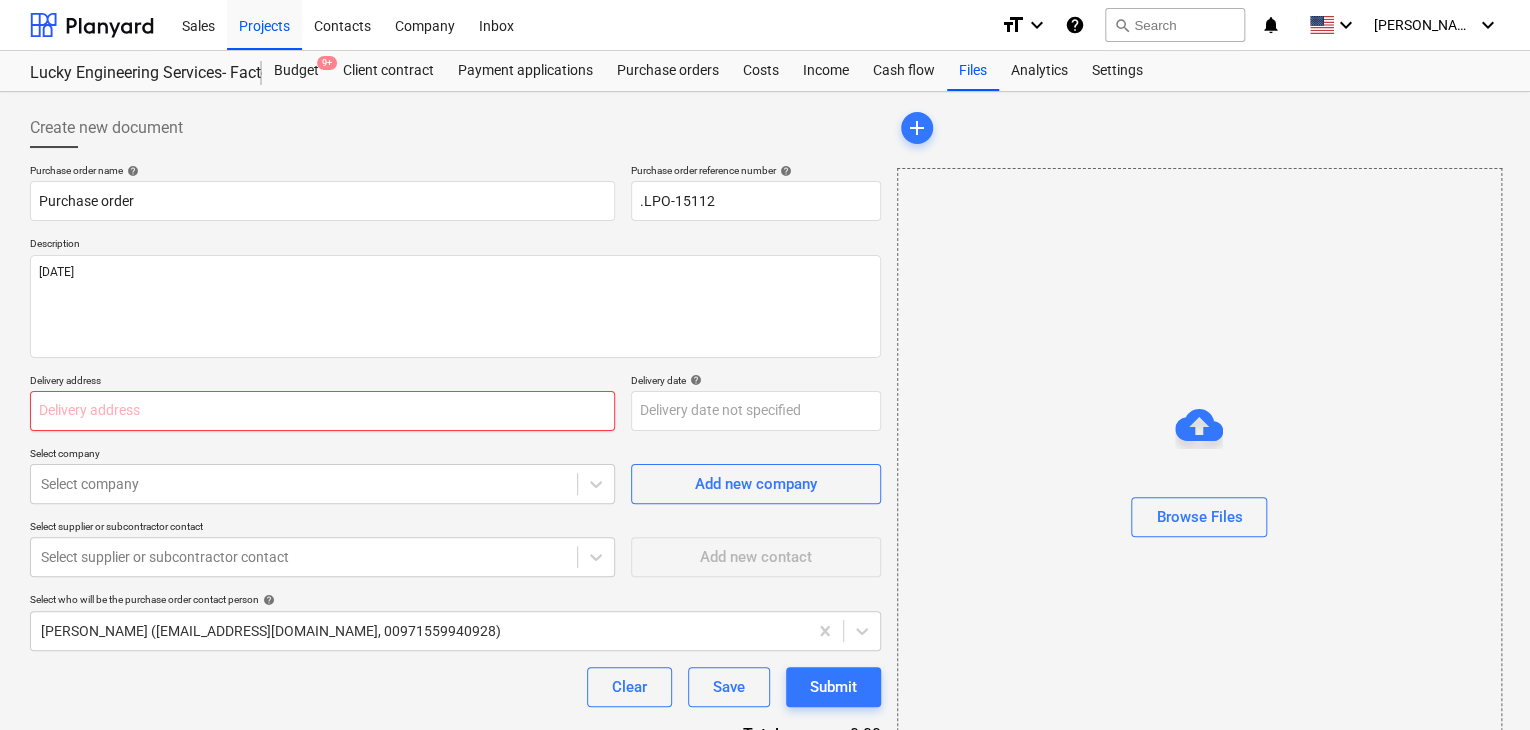 click at bounding box center (322, 411) 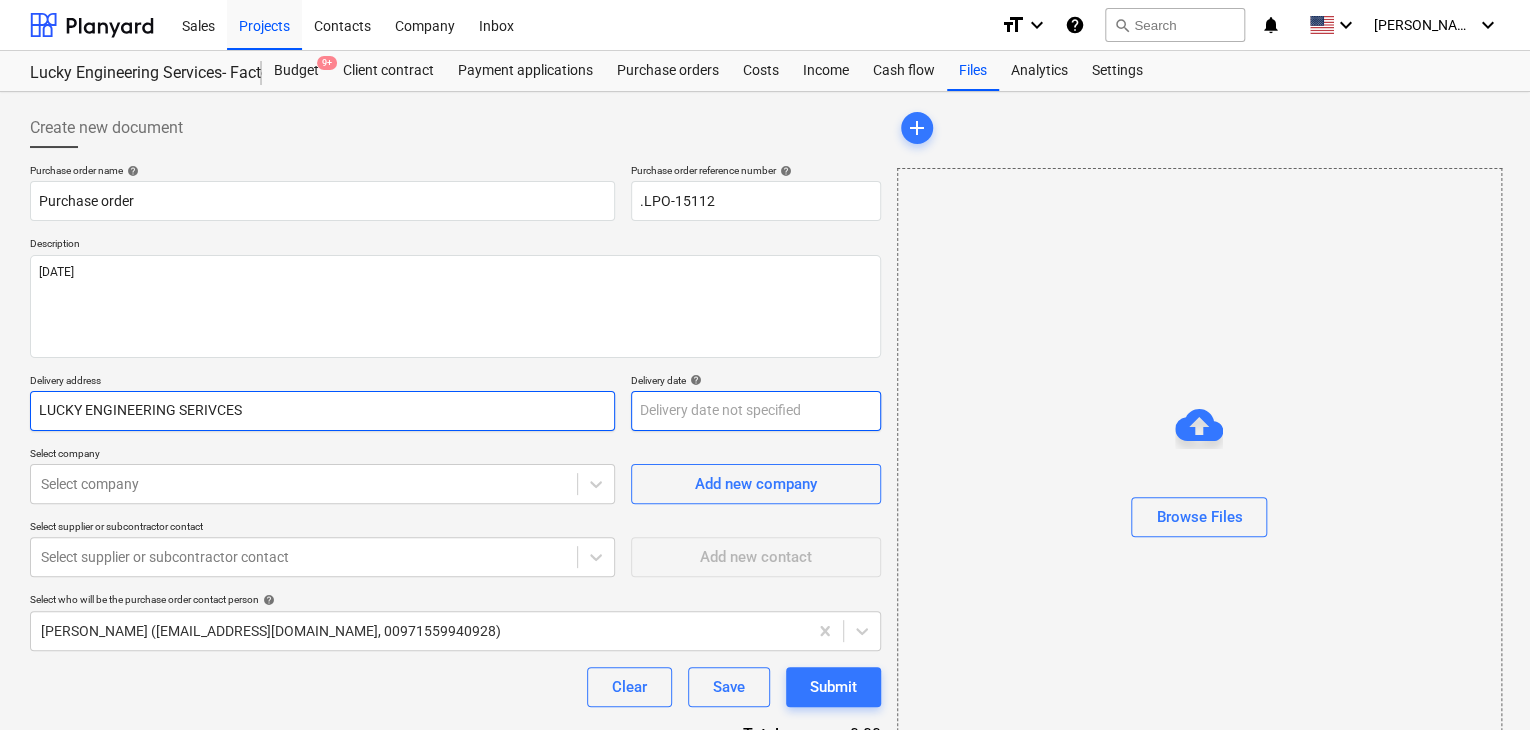 type on "LUCKY ENGINEERING SERIVCES" 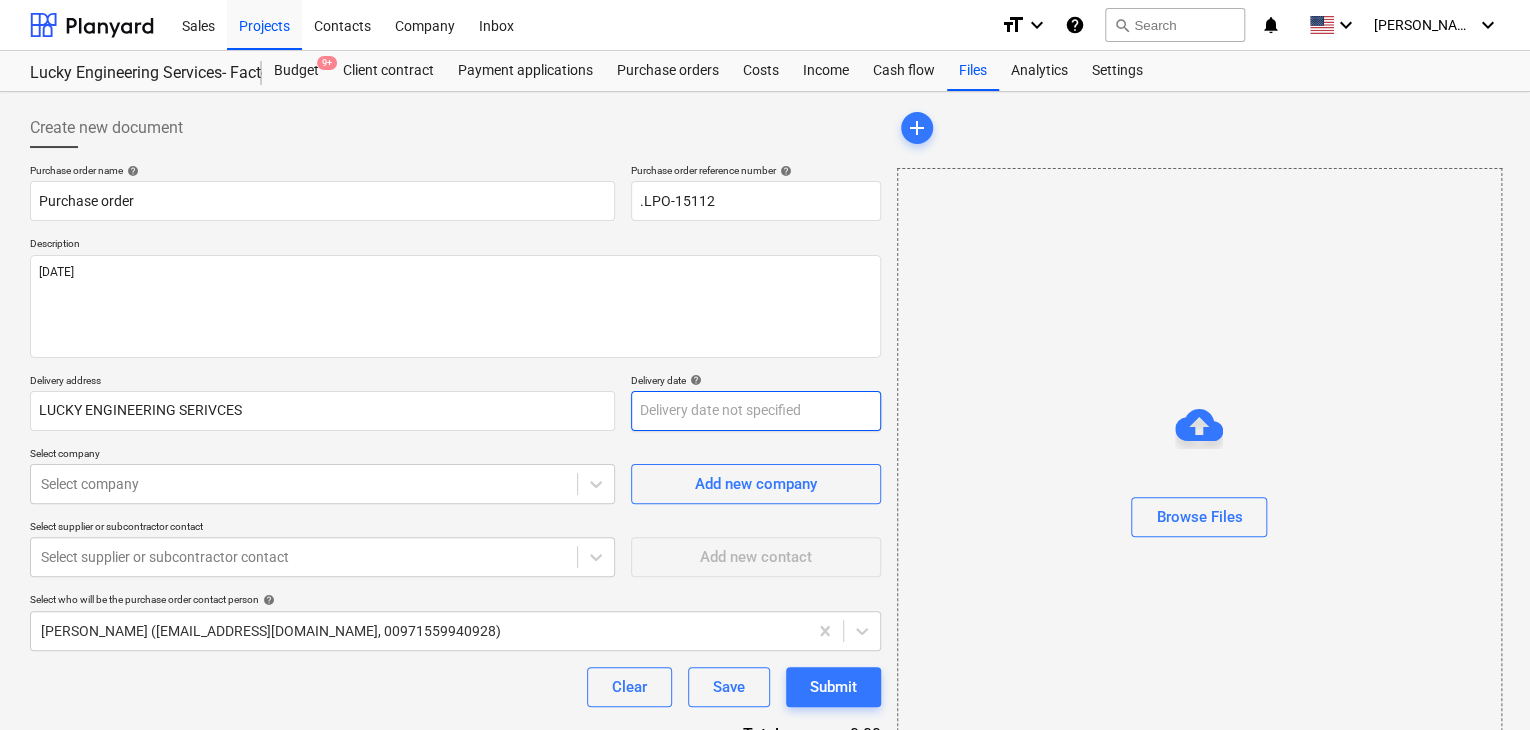 click on "Sales Projects Contacts Company Inbox format_size keyboard_arrow_down help search Search notifications 0 keyboard_arrow_down [PERSON_NAME] keyboard_arrow_down Lucky Engineering Services- Factory/Office Lucky Engineering Services- Factory/Office Budget 9+ Client contract Payment applications Purchase orders Costs Income Cash flow Files Analytics Settings Create new document Purchase order name help Purchase order Purchase order reference number help .LPO-15112 Description [DATE] Delivery address LUCKY ENGINEERING SERIVCES Delivery date help Press the down arrow key to interact with the calendar and
select a date. Press the question mark key to get the keyboard shortcuts for changing dates. Select company Select company Add new company Select supplier or subcontractor contact Select supplier or subcontractor contact Add new contact Select who will be the purchase order contact person help [PERSON_NAME] ([EMAIL_ADDRESS][DOMAIN_NAME], 00971559940928) Clear Save Submit Total 0.00 Select line-items to add help add" at bounding box center (765, 365) 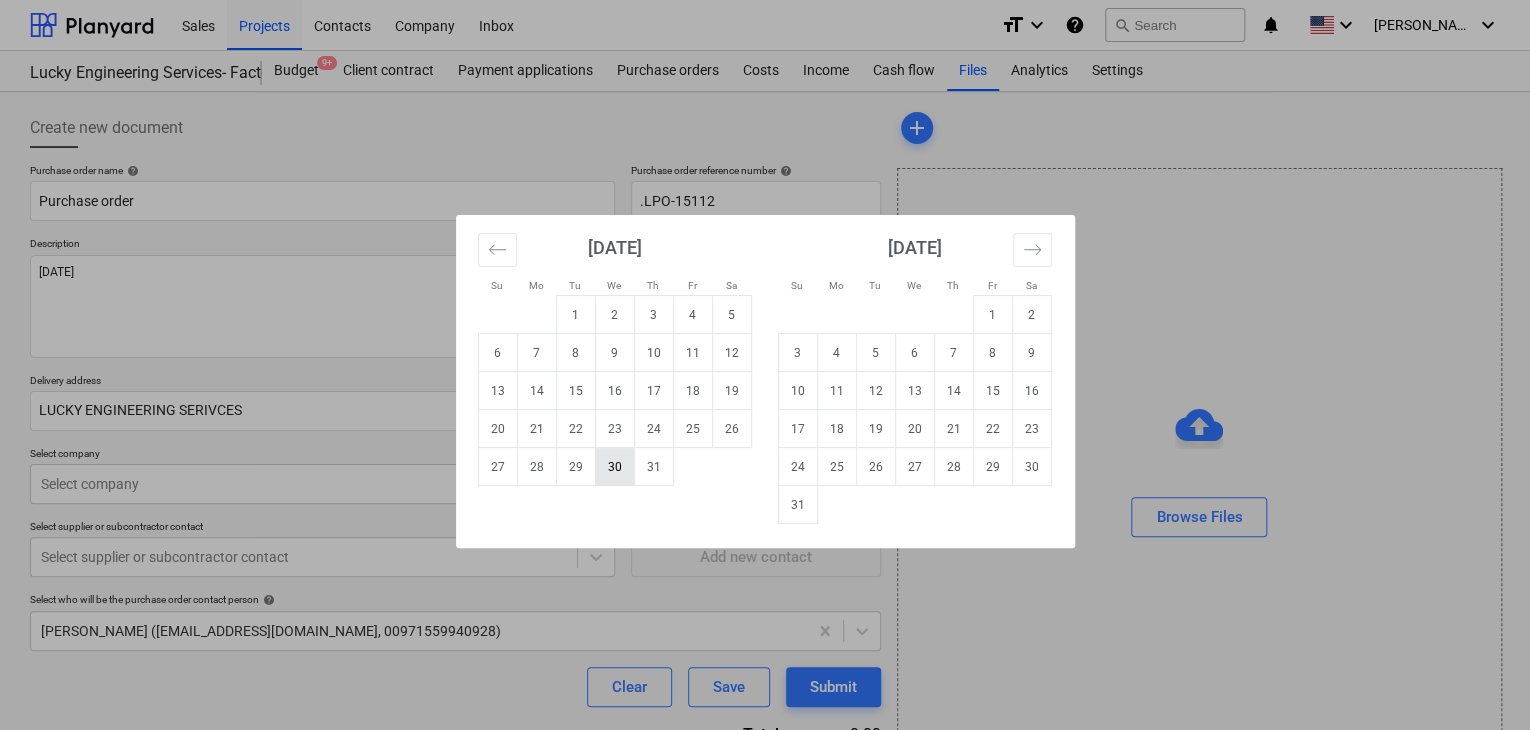click on "30" at bounding box center [614, 467] 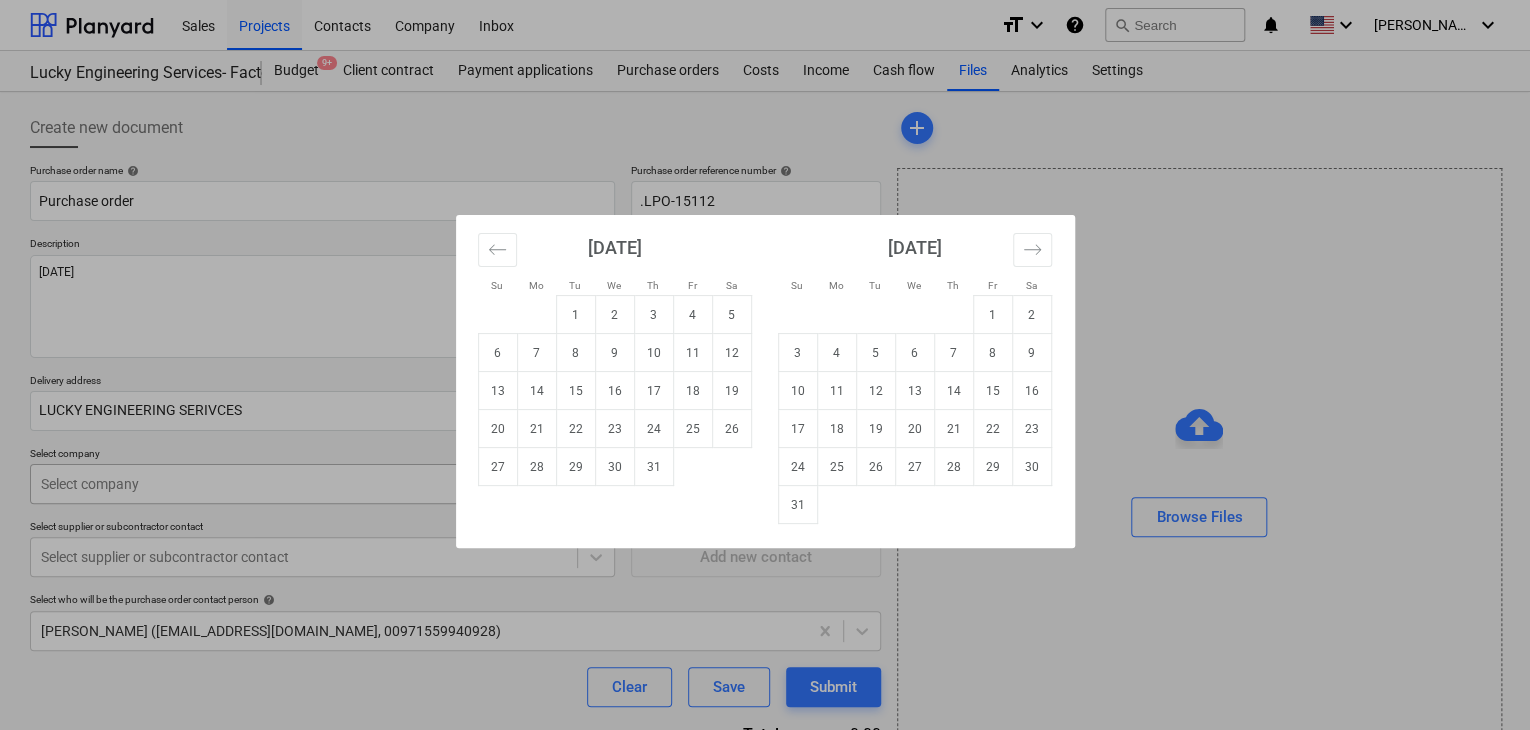 type on "[DATE]" 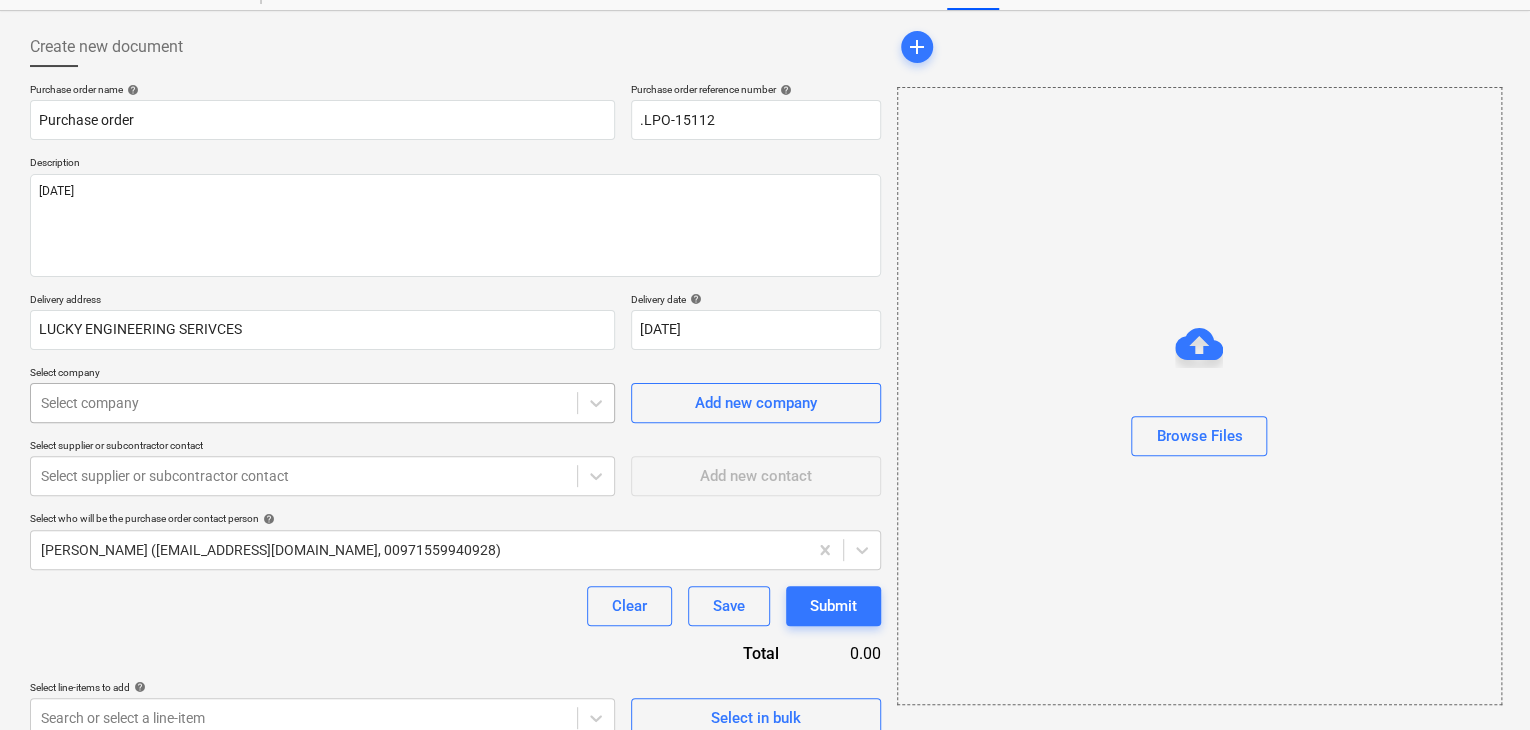 click on "Sales Projects Contacts Company Inbox format_size keyboard_arrow_down help search Search notifications 0 keyboard_arrow_down [PERSON_NAME] keyboard_arrow_down Lucky Engineering Services- Factory/Office Lucky Engineering Services- Factory/Office Budget 9+ Client contract Payment applications Purchase orders Costs Income Cash flow Files Analytics Settings Create new document Purchase order name help Purchase order Purchase order reference number help .LPO-15112 Description [DATE] Delivery address LUCKY ENGINEERING SERIVCES Delivery date help [DATE] [DATE] Press the down arrow key to interact with the calendar and
select a date. Press the question mark key to get the keyboard shortcuts for changing dates. Select company Select company Add new company Select supplier or subcontractor contact Select supplier or subcontractor contact Add new contact Select who will be the purchase order contact person help [PERSON_NAME] ([EMAIL_ADDRESS][DOMAIN_NAME], 00971559940928) Clear Save Submit Total 0.00 help add" at bounding box center [765, 284] 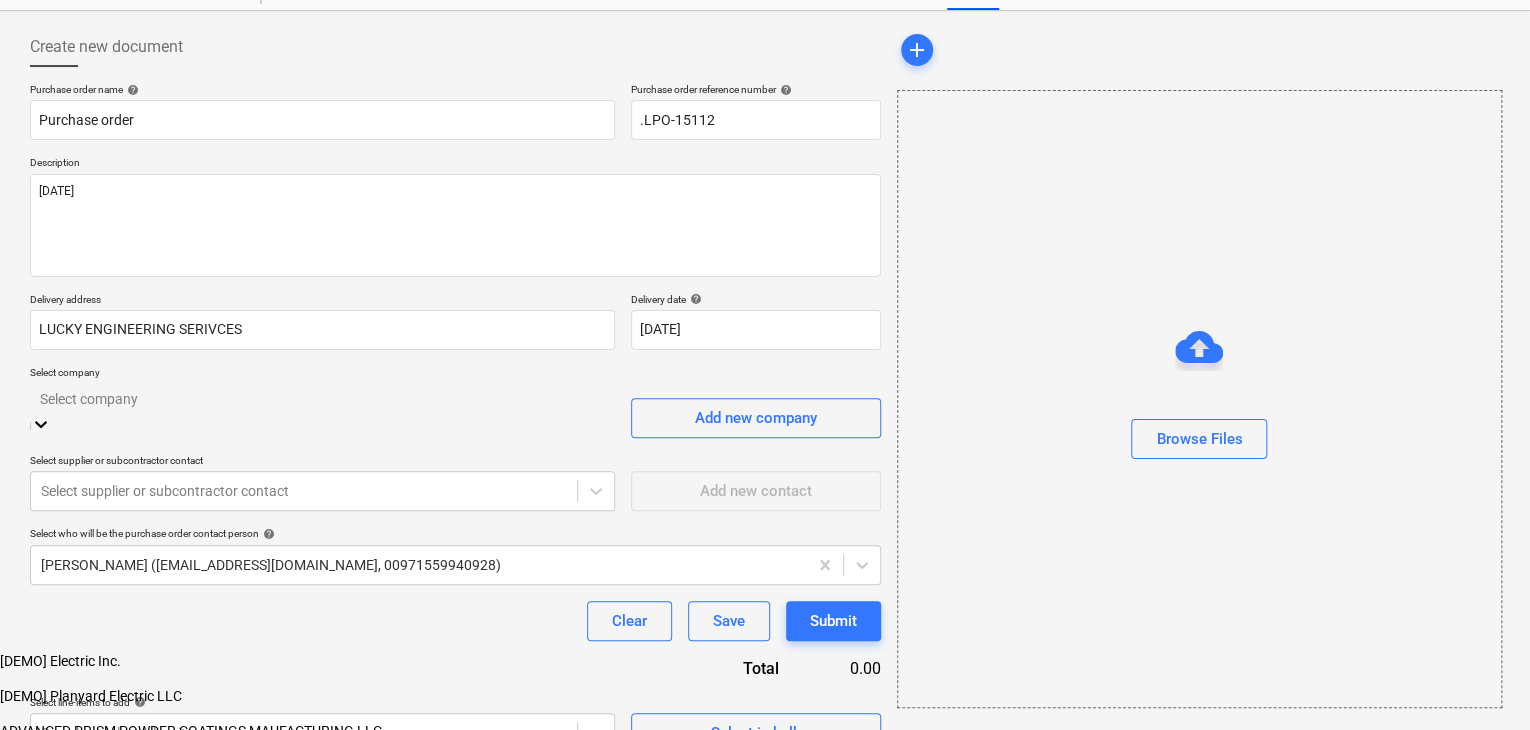 scroll, scrollTop: 93, scrollLeft: 0, axis: vertical 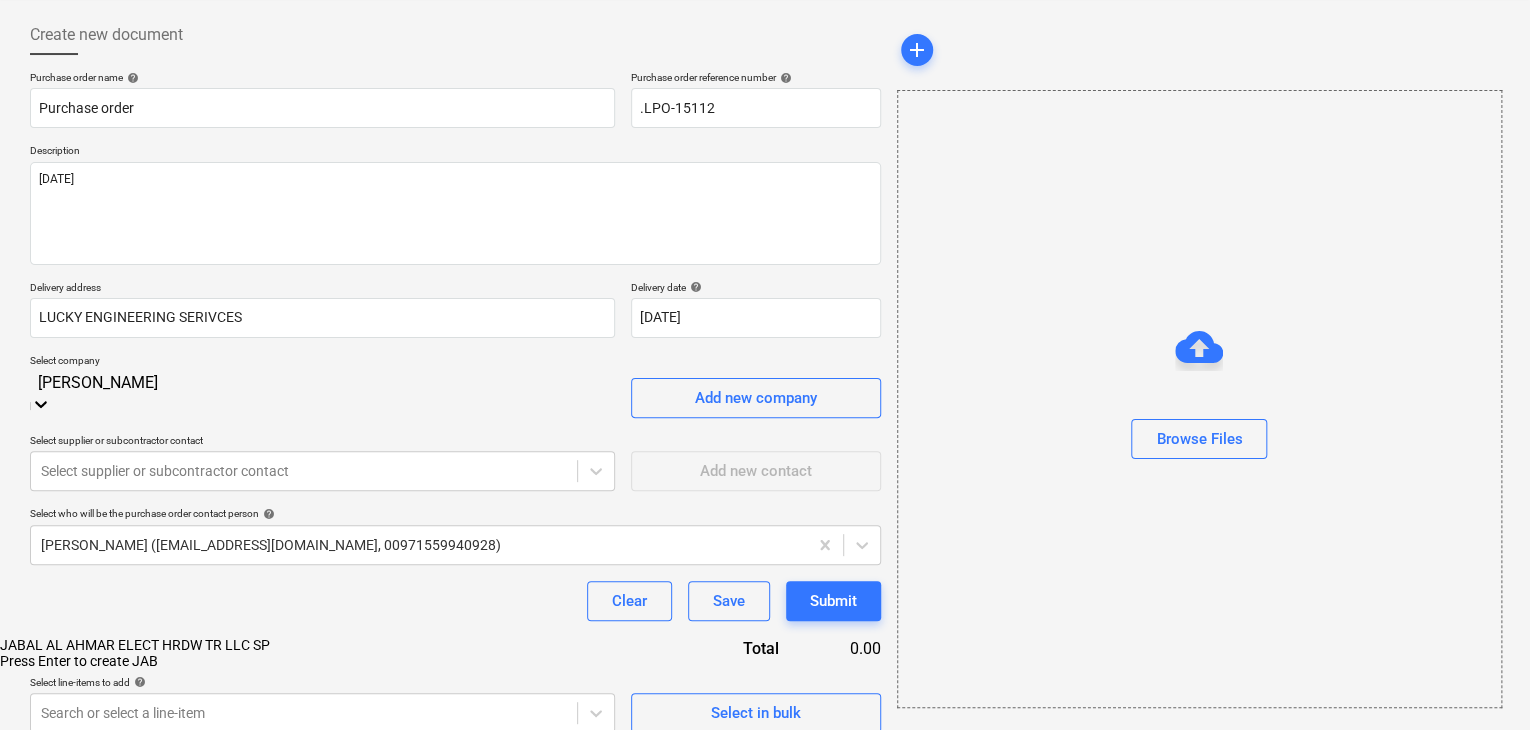 type on "JAB" 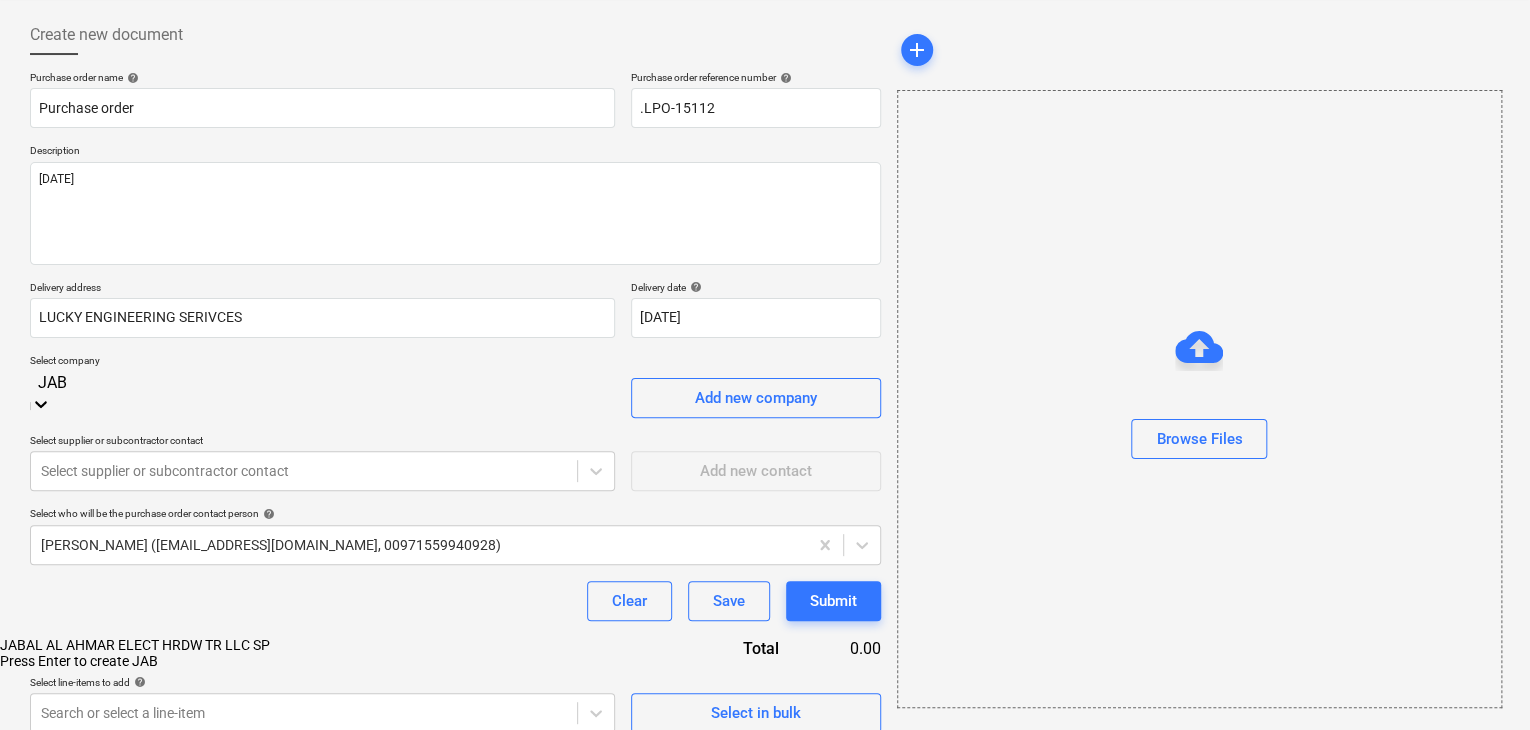 click on "JABAL AL AHMAR ELECT HRDW TR LLC SP" at bounding box center [765, 645] 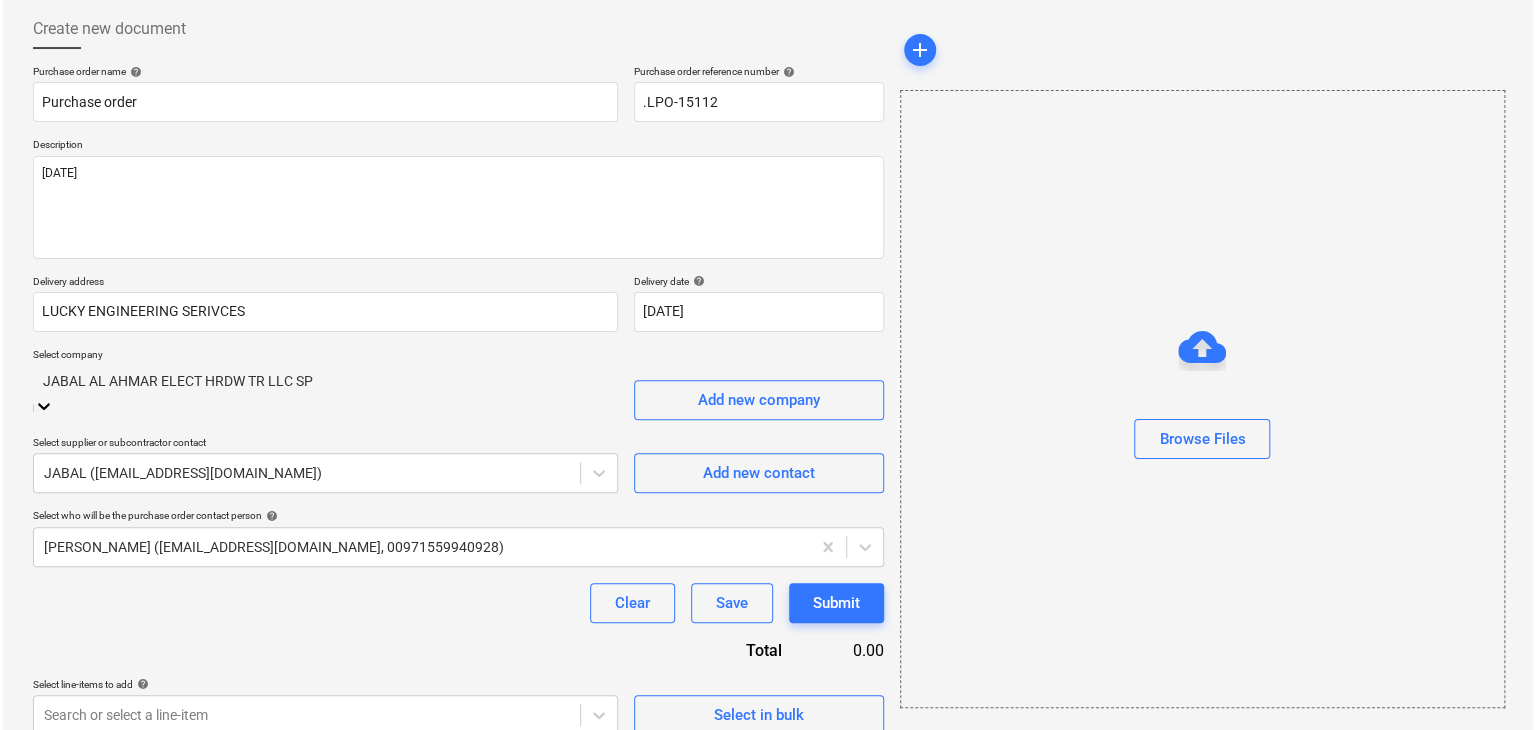 scroll, scrollTop: 104, scrollLeft: 0, axis: vertical 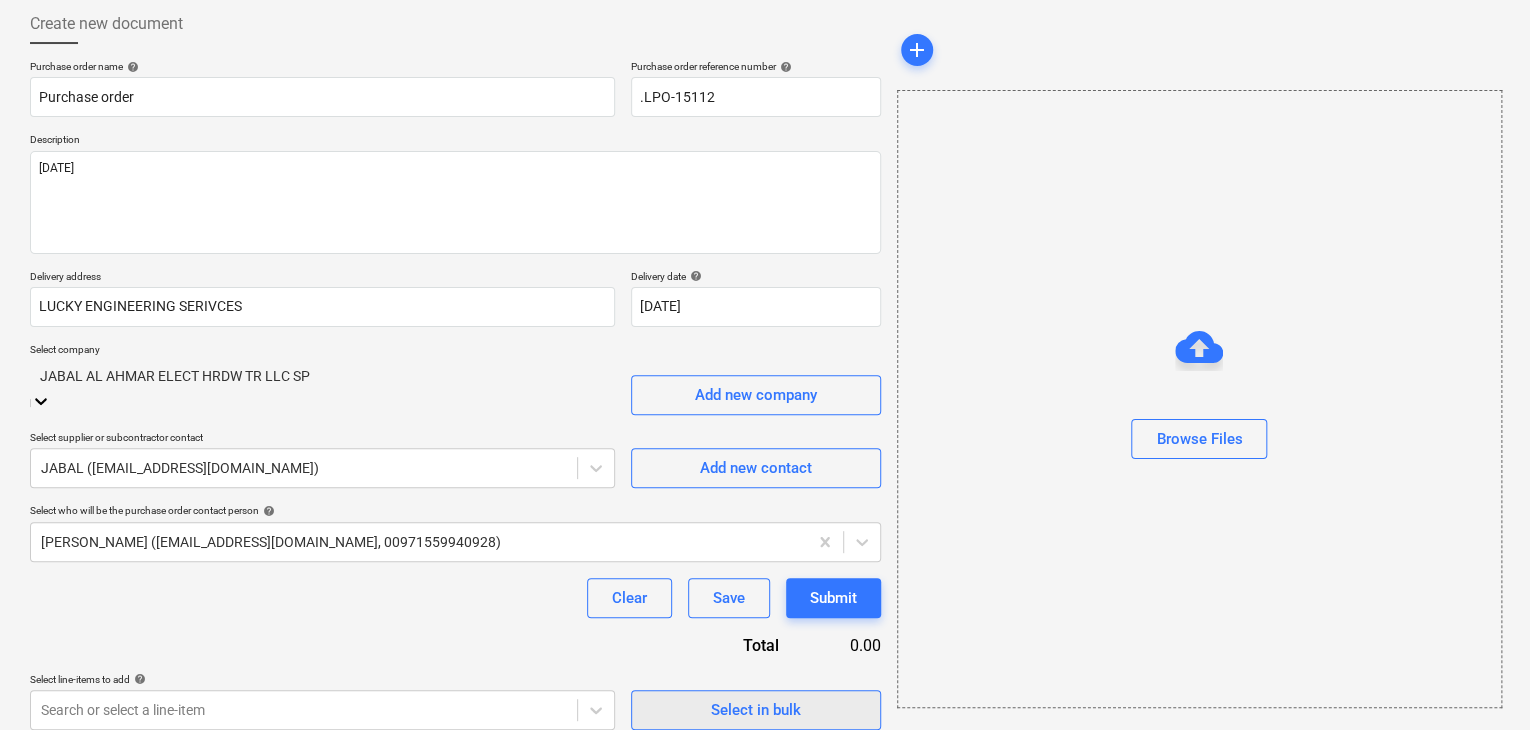 click on "Select in bulk" at bounding box center [756, 710] 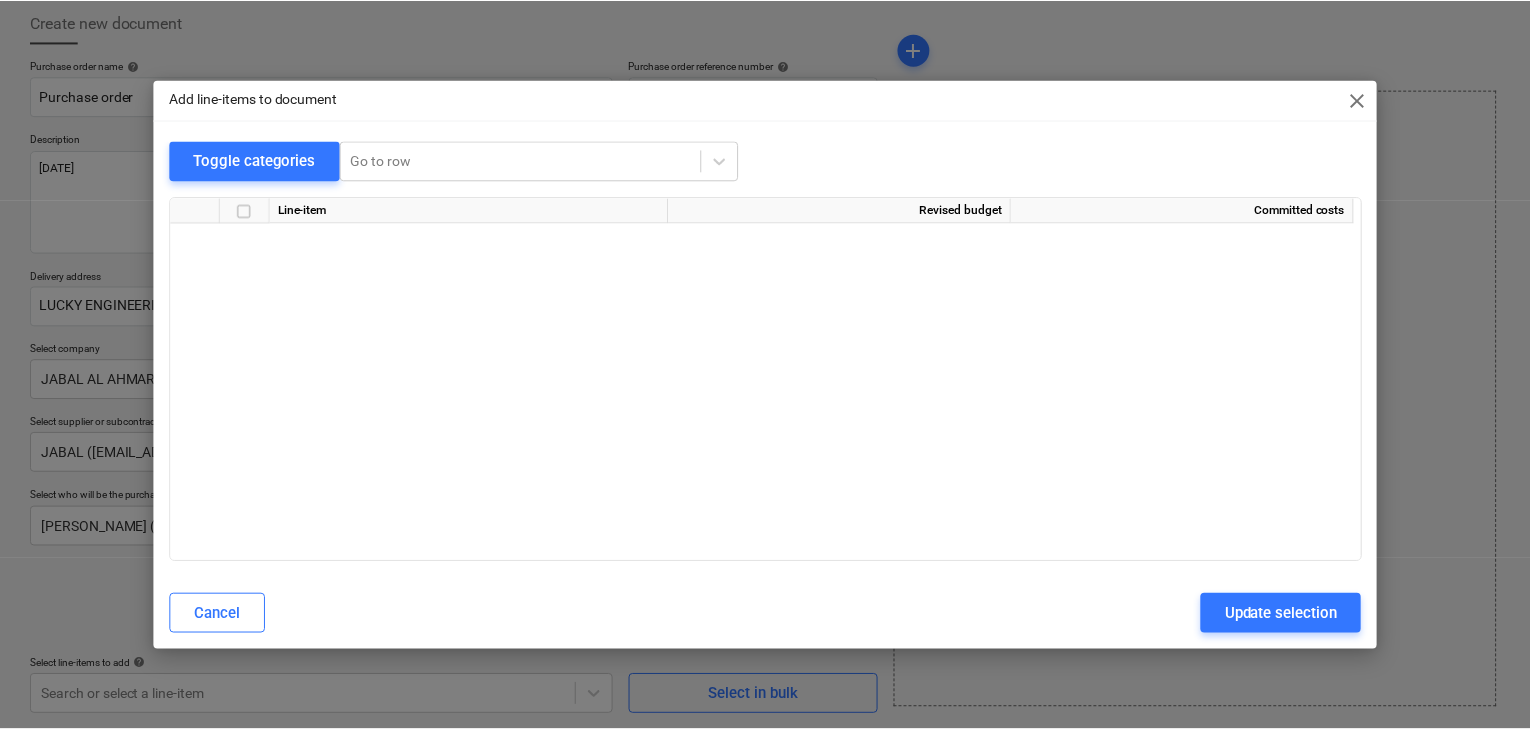 scroll, scrollTop: 37087, scrollLeft: 0, axis: vertical 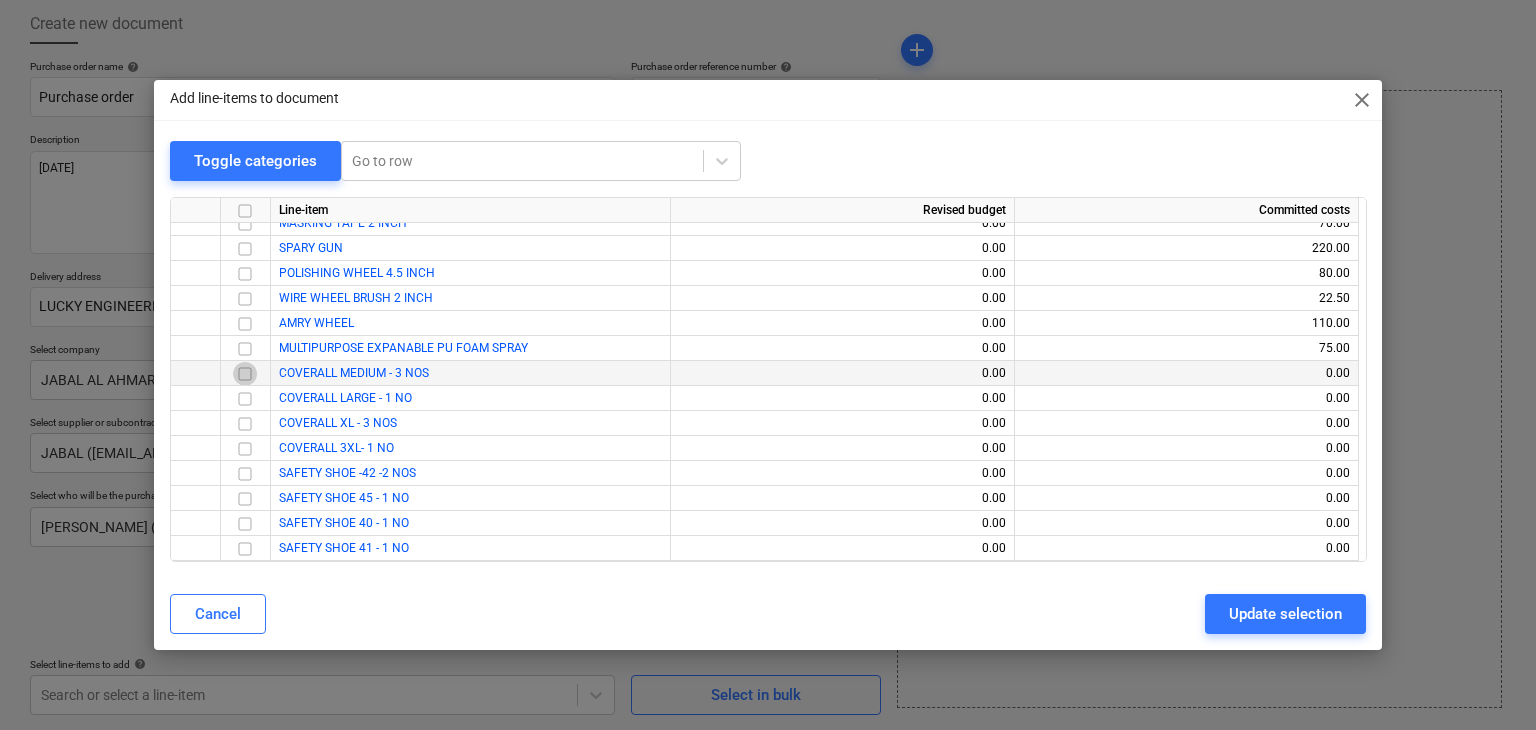 click at bounding box center (245, 374) 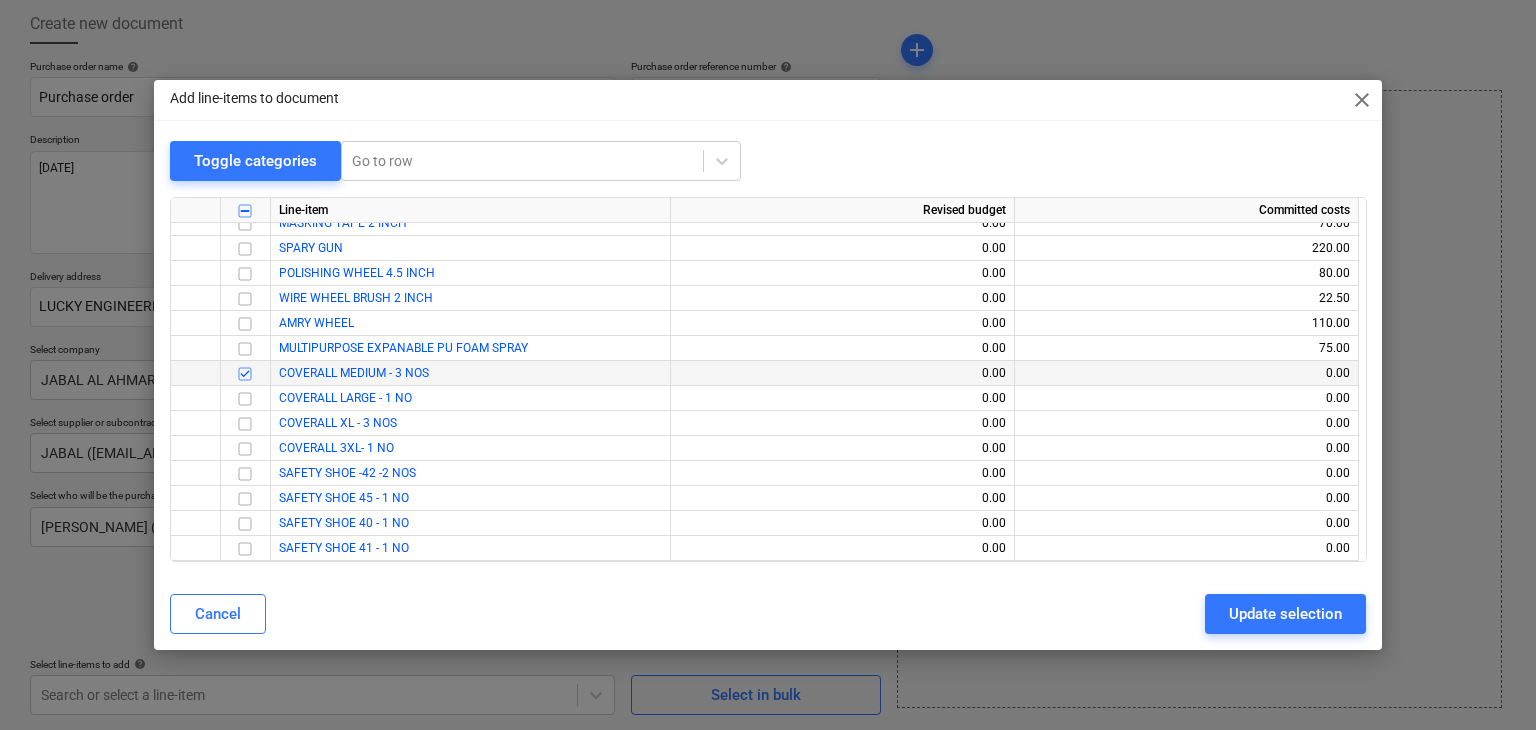 click at bounding box center [245, 399] 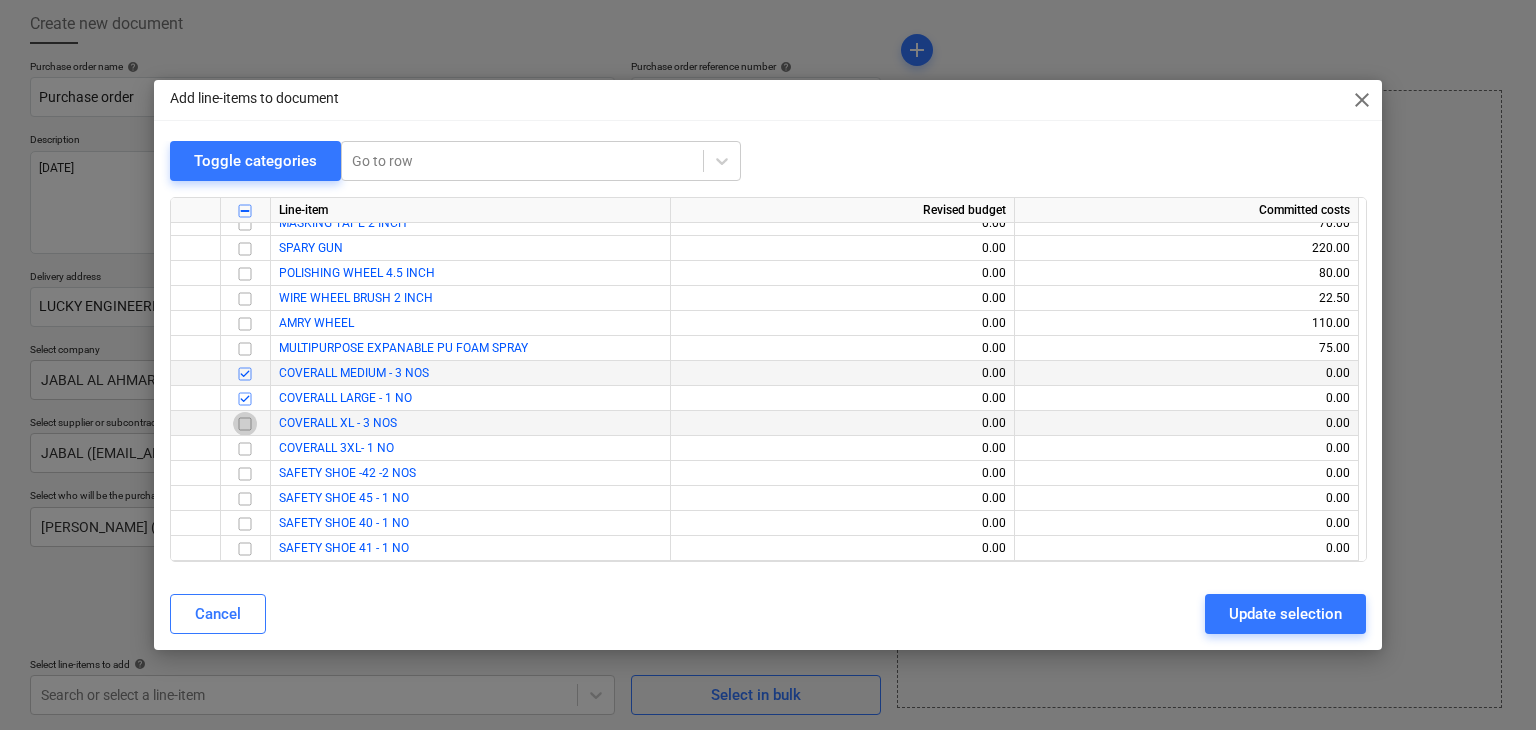 click at bounding box center [245, 424] 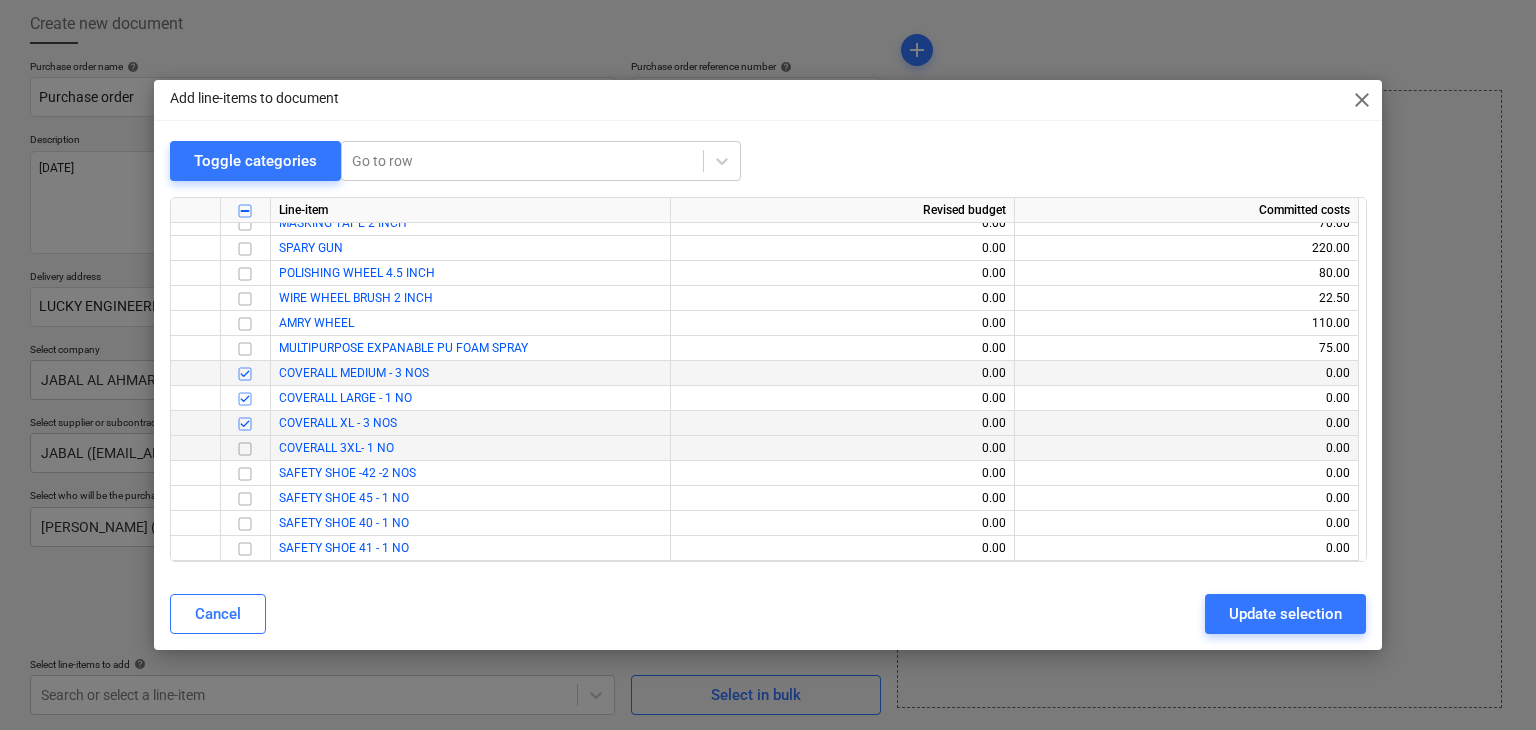 click at bounding box center [245, 449] 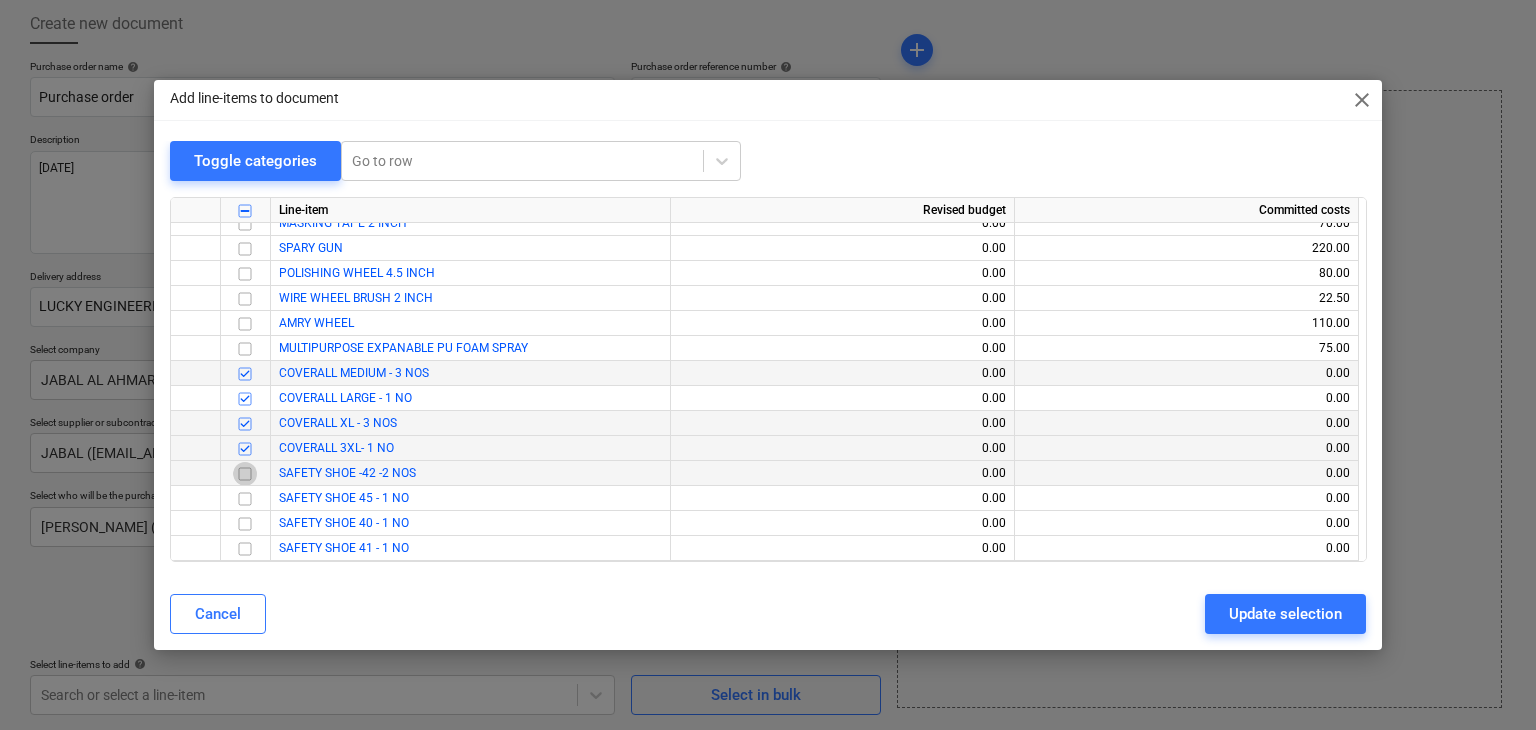 click at bounding box center [245, 474] 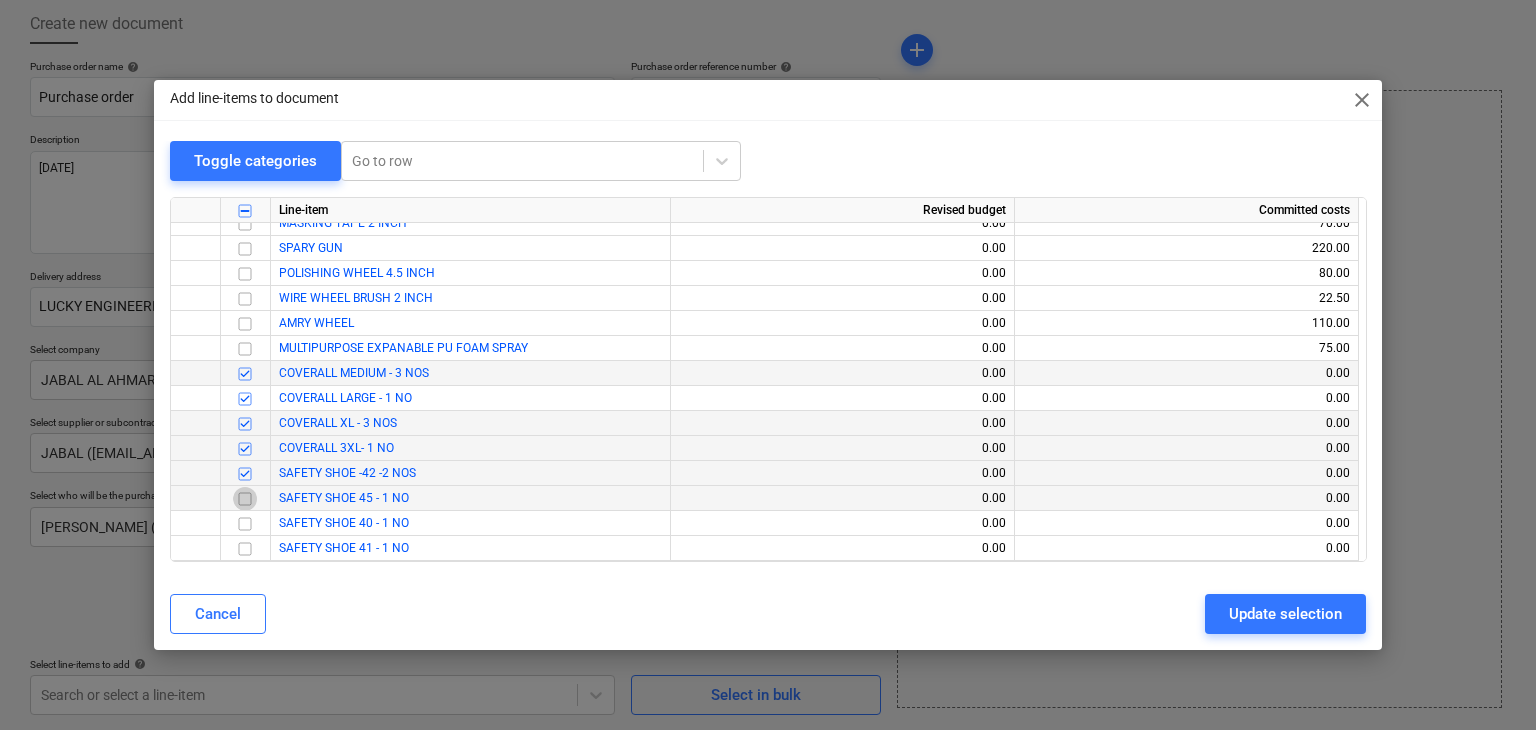 click at bounding box center (245, 499) 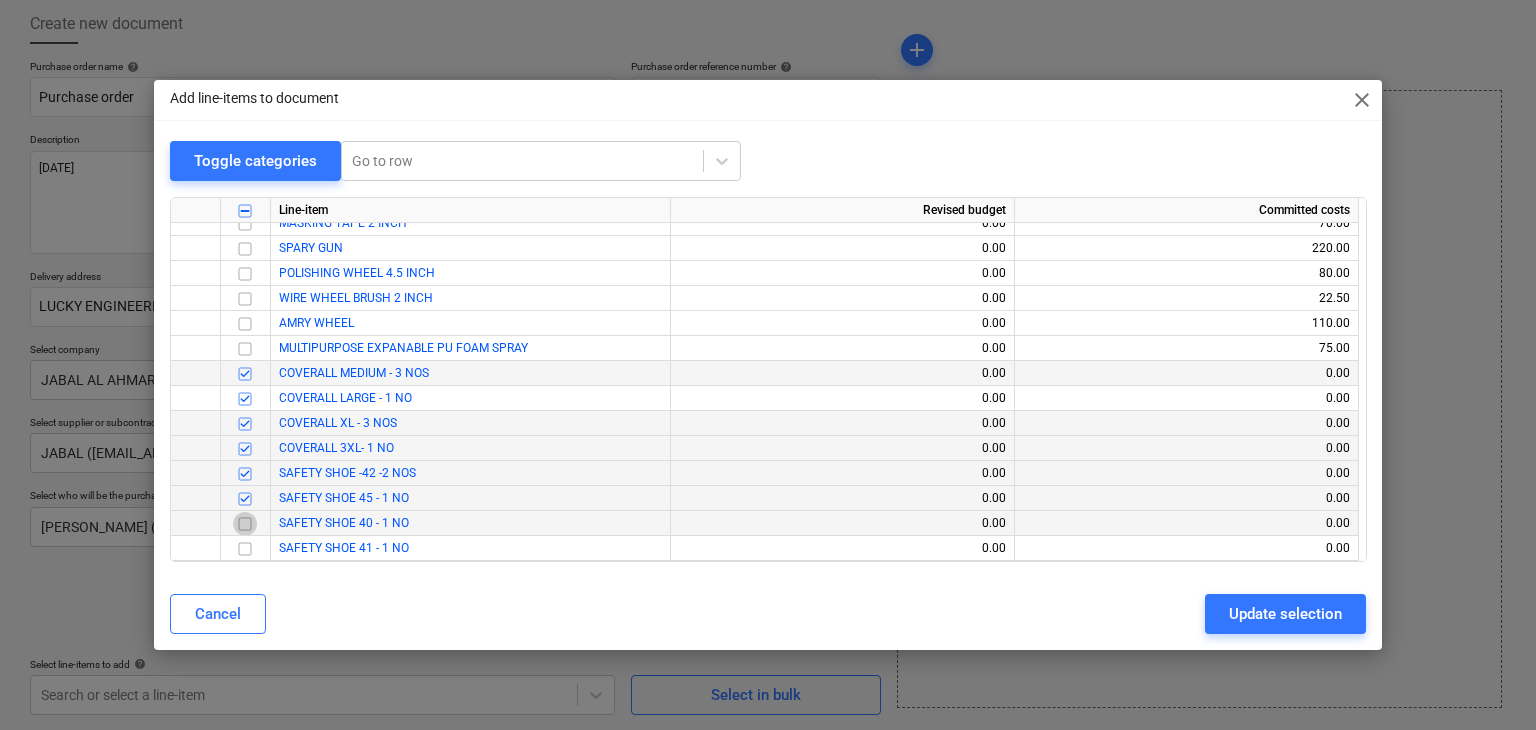 click at bounding box center [245, 524] 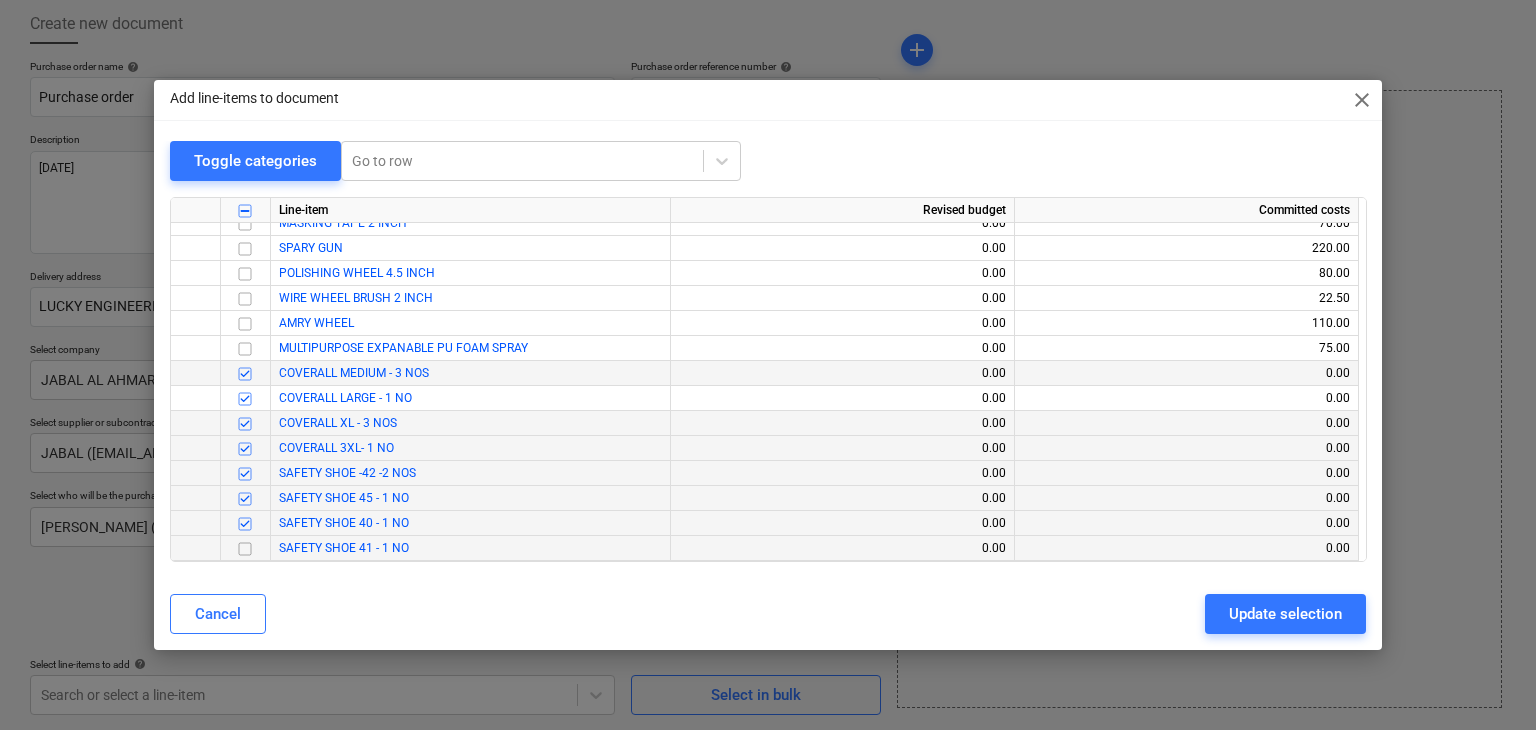 click at bounding box center (245, 549) 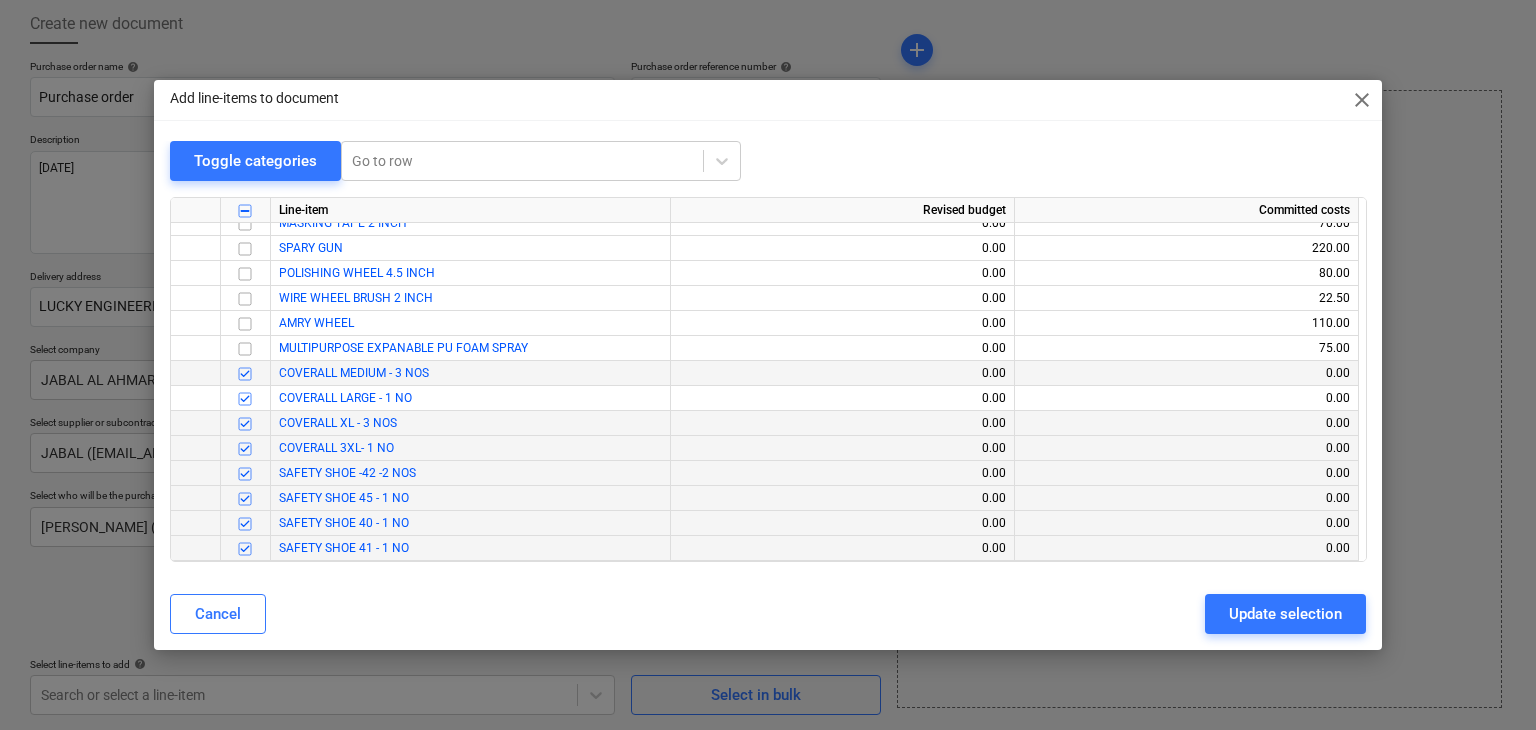 click on "Update selection" at bounding box center (1285, 614) 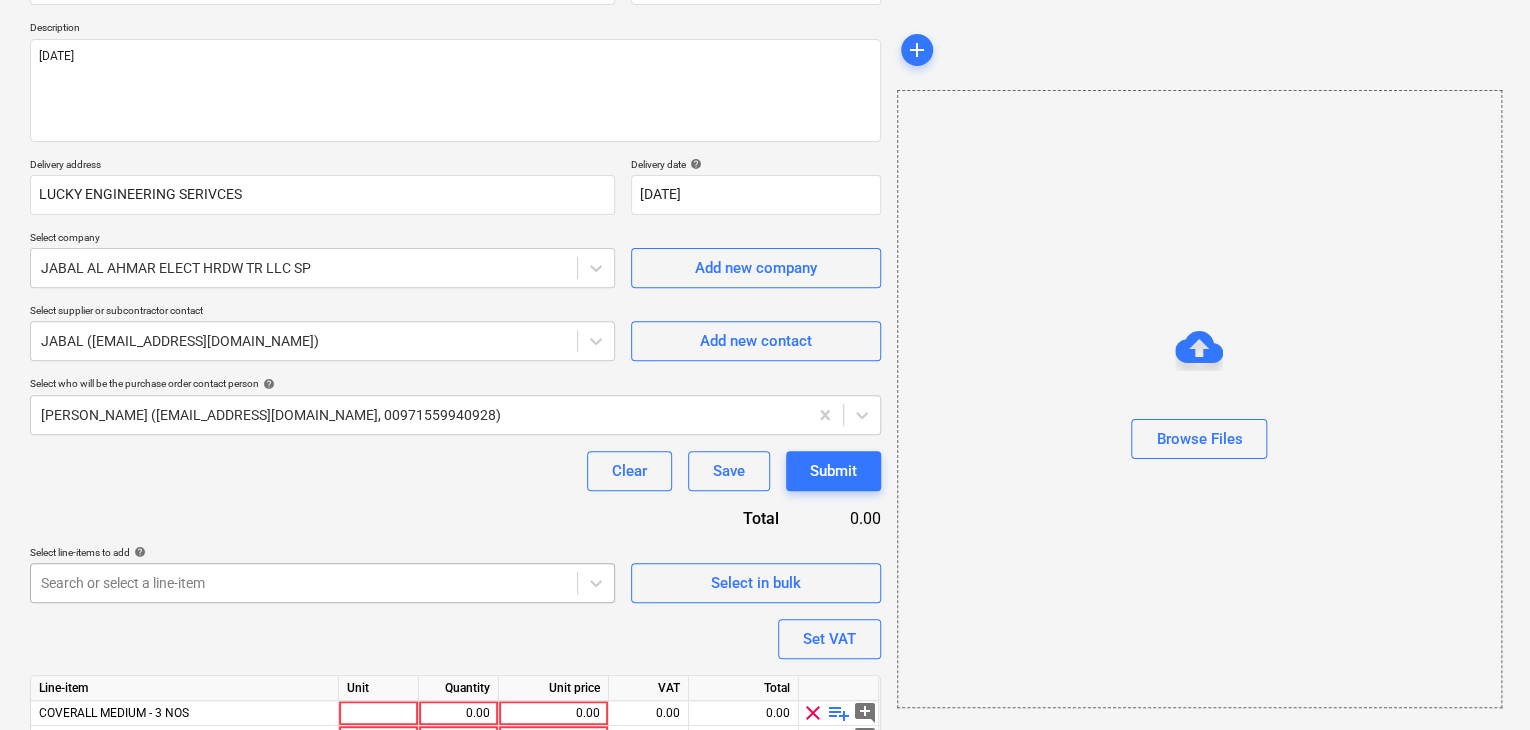 scroll, scrollTop: 404, scrollLeft: 0, axis: vertical 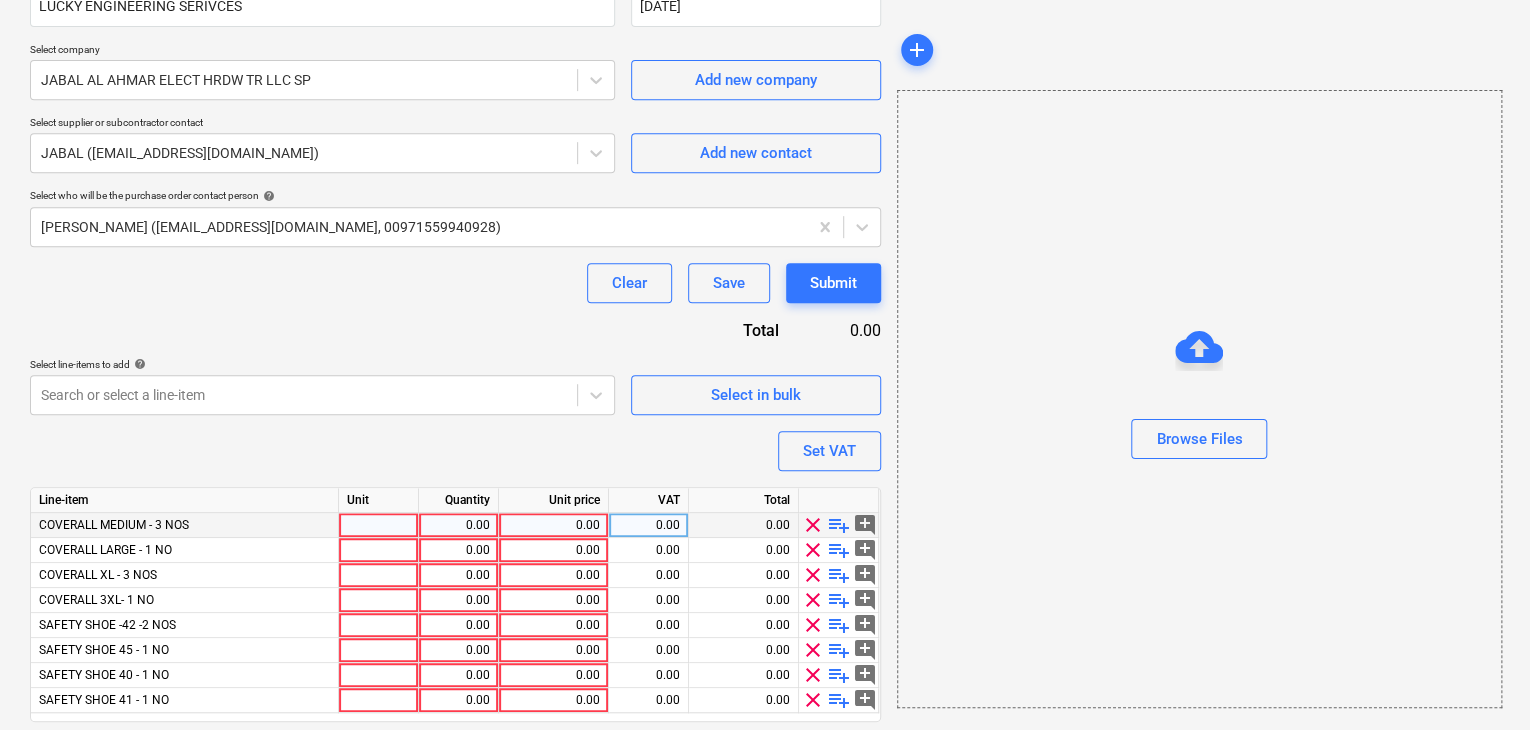 click at bounding box center (379, 525) 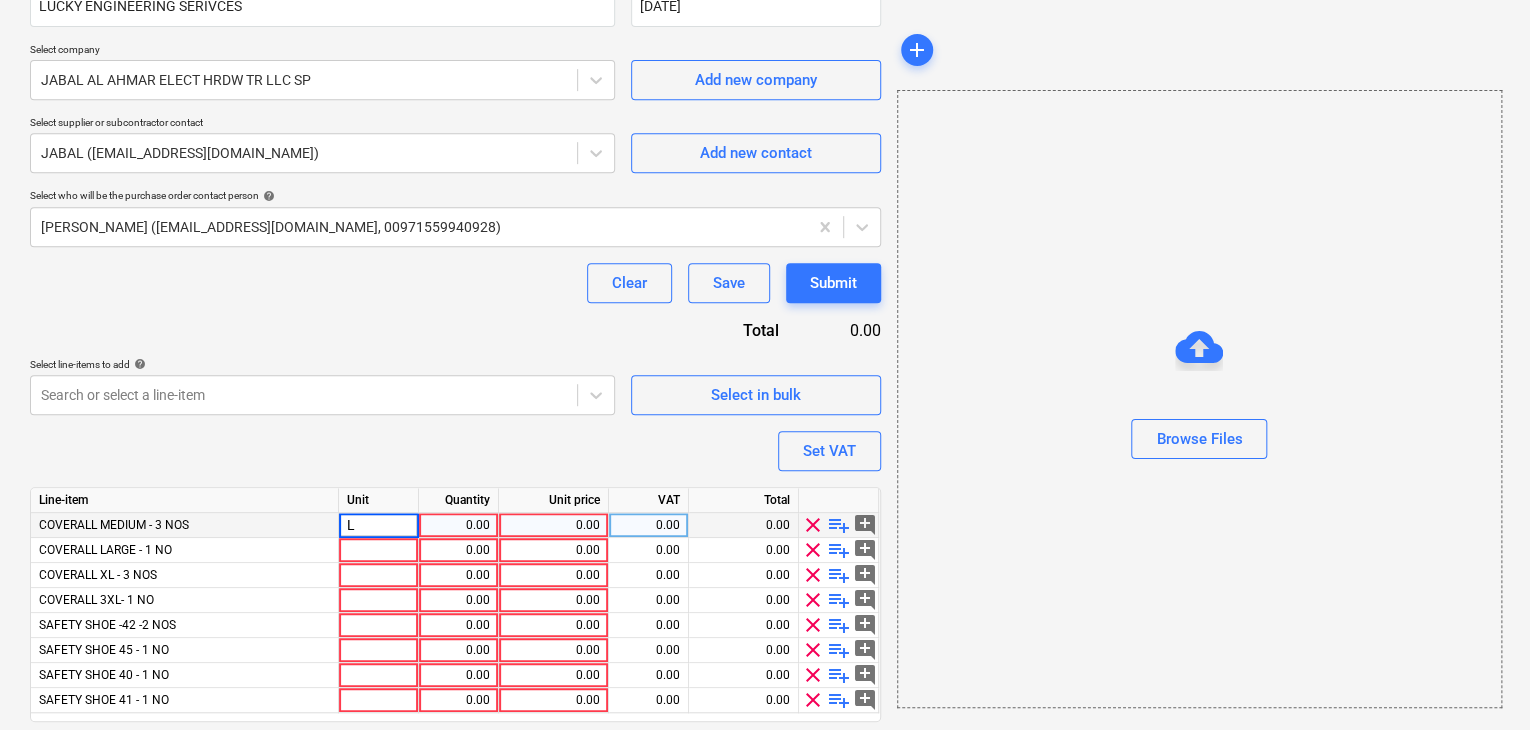 type on "LS" 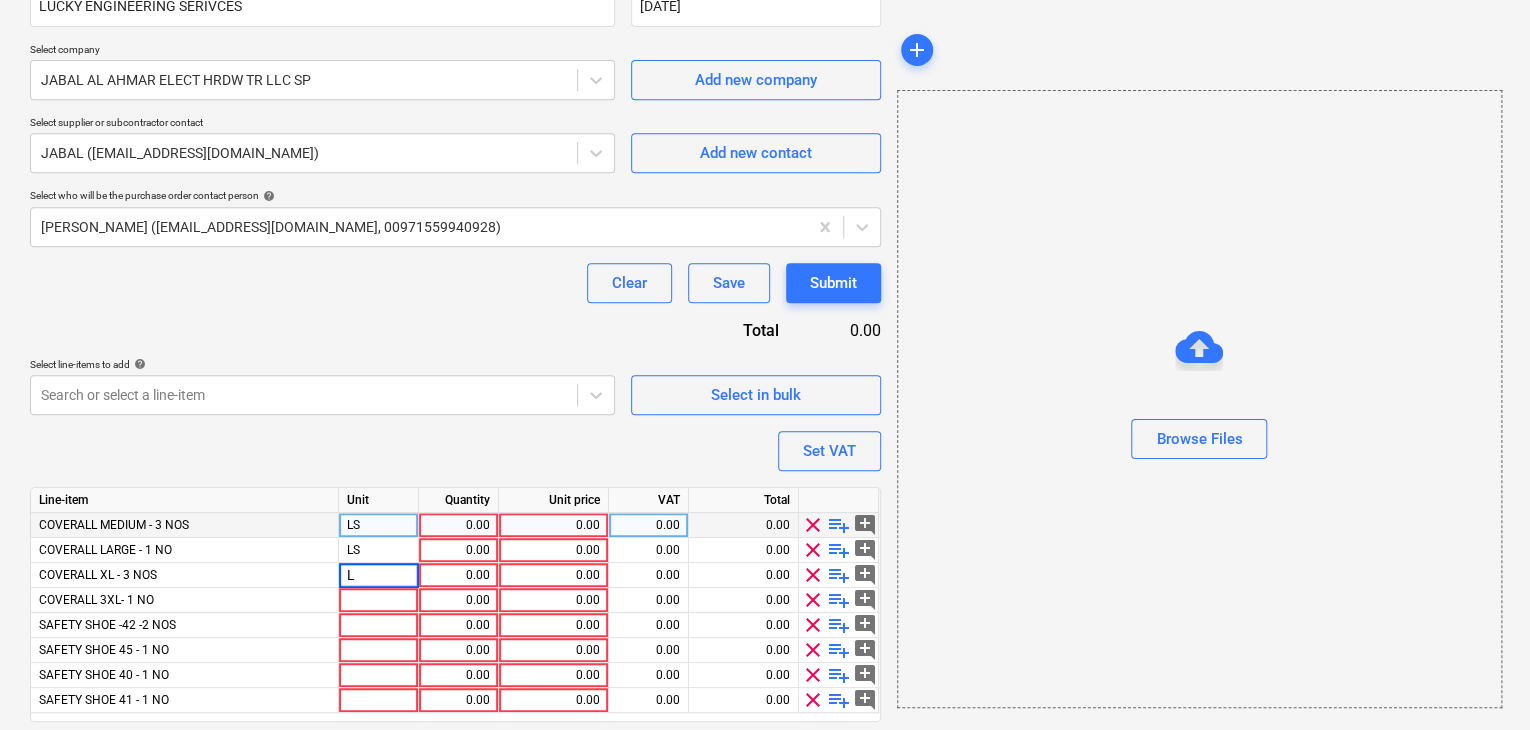 type on "LS" 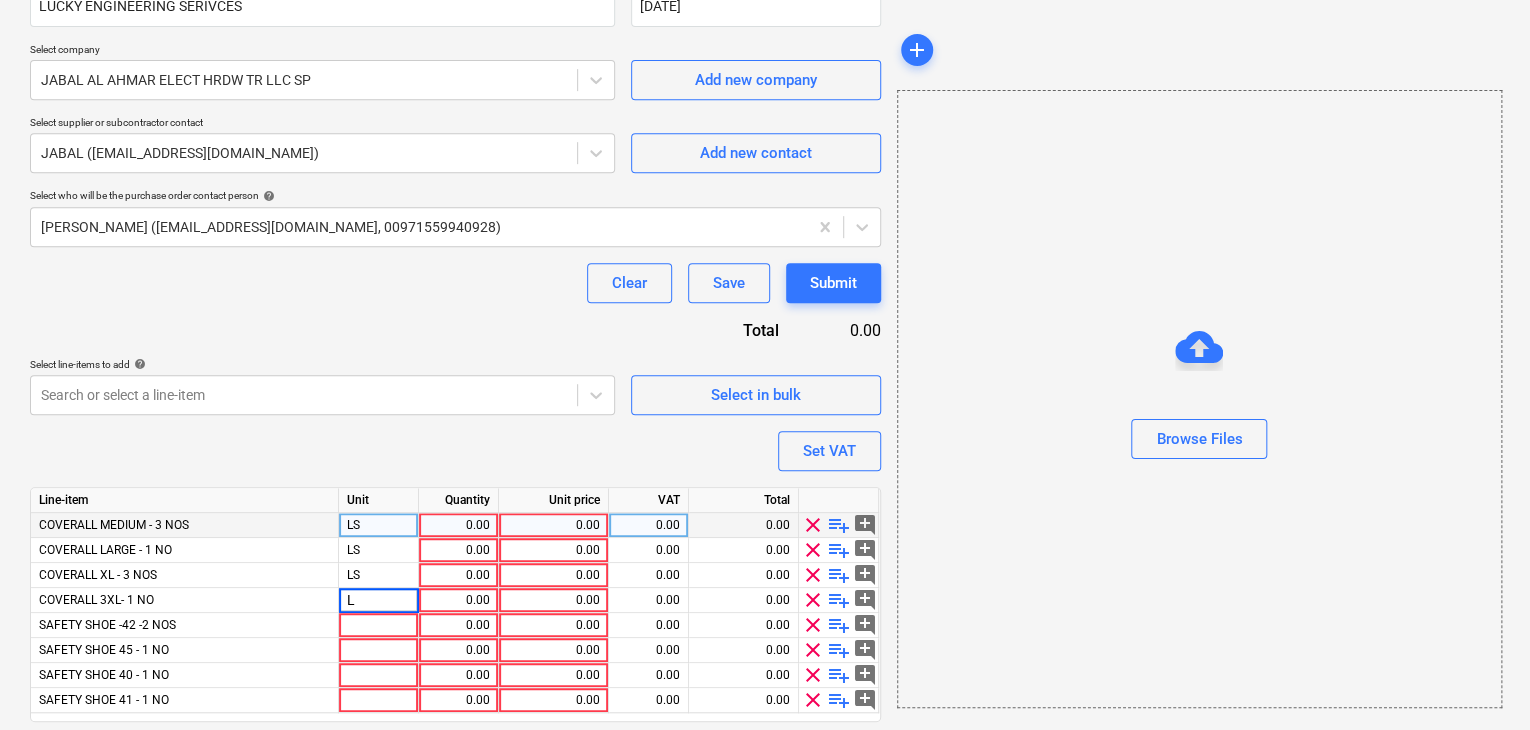 type on "LS" 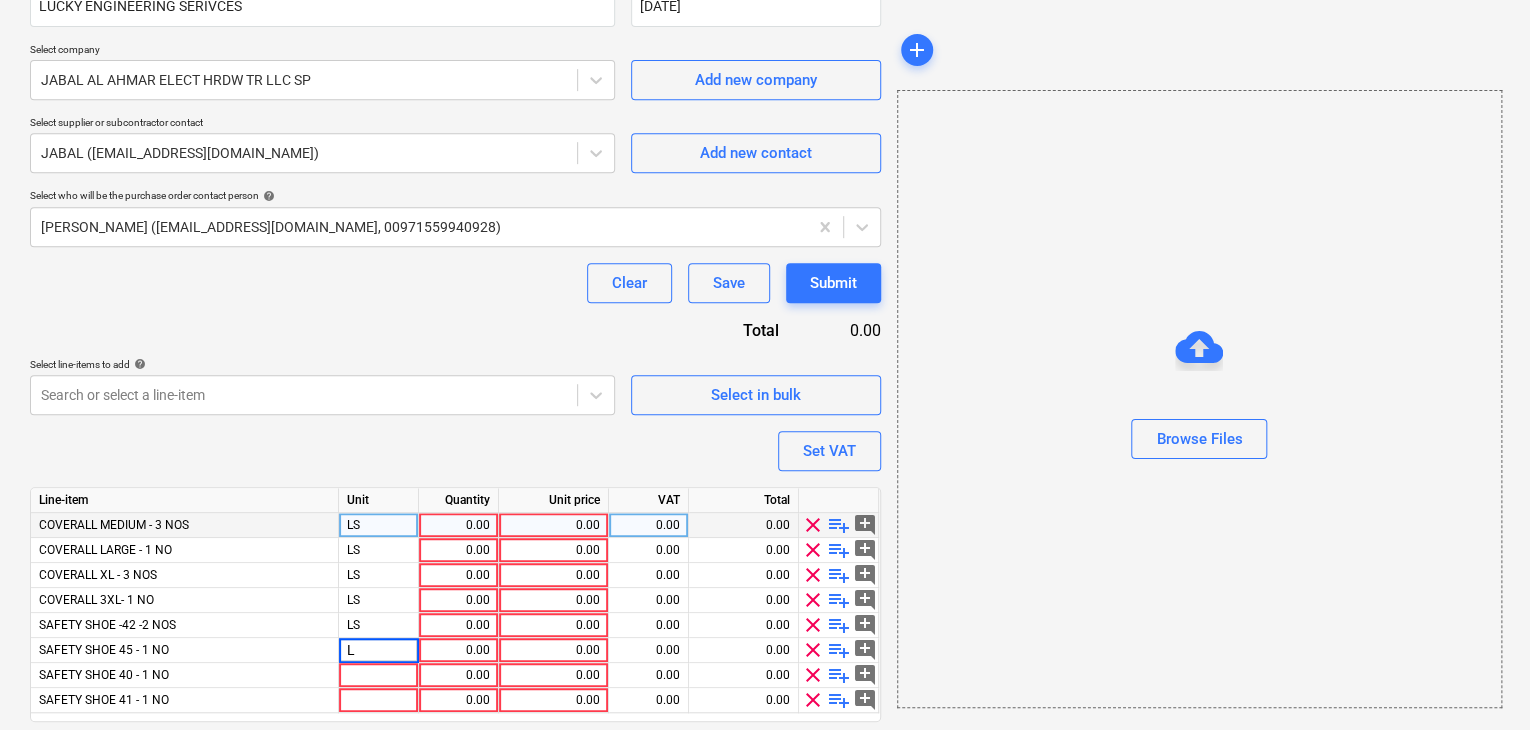 type on "LS" 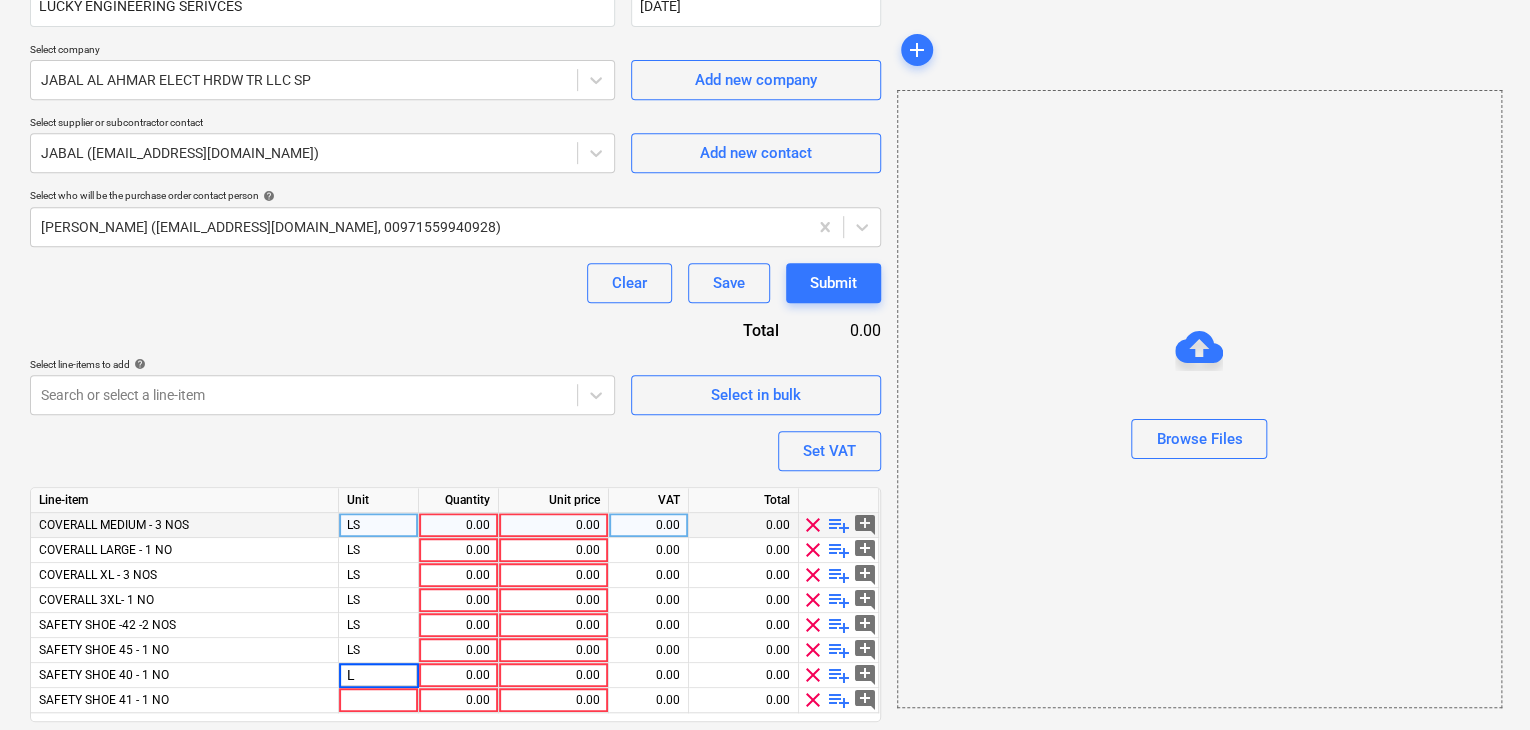 type on "LS" 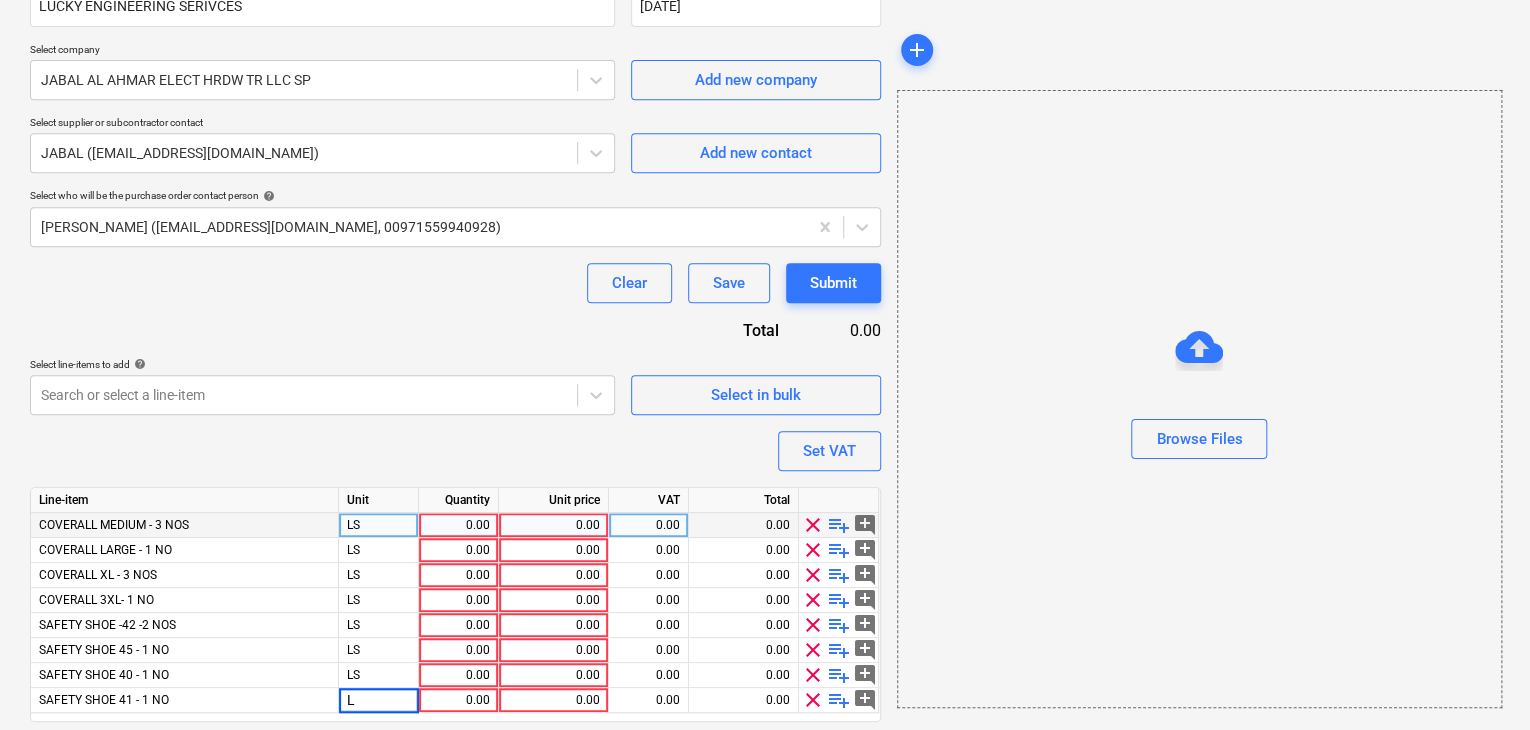 type on "LS" 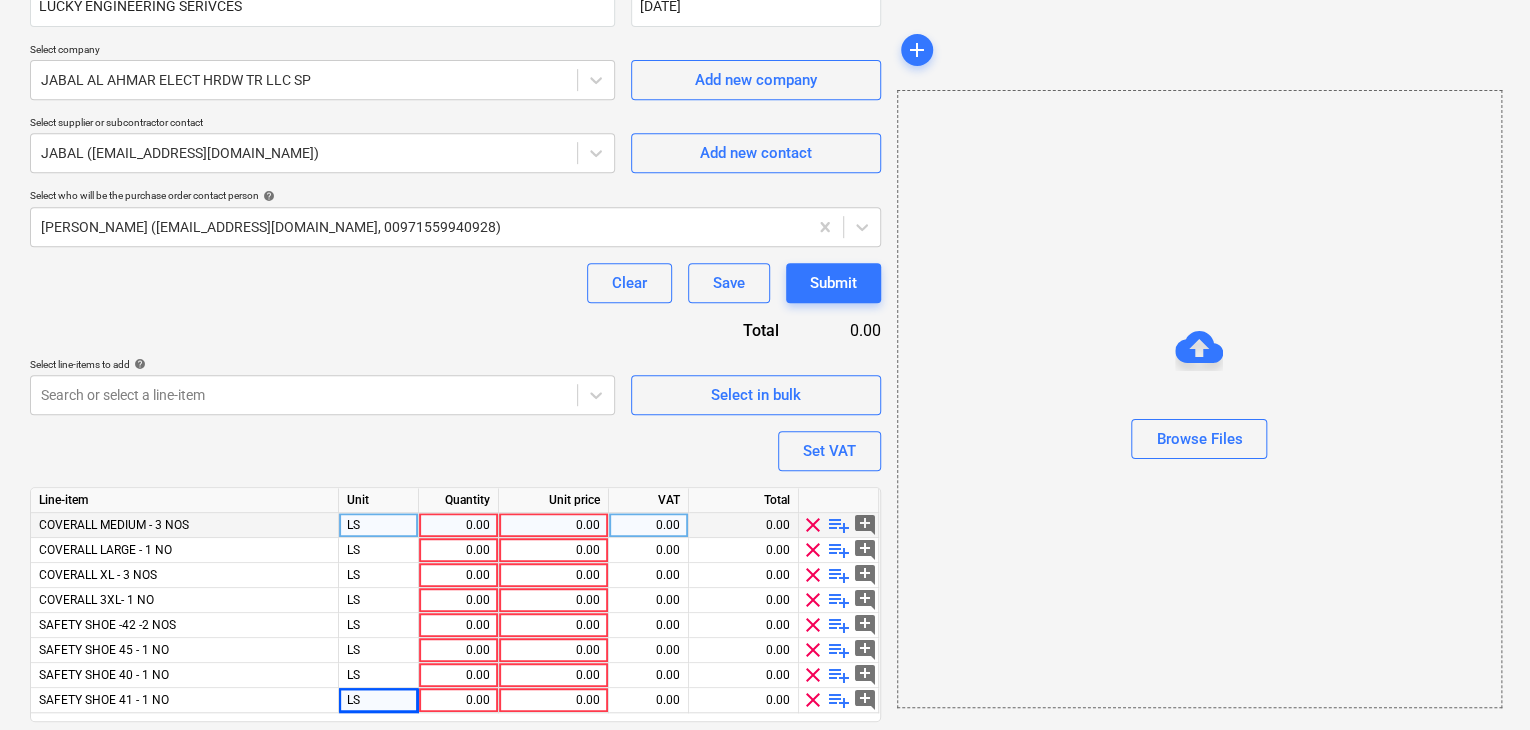 click on "0.00" at bounding box center (458, 525) 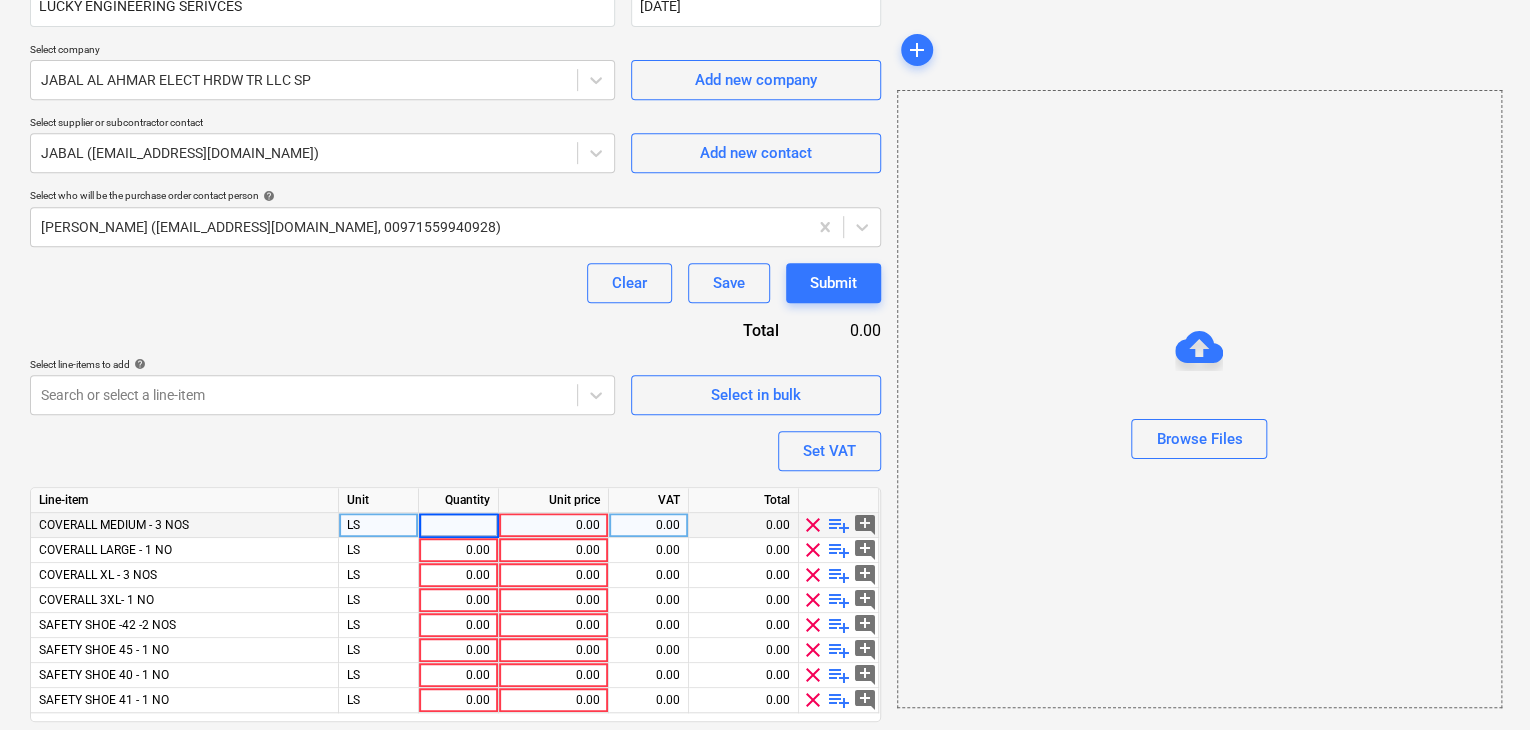 type on "3" 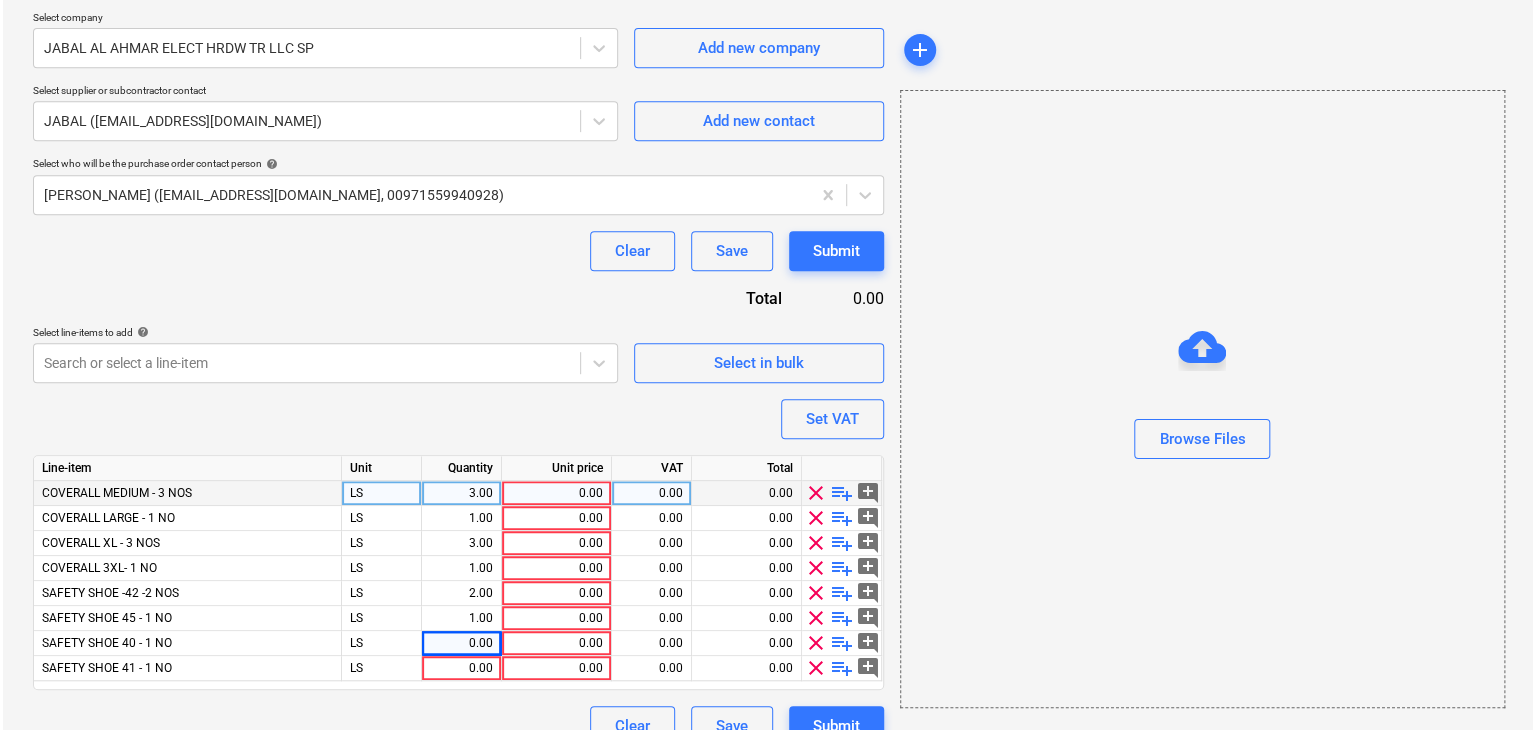scroll, scrollTop: 468, scrollLeft: 0, axis: vertical 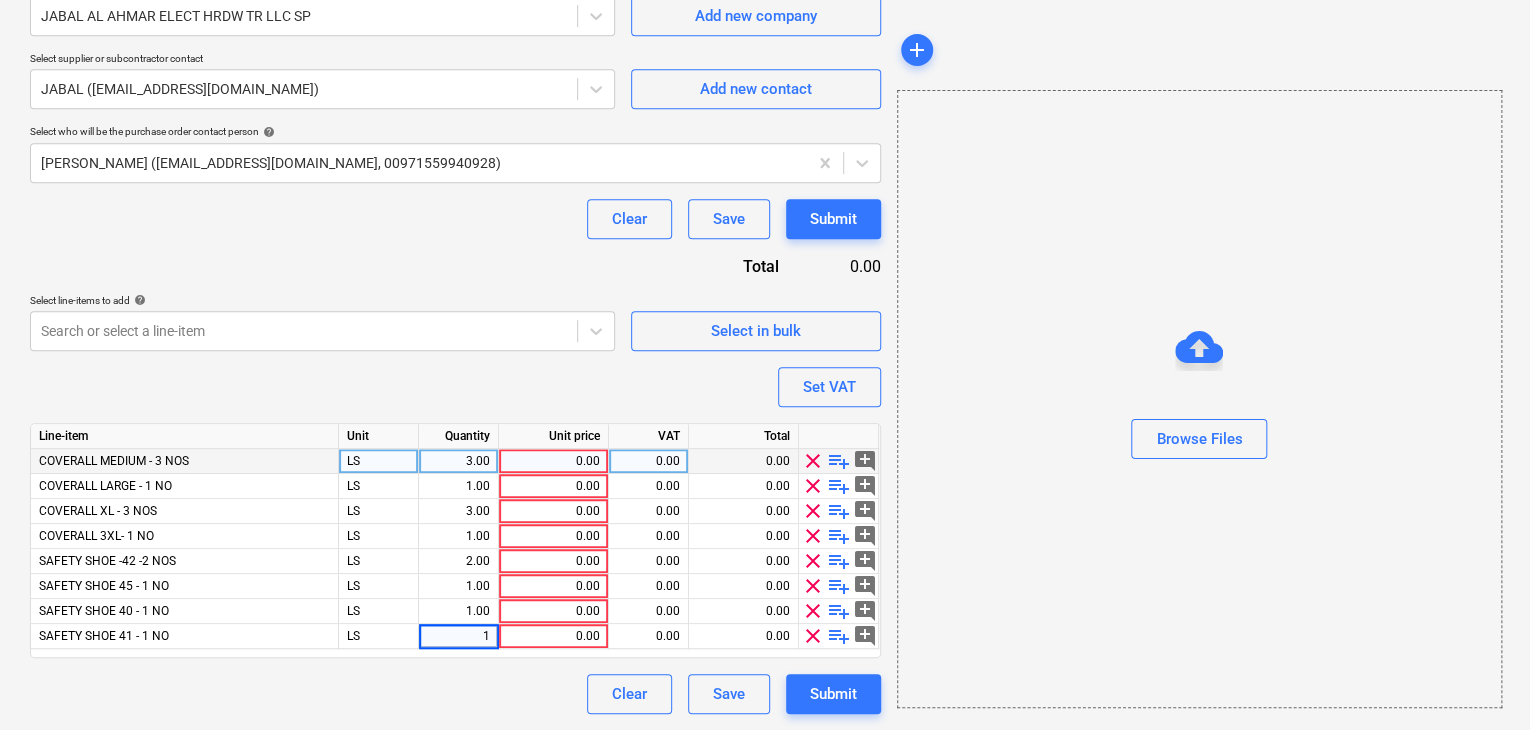 click on "0.00" at bounding box center (553, 461) 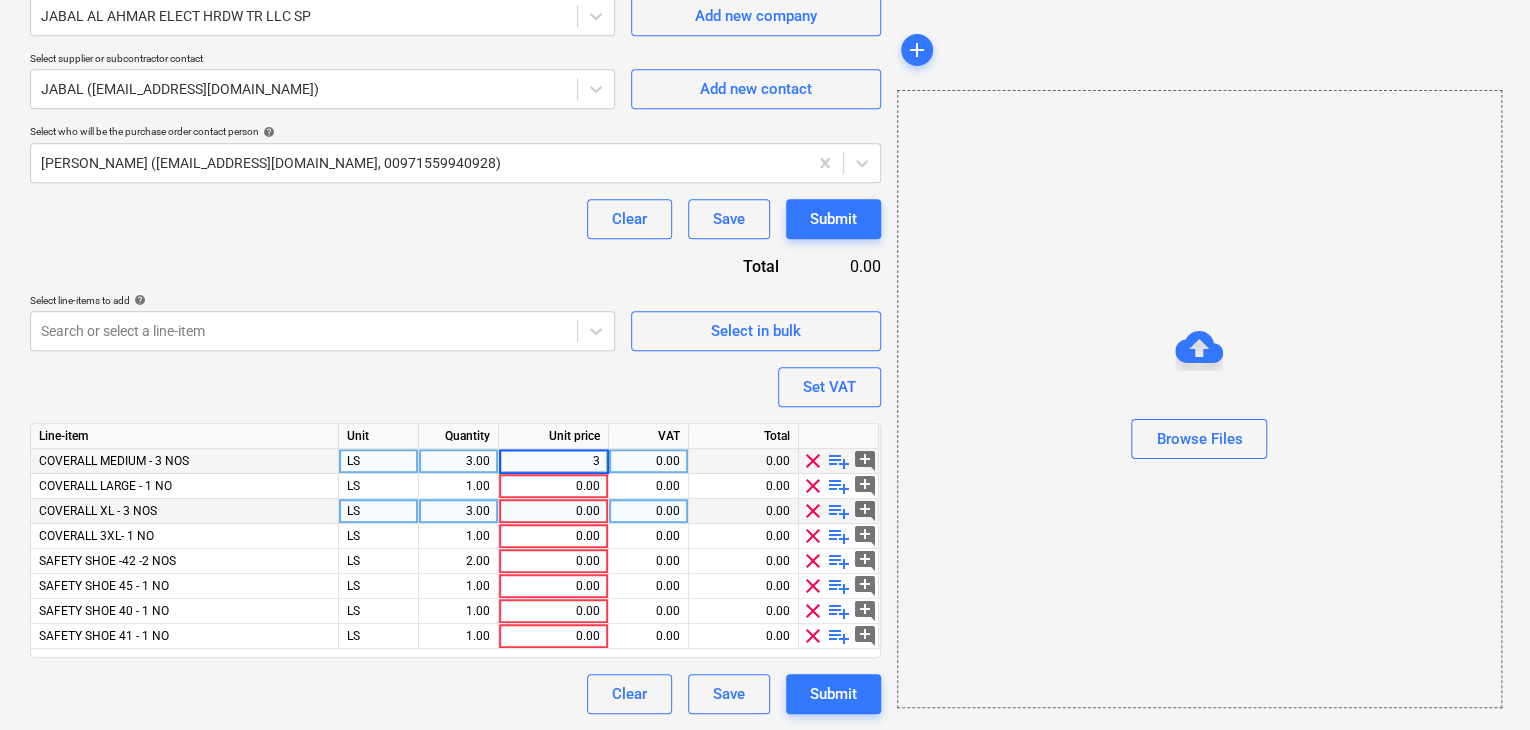 type on "38" 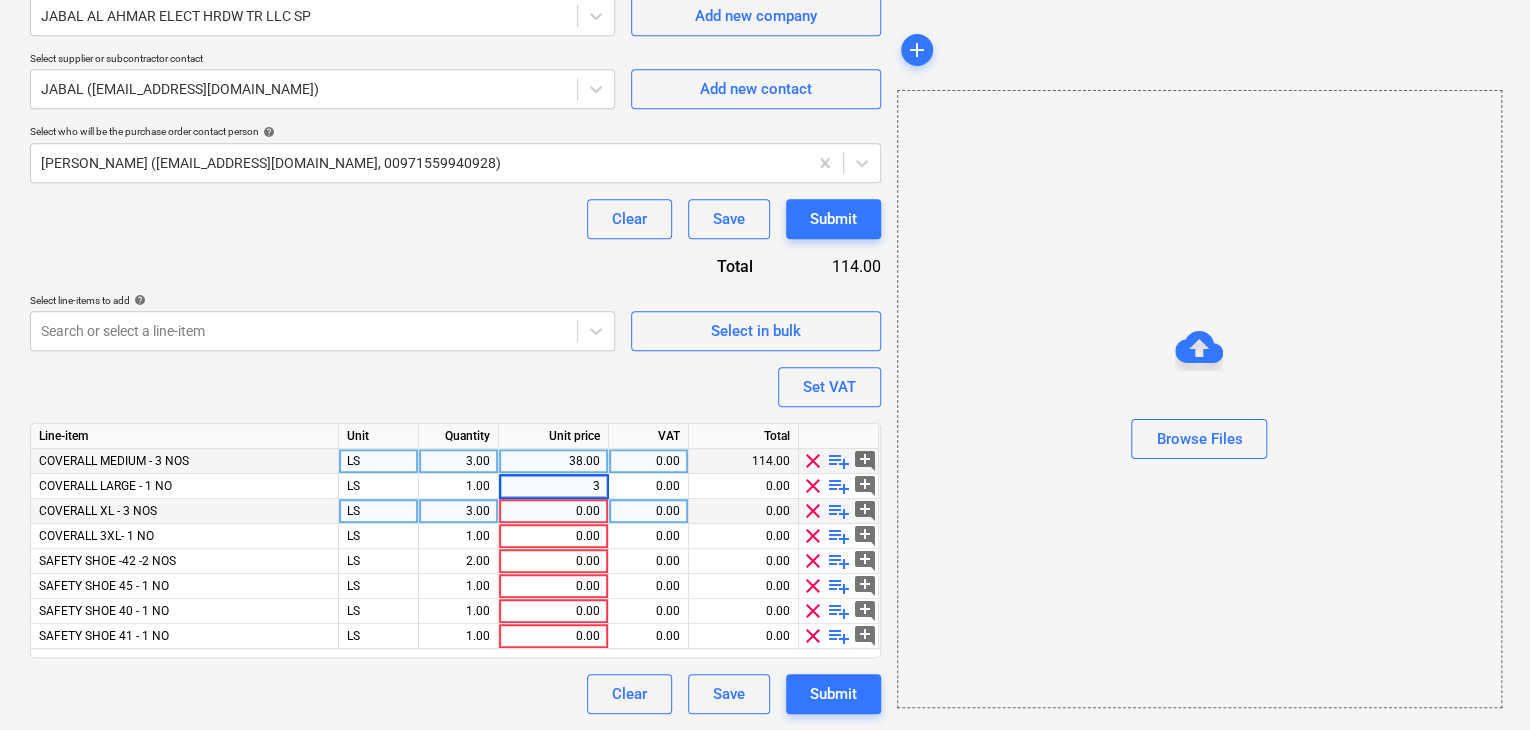 type on "38" 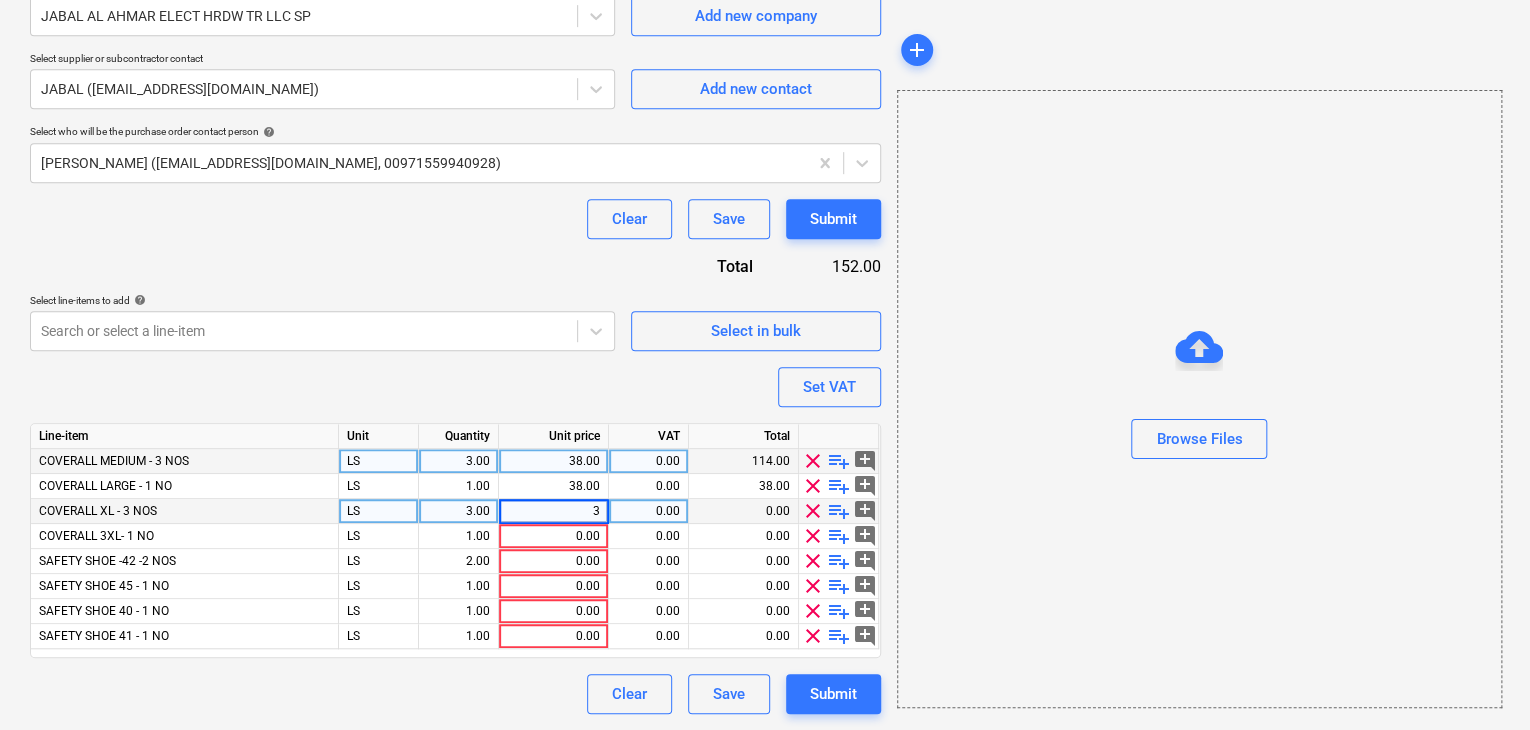 type on "38" 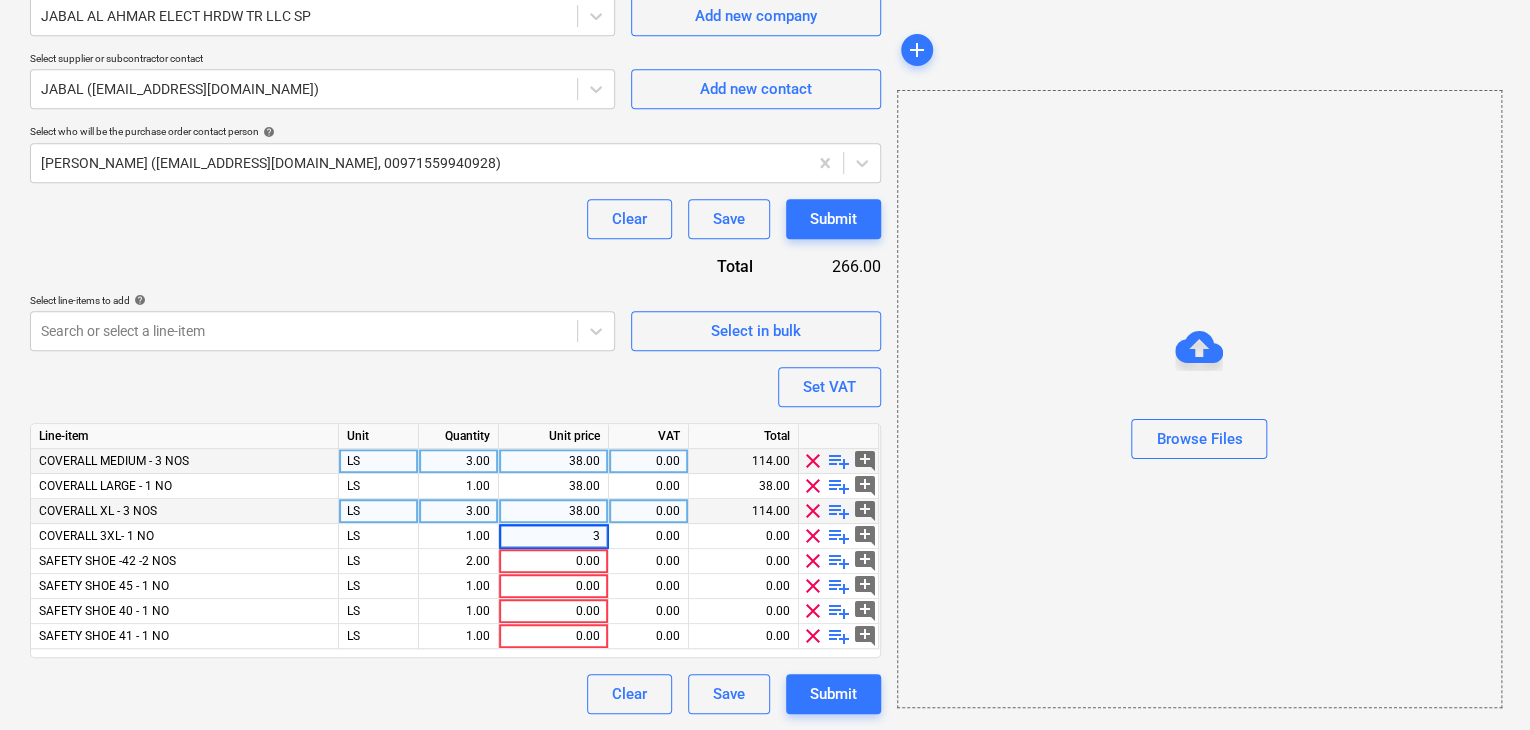 type on "38" 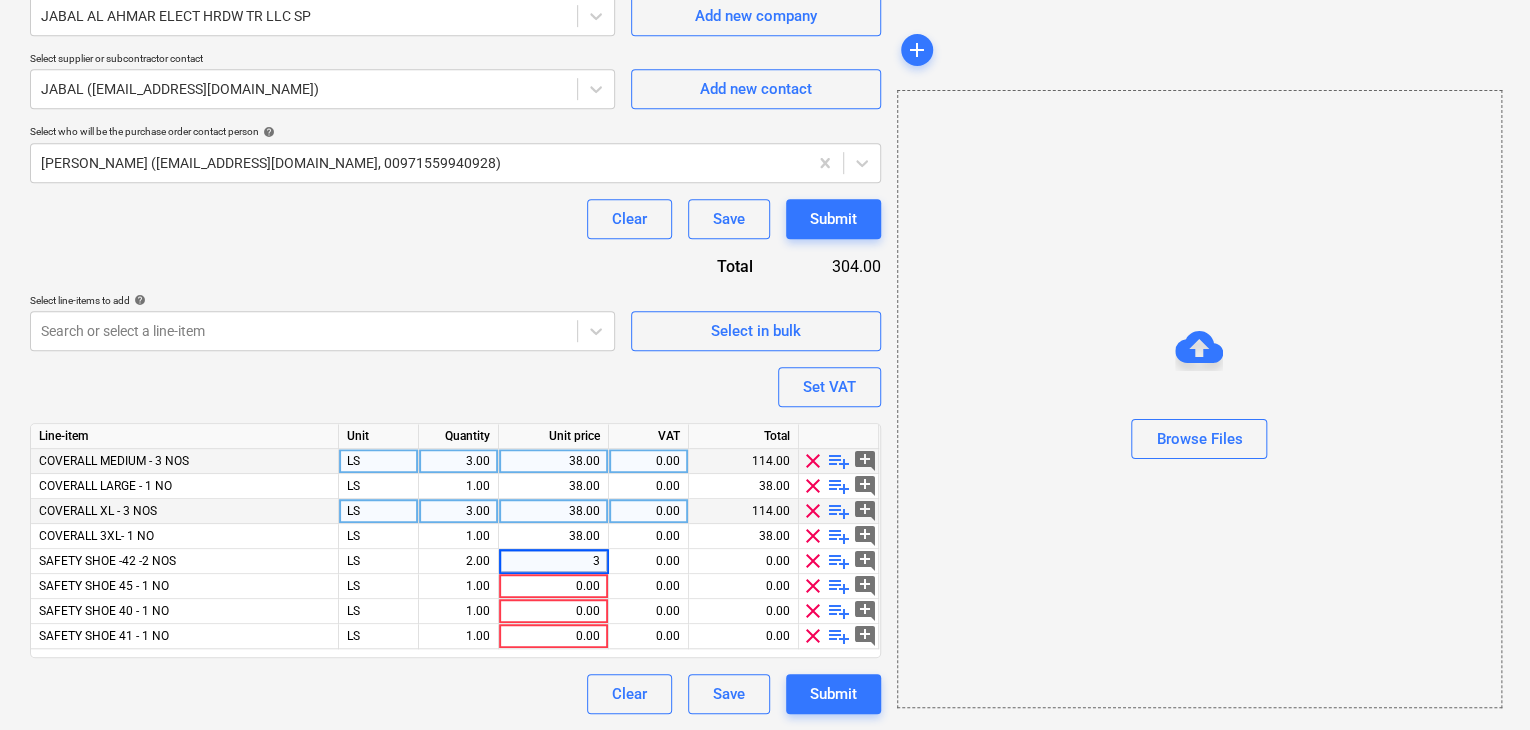 type on "30" 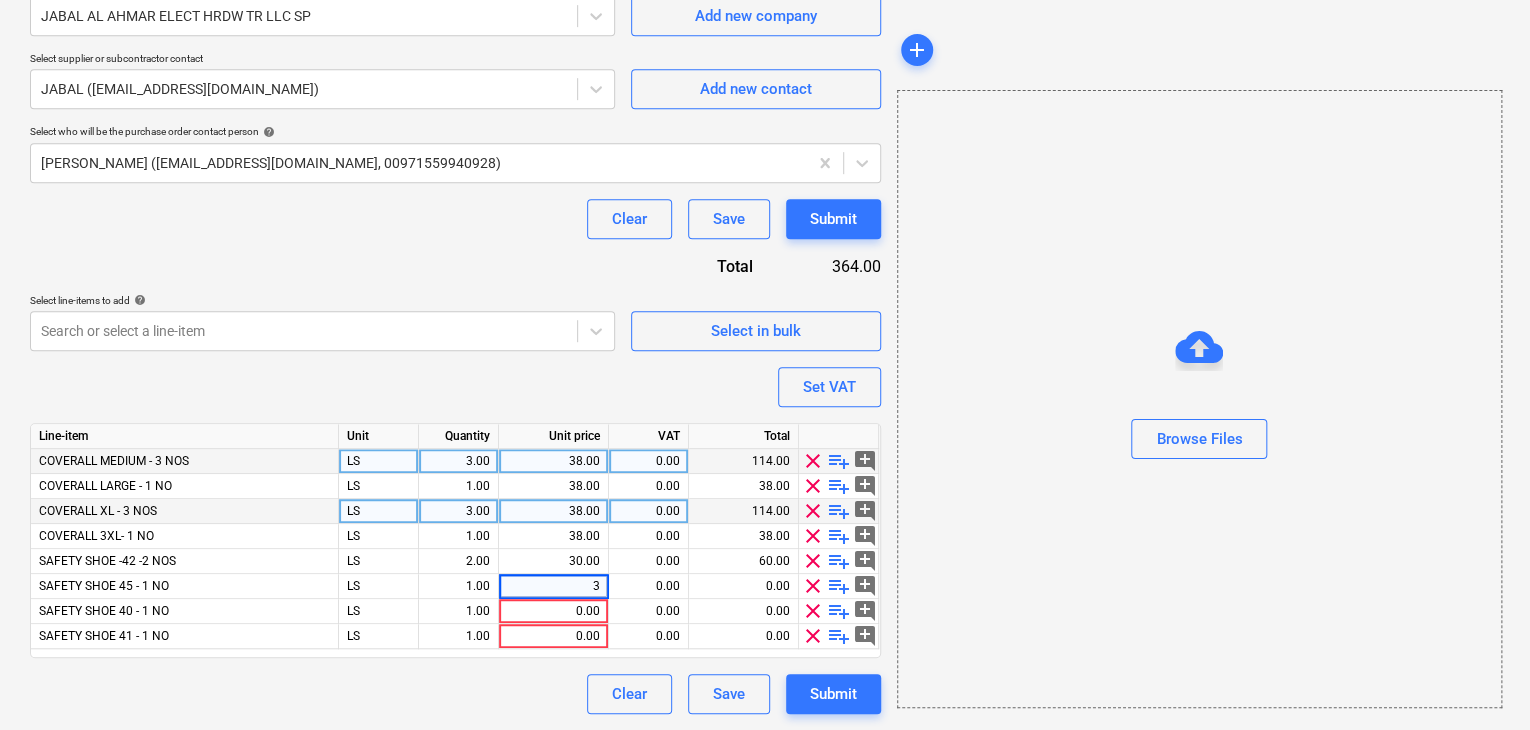 type on "30" 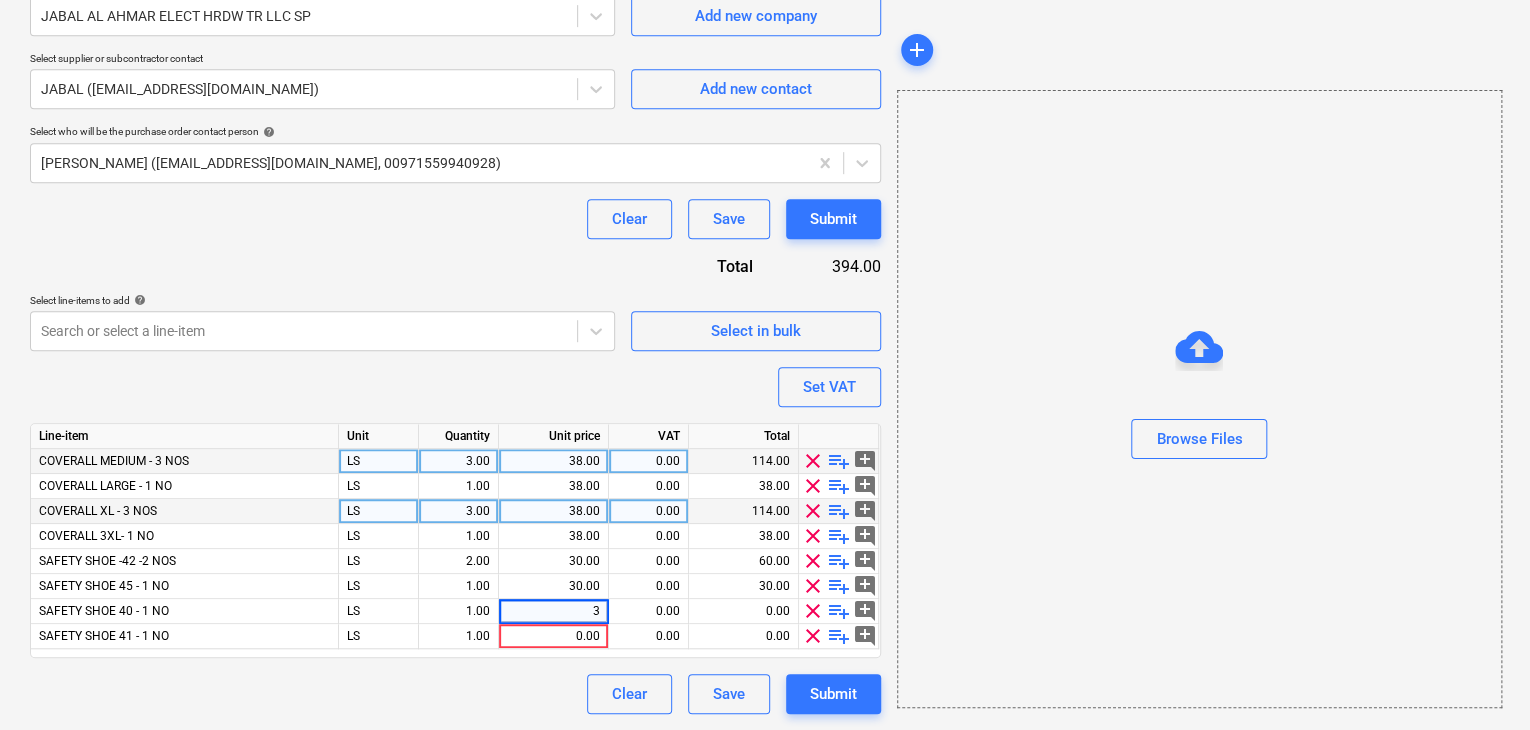 type on "30" 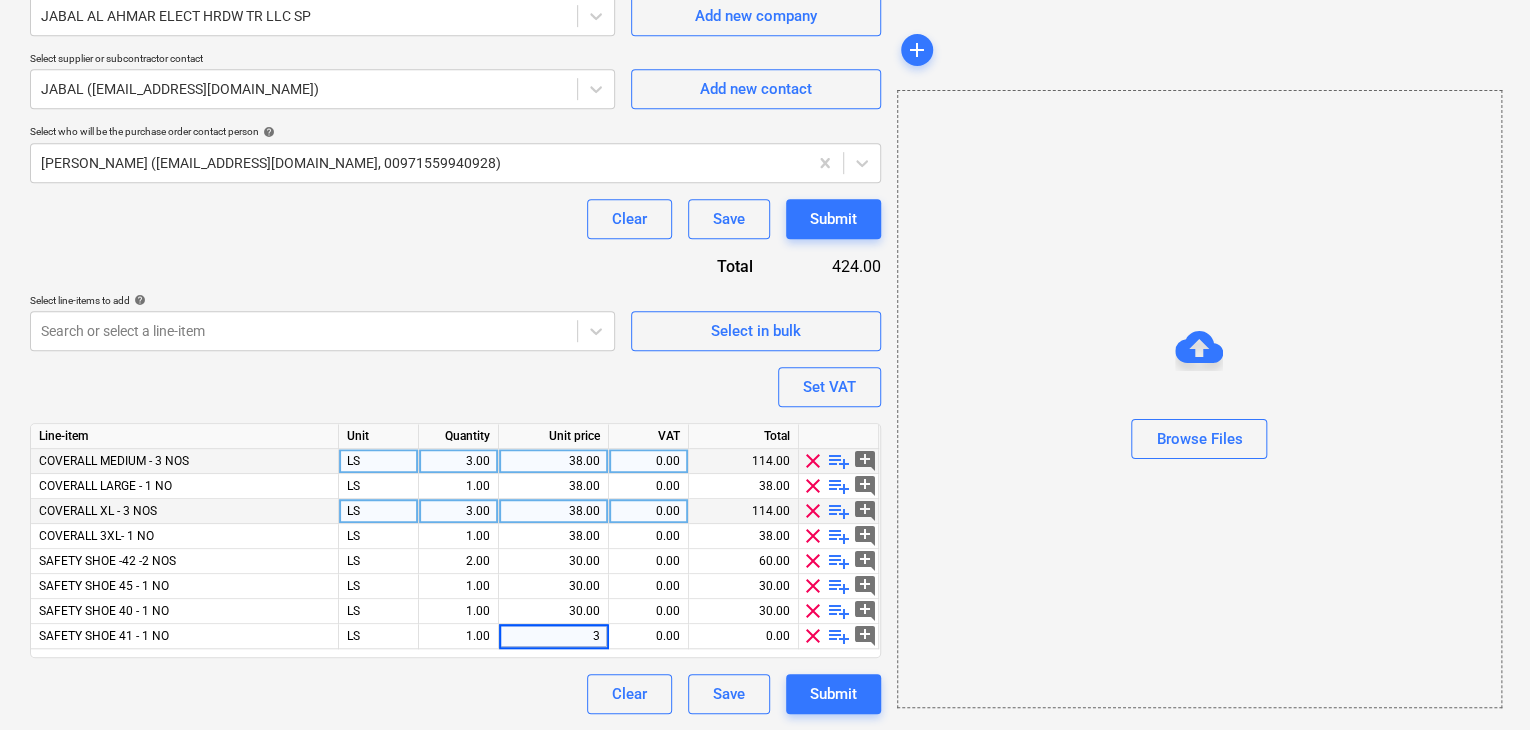type on "30" 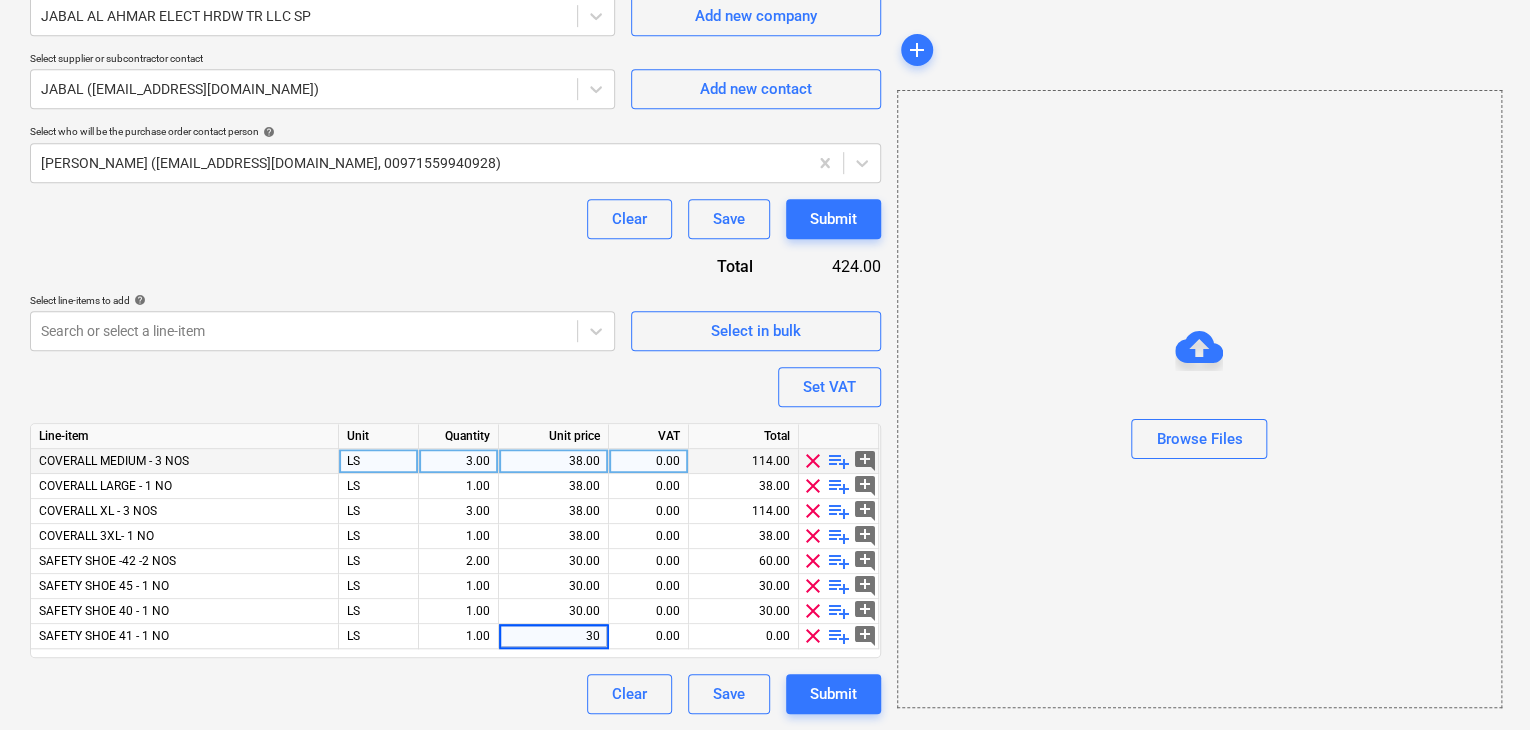 click on "Browse Files" at bounding box center [1199, 399] 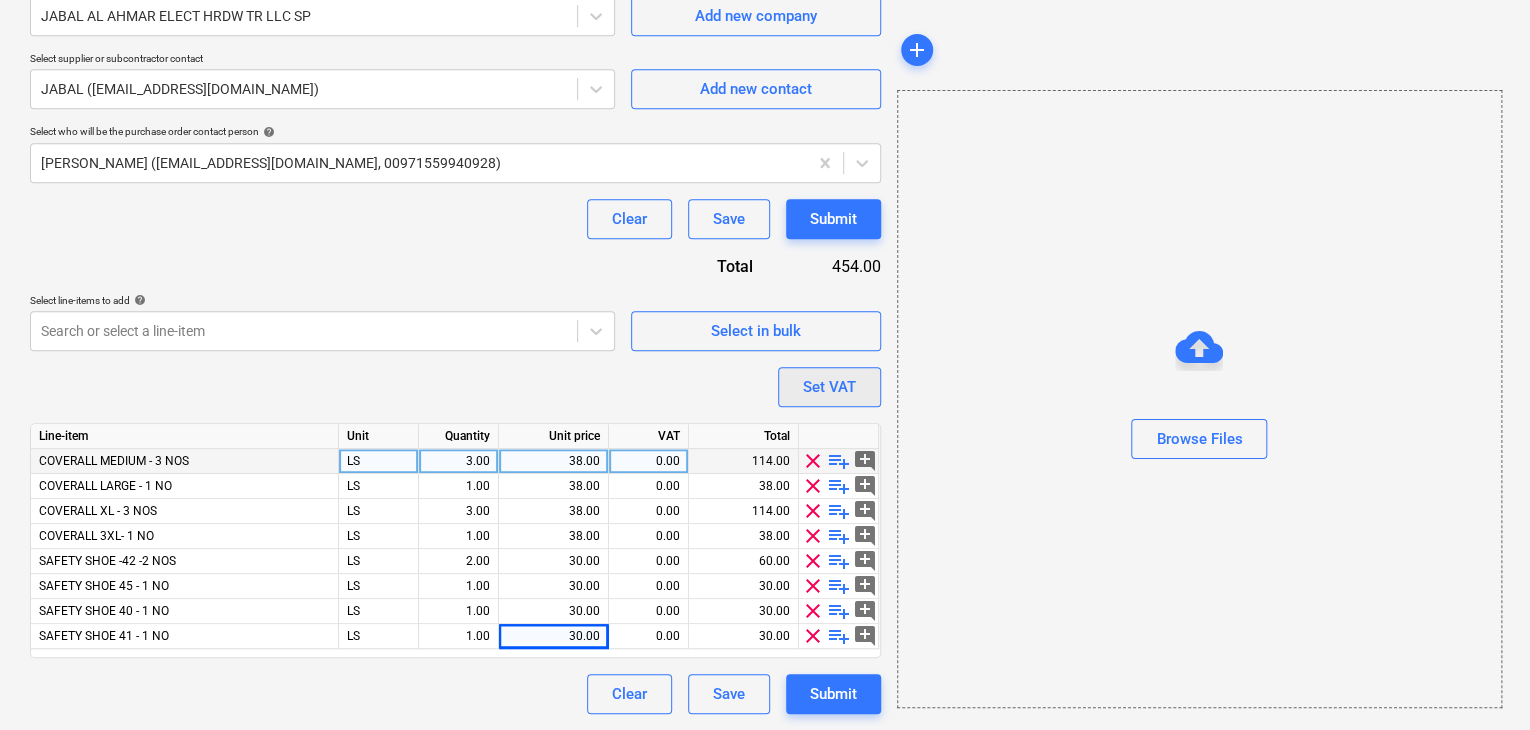 click on "Set VAT" at bounding box center [829, 387] 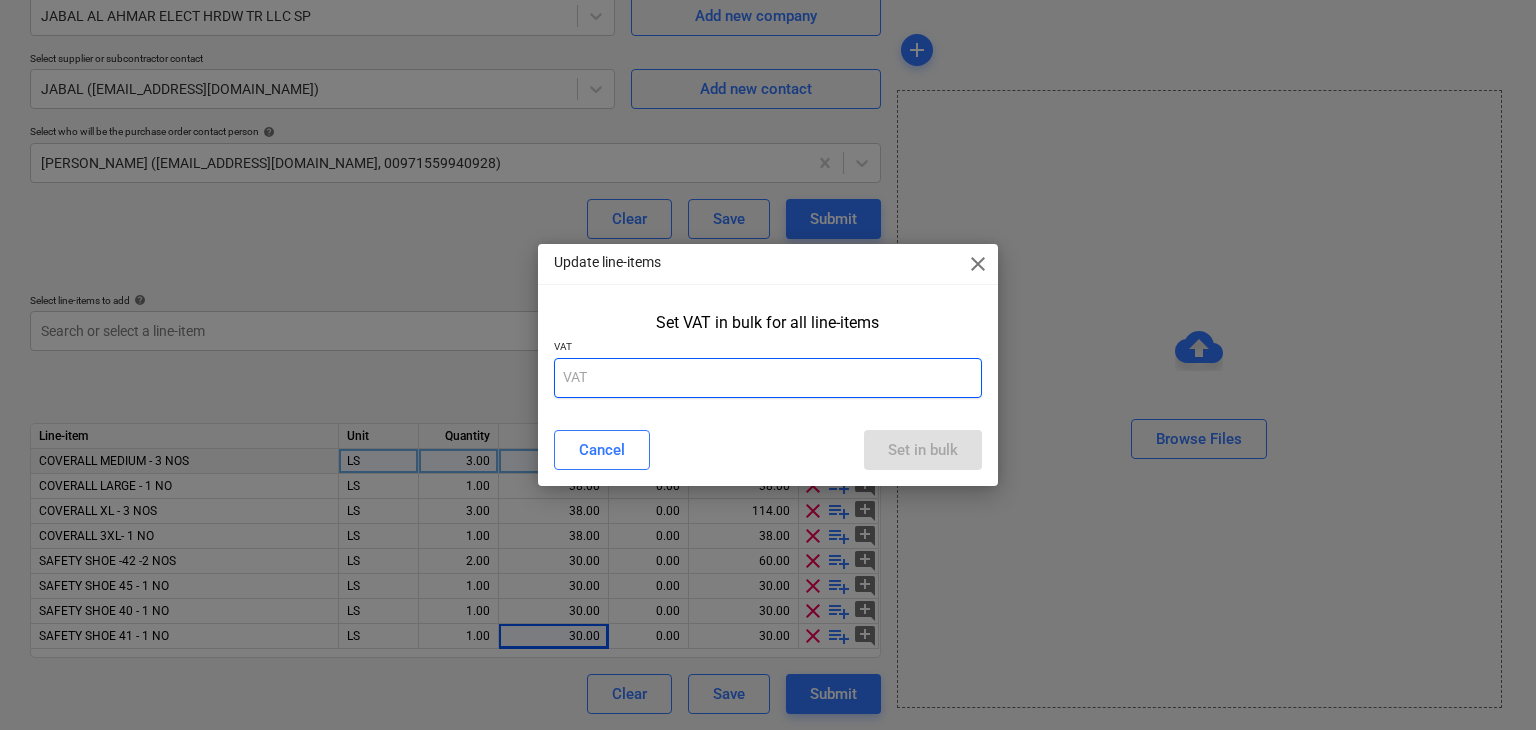 click at bounding box center [768, 378] 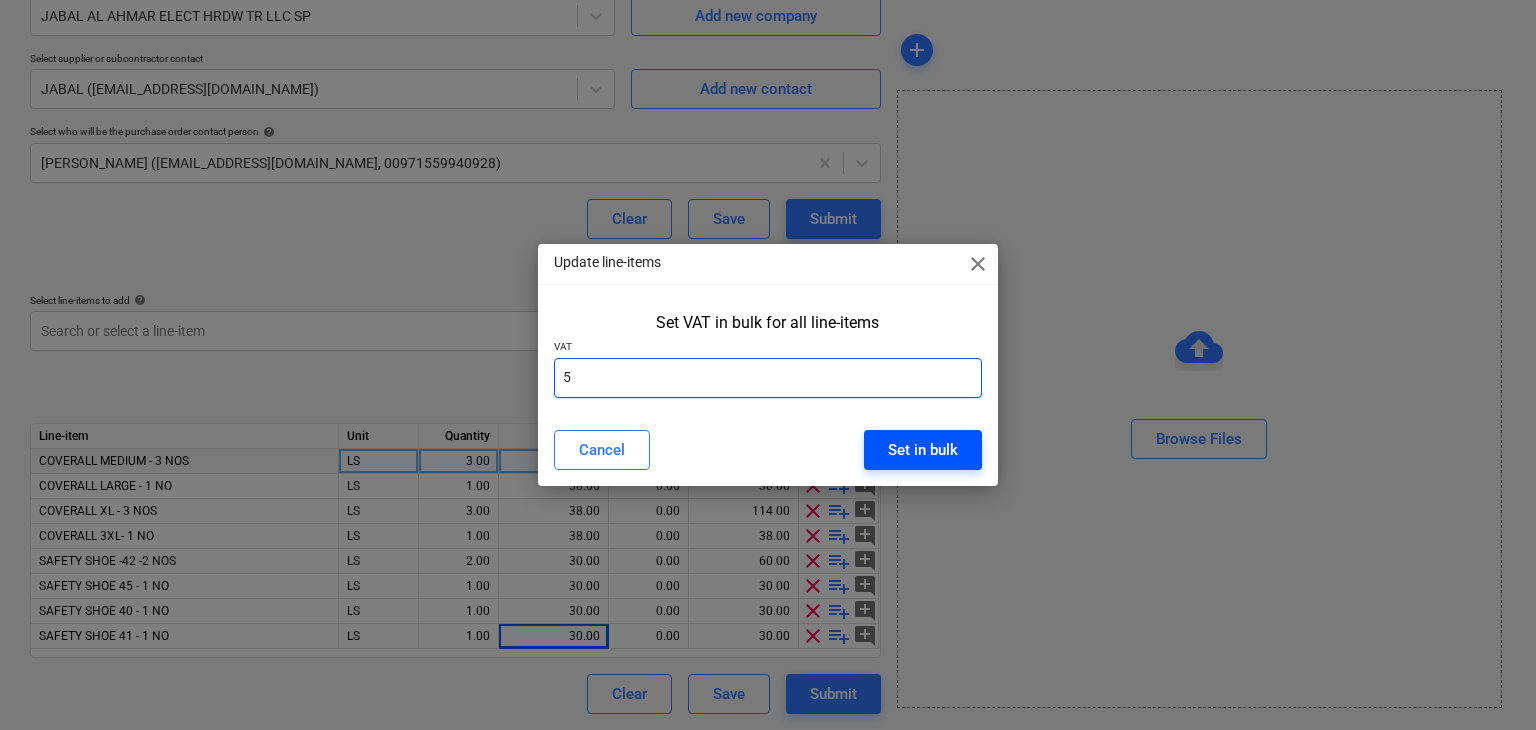 type on "5" 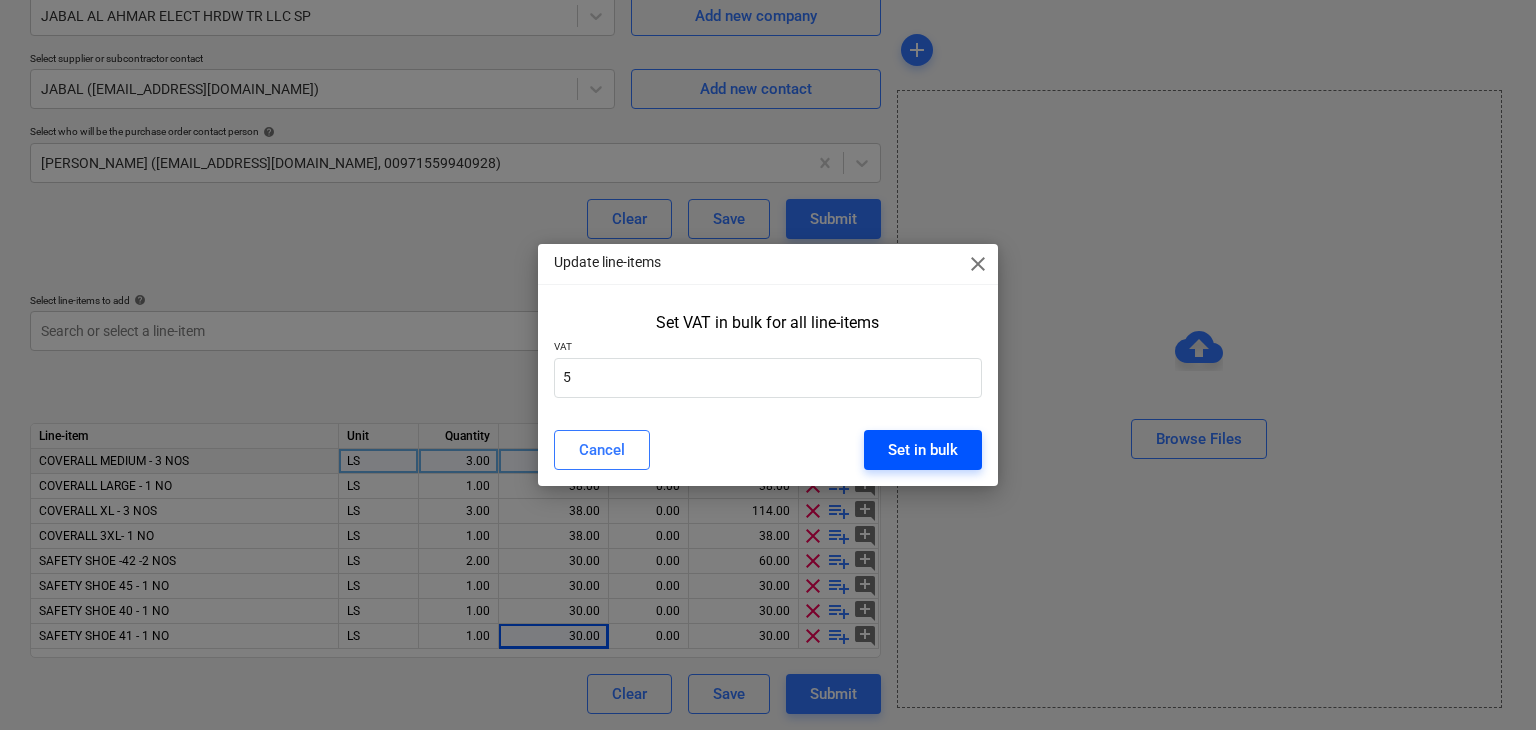 click on "Set in bulk" at bounding box center (923, 450) 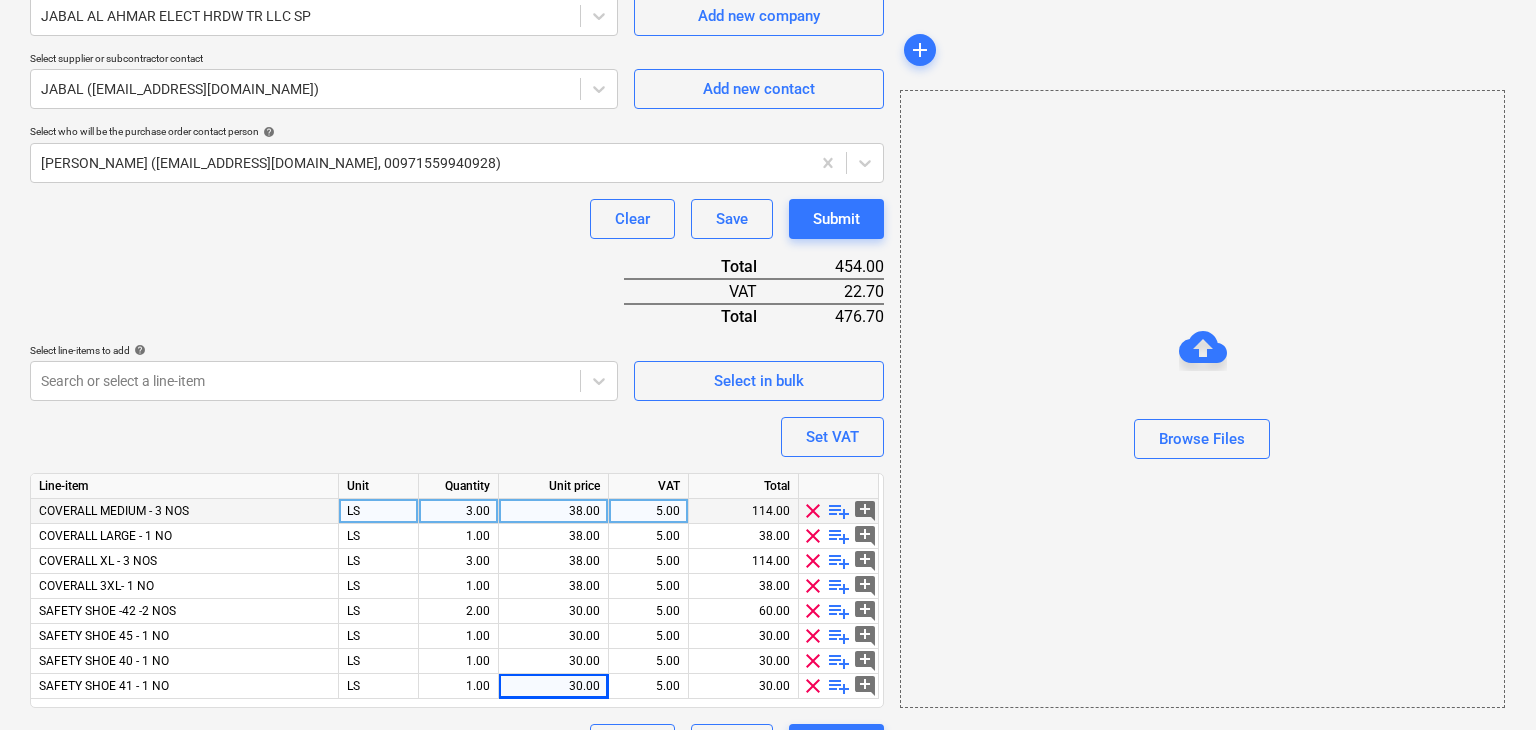 scroll, scrollTop: 517, scrollLeft: 0, axis: vertical 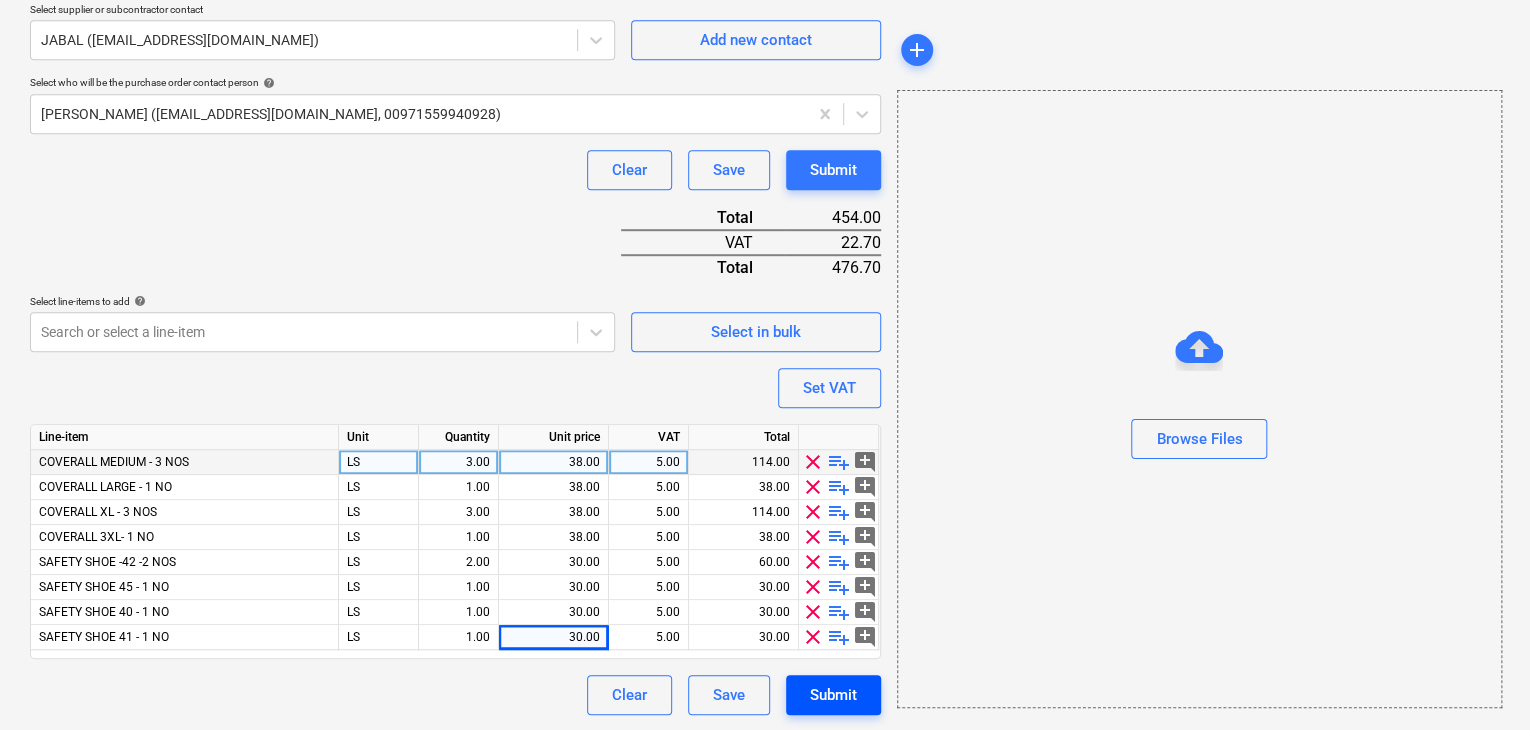 click on "Submit" at bounding box center [833, 695] 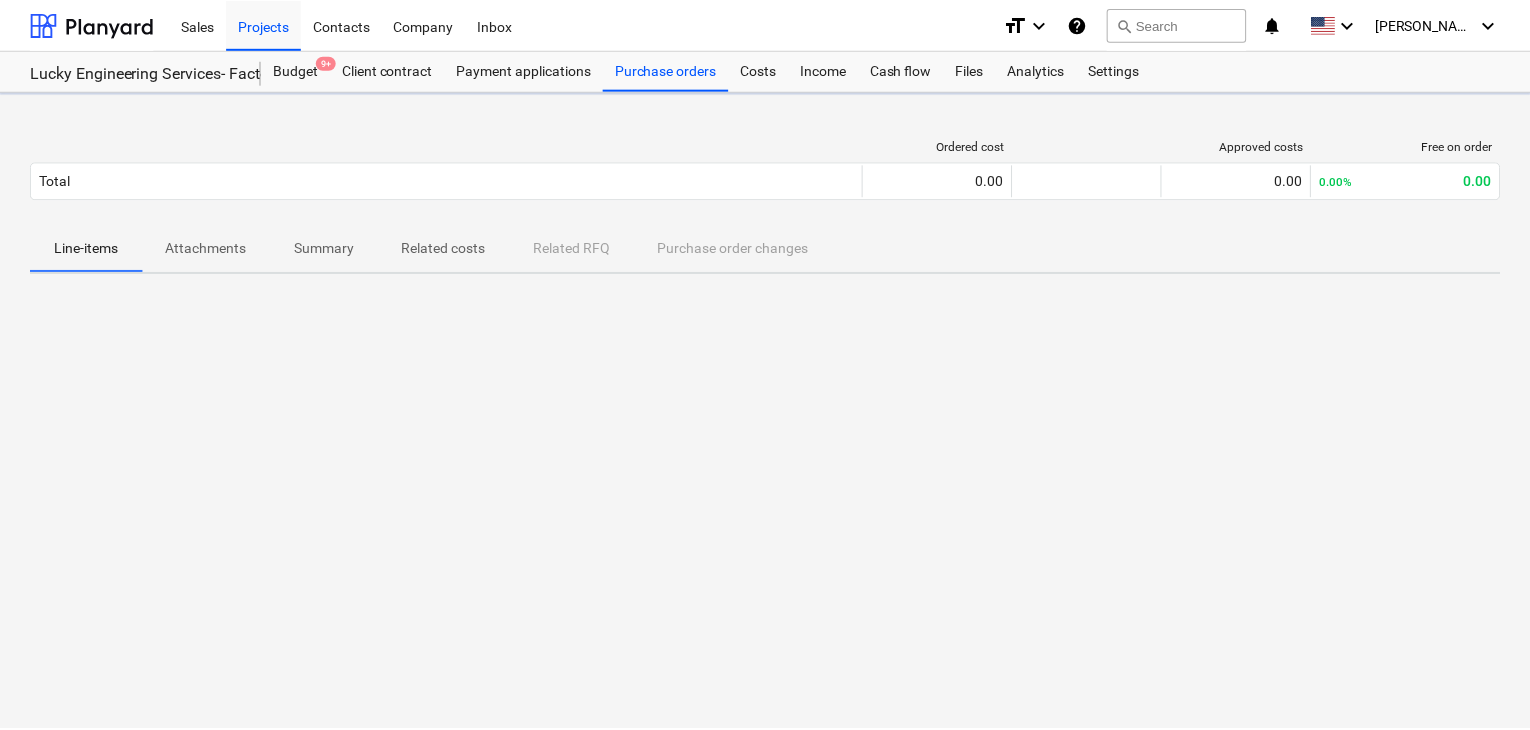 scroll, scrollTop: 0, scrollLeft: 0, axis: both 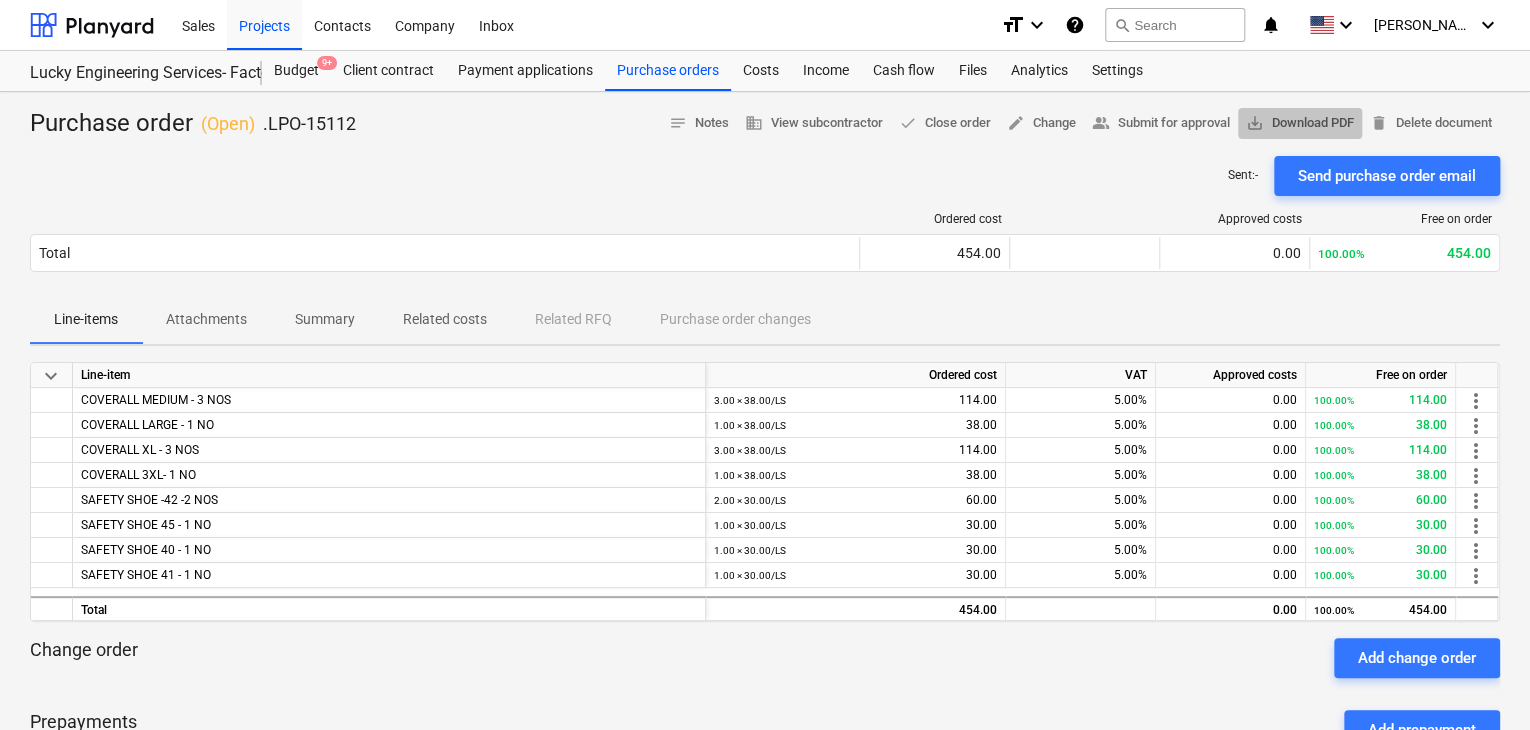 click on "save_alt Download PDF" at bounding box center (1300, 123) 